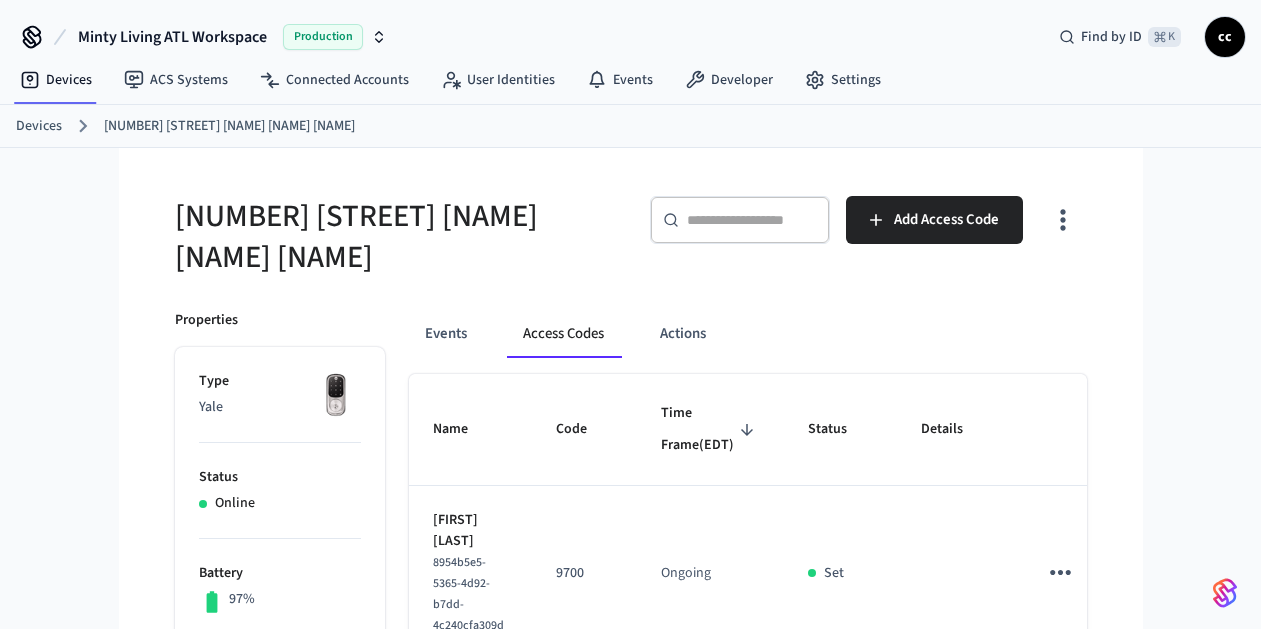 scroll, scrollTop: 147, scrollLeft: 0, axis: vertical 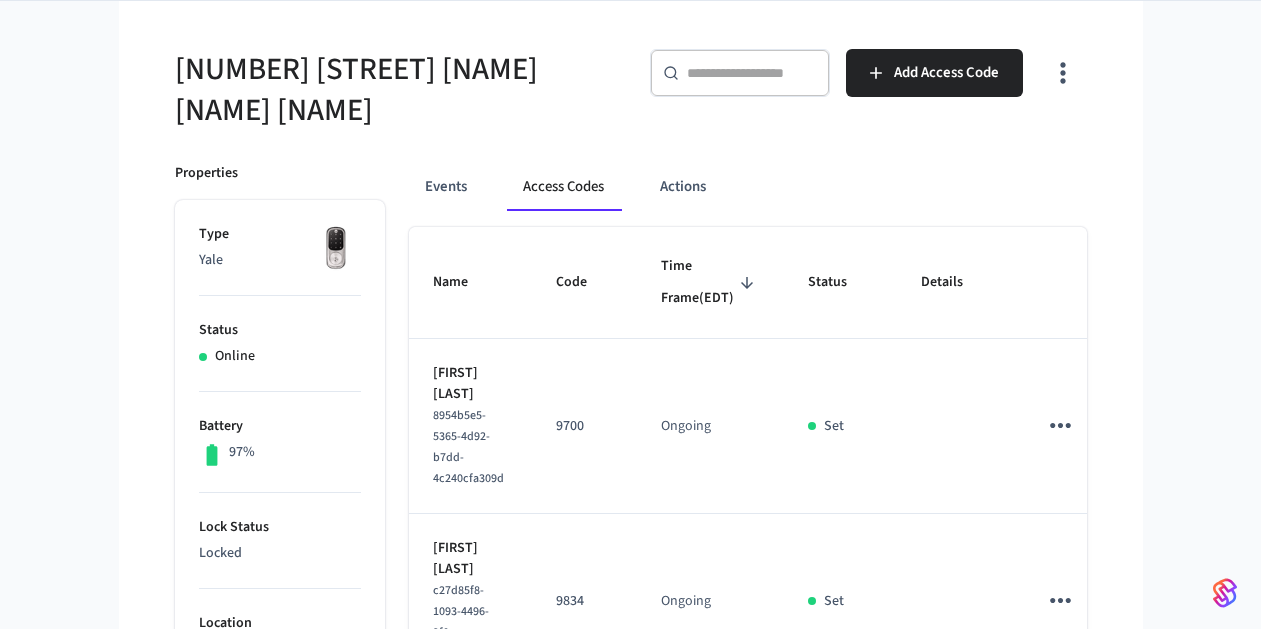 click on "​ ​" at bounding box center [740, 73] 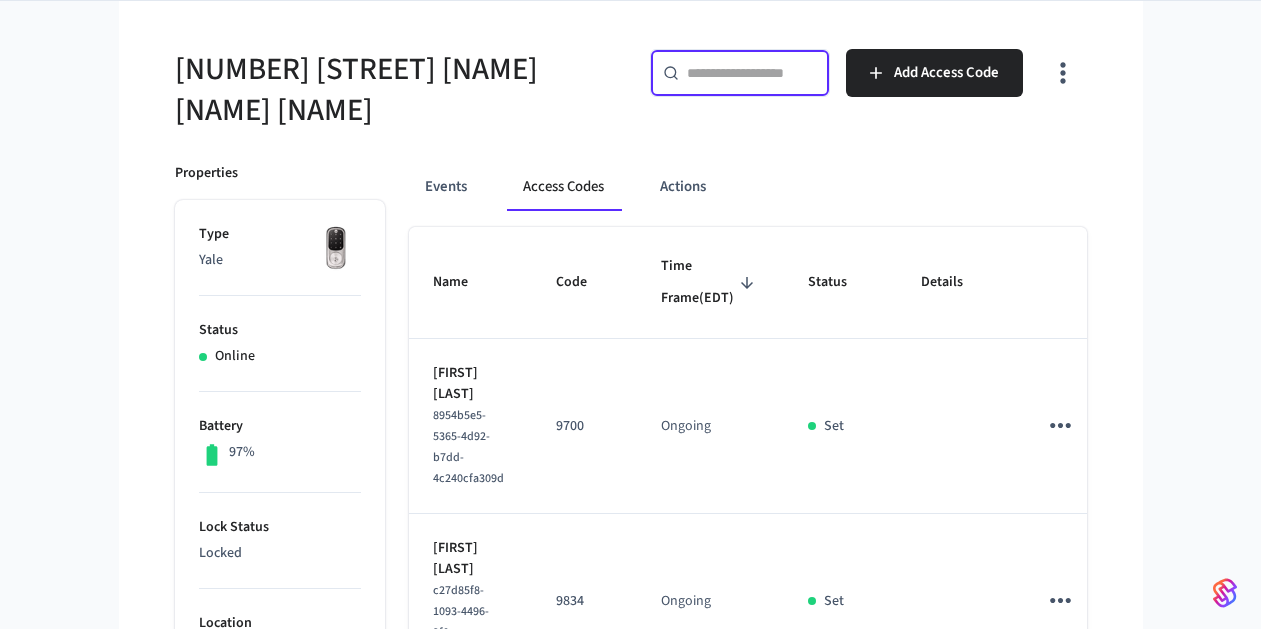 paste on "**********" 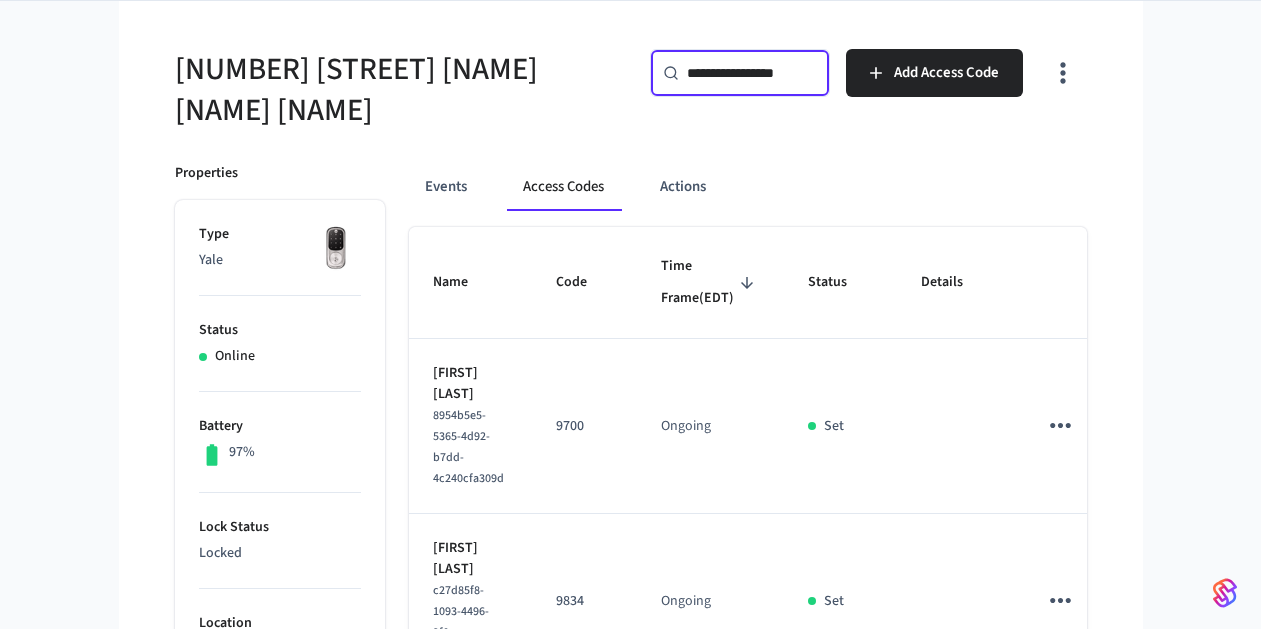 scroll, scrollTop: 0, scrollLeft: 27, axis: horizontal 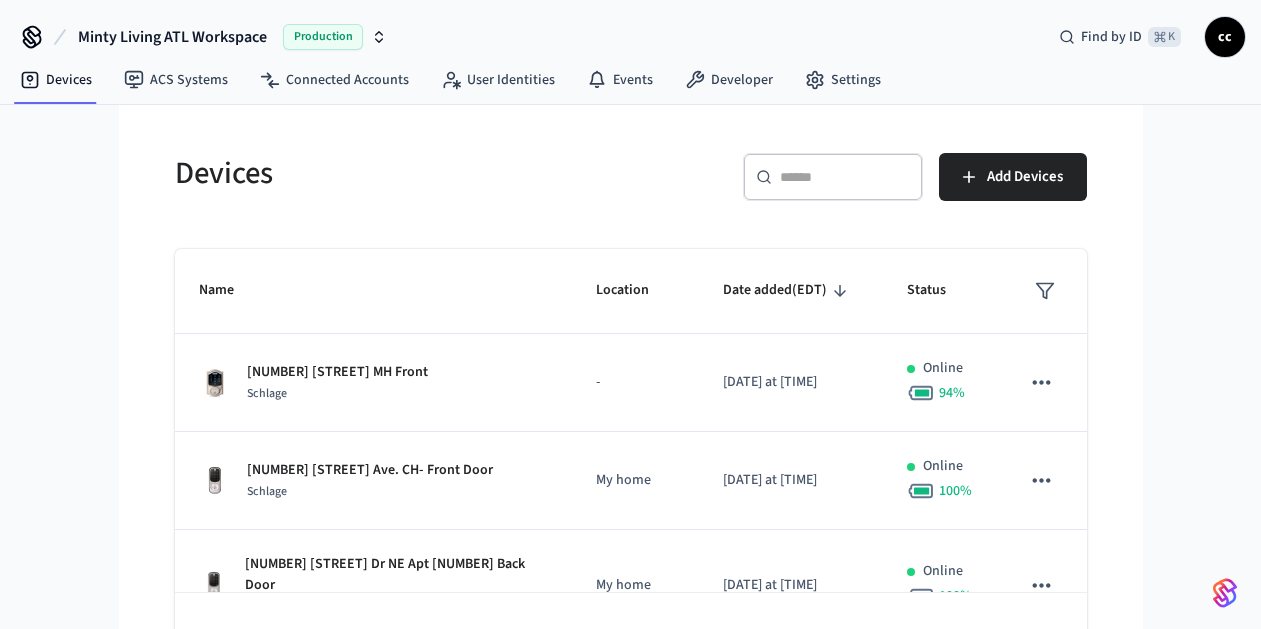 click at bounding box center [845, 177] 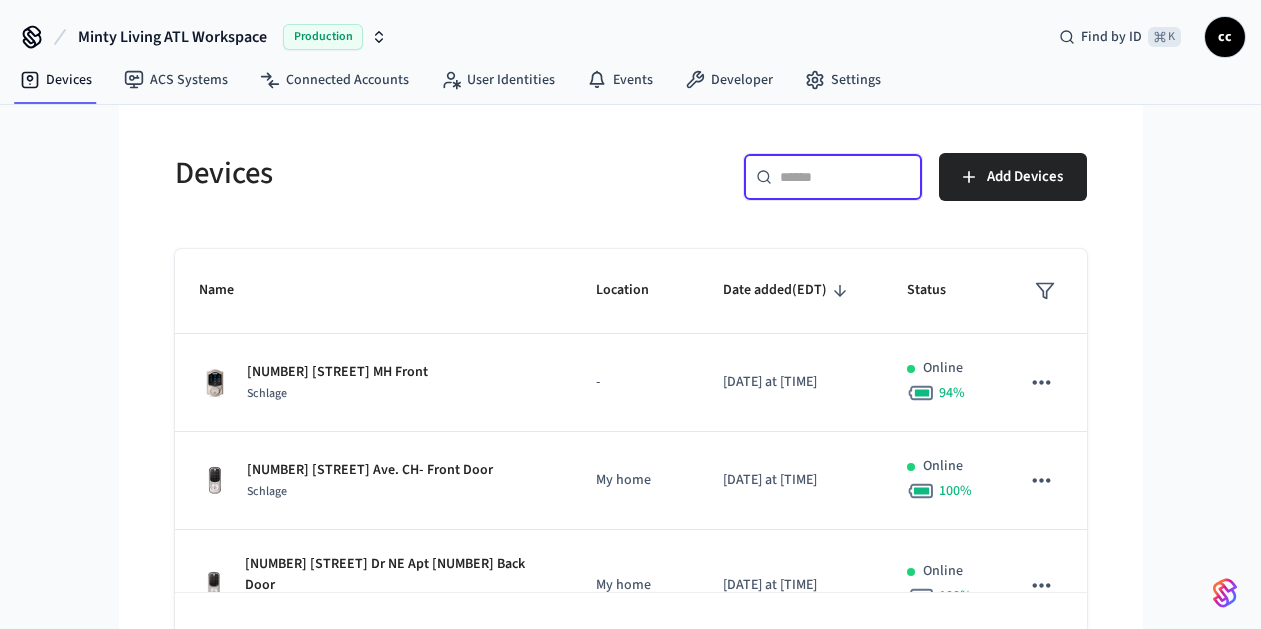 paste on "**********" 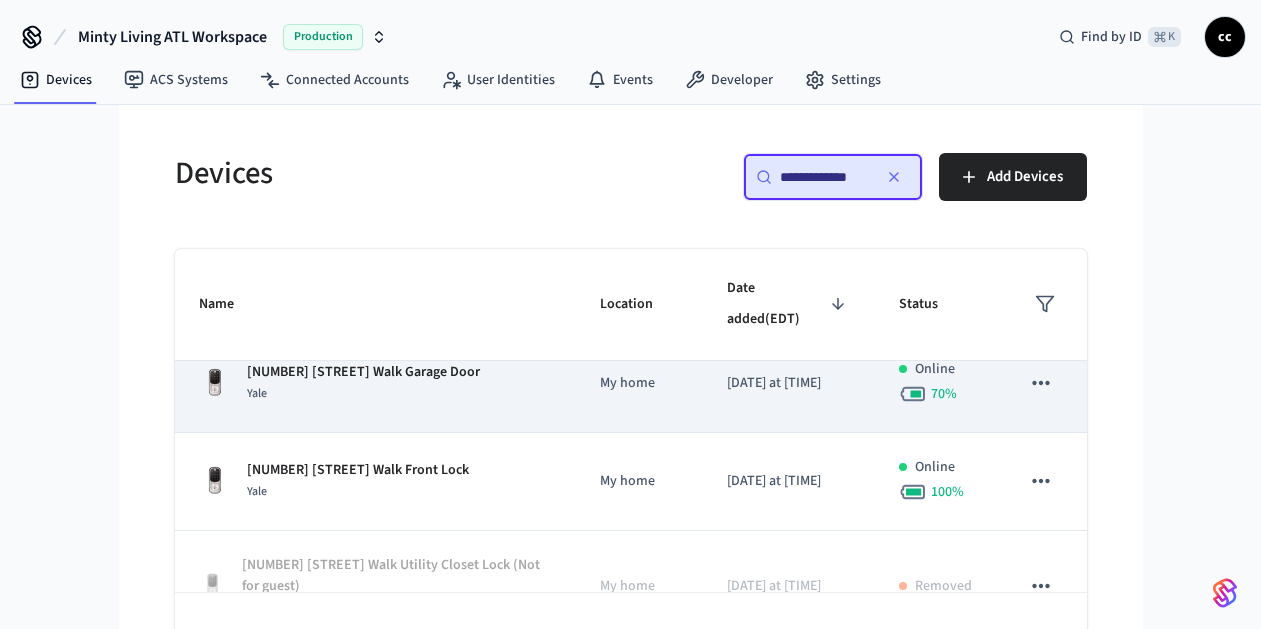 scroll, scrollTop: 5, scrollLeft: 0, axis: vertical 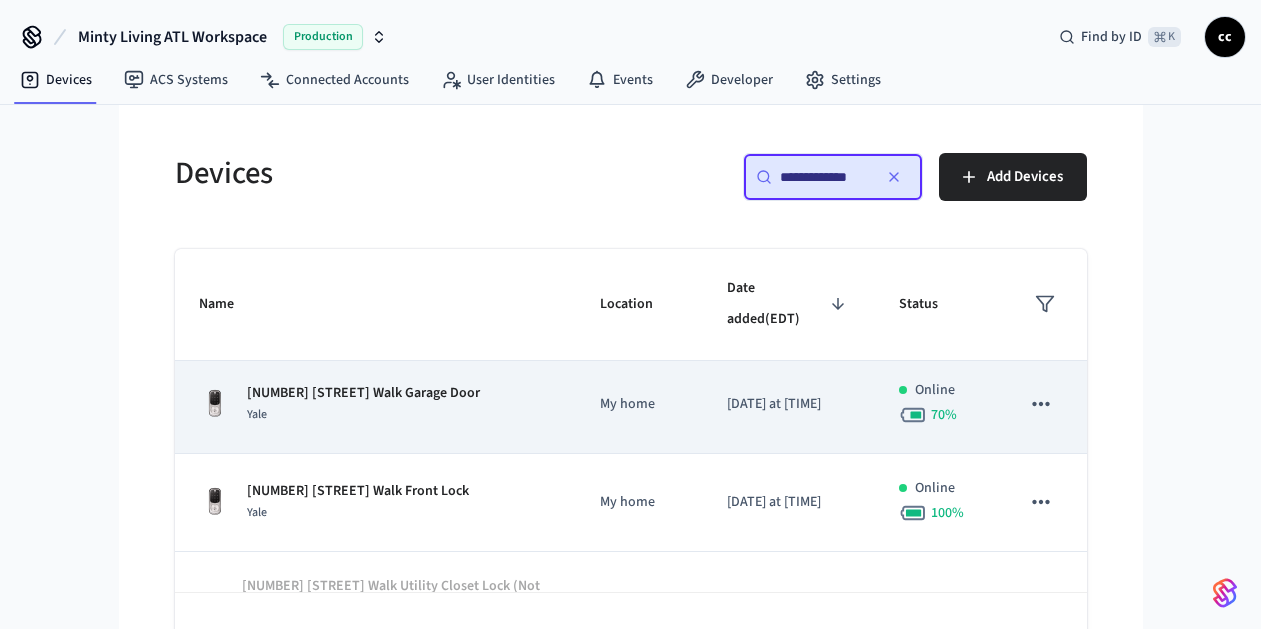type on "**********" 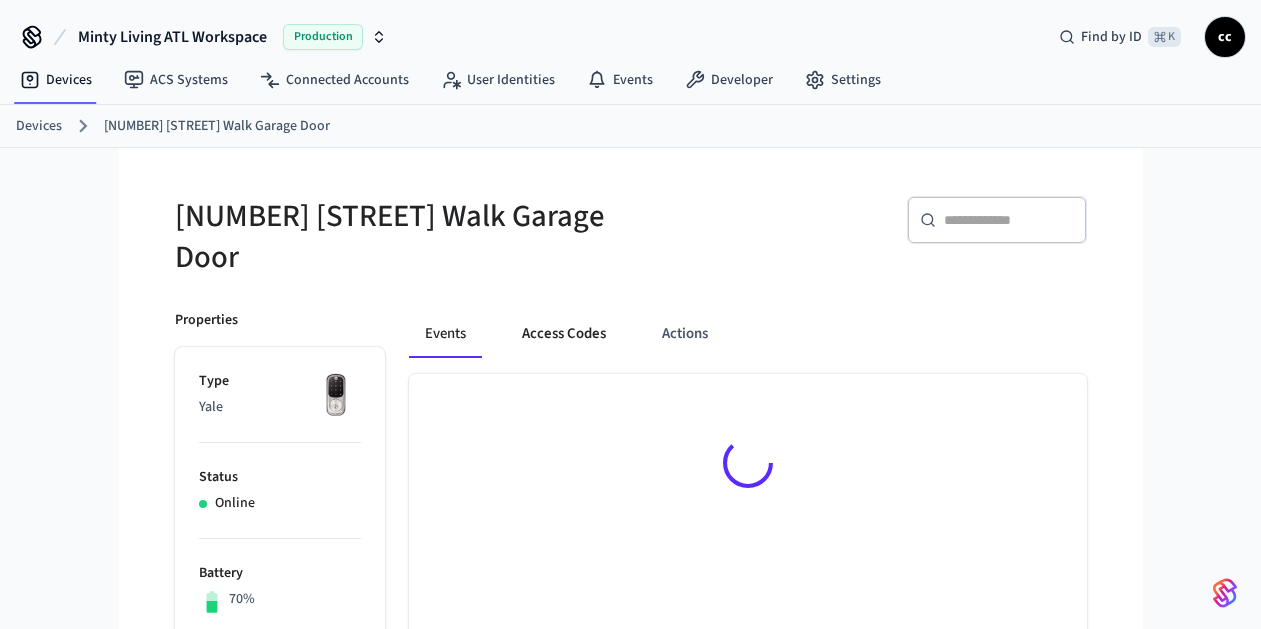 click on "Access Codes" at bounding box center [564, 334] 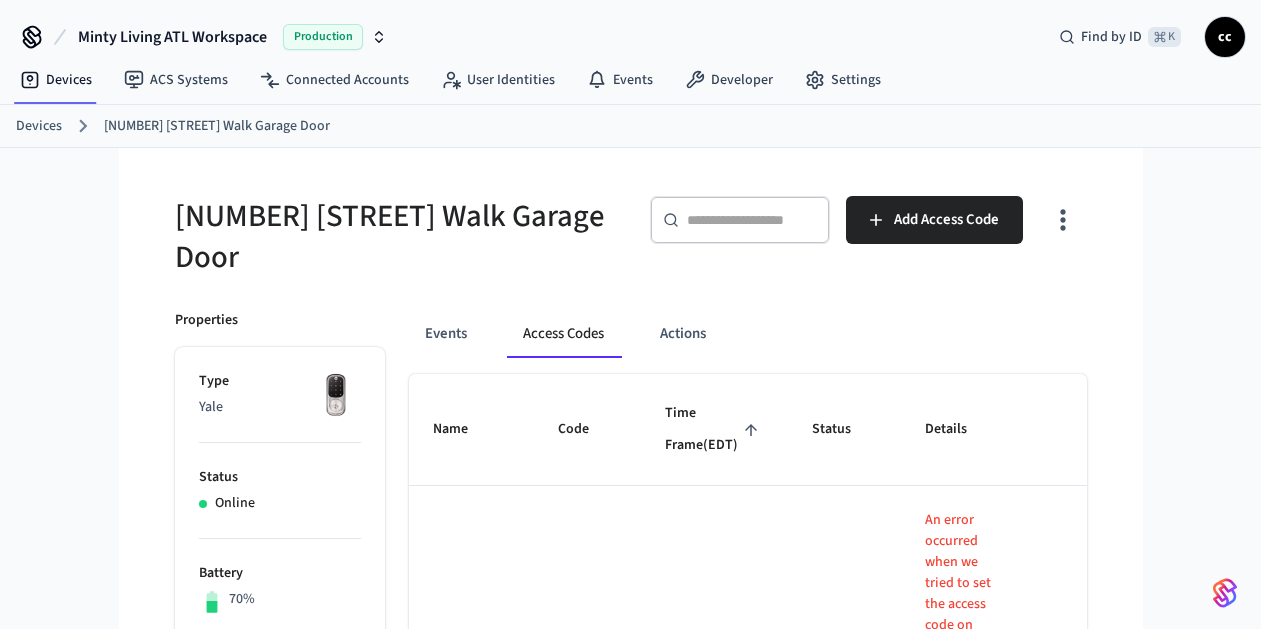 click on "Time Frame  (EDT)" at bounding box center [714, 429] 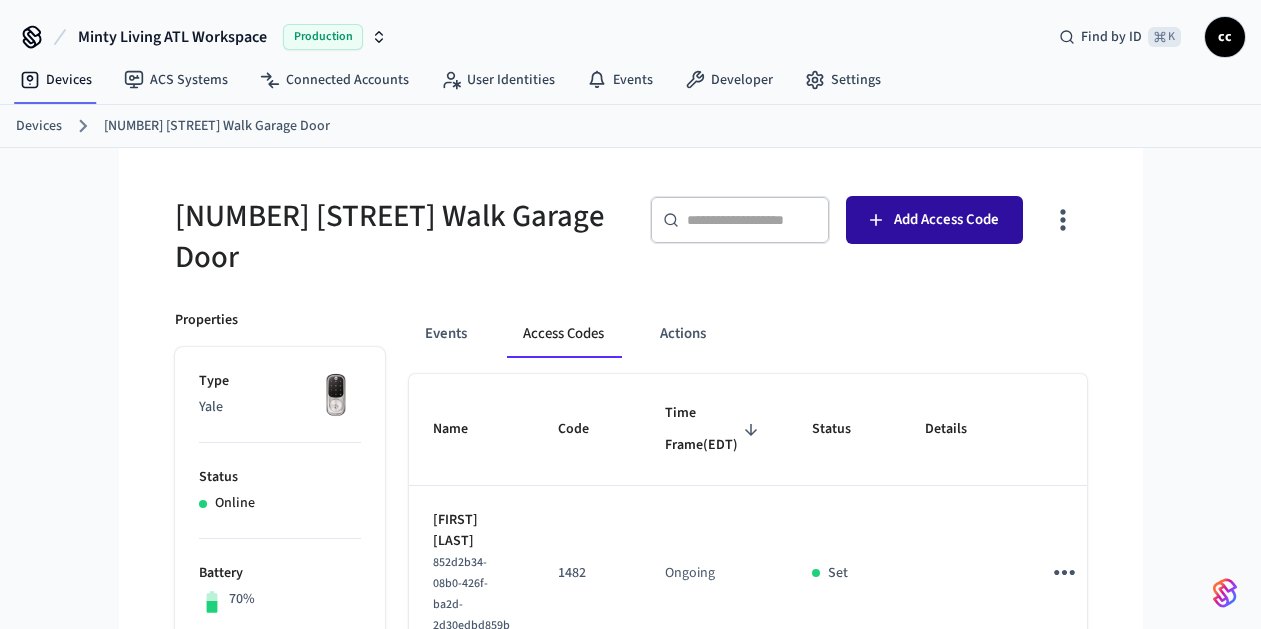click on "Add Access Code" at bounding box center (946, 220) 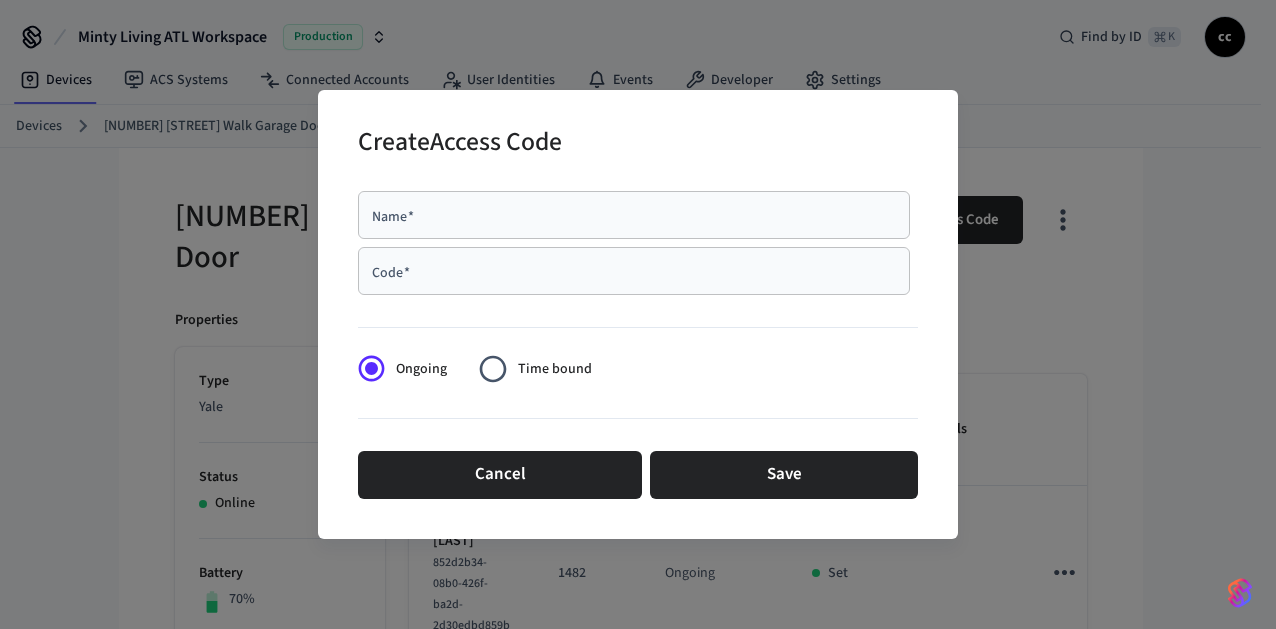 click on "Code   *" at bounding box center [634, 271] 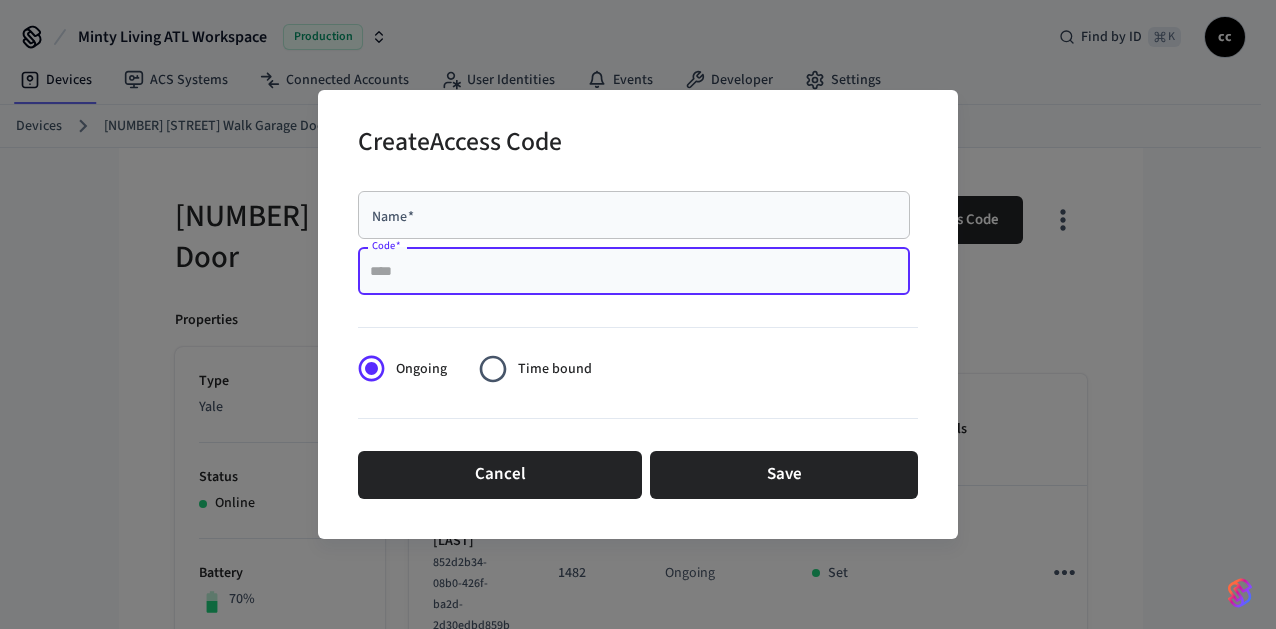 click on "Name   *" at bounding box center (634, 215) 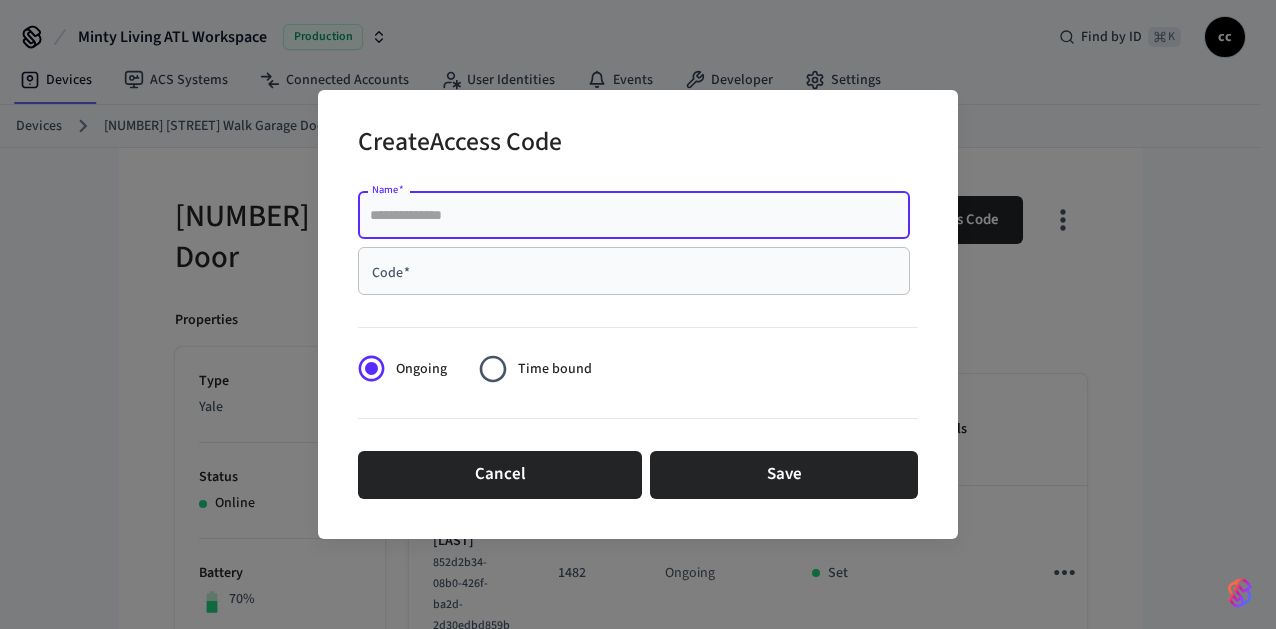 paste on "**********" 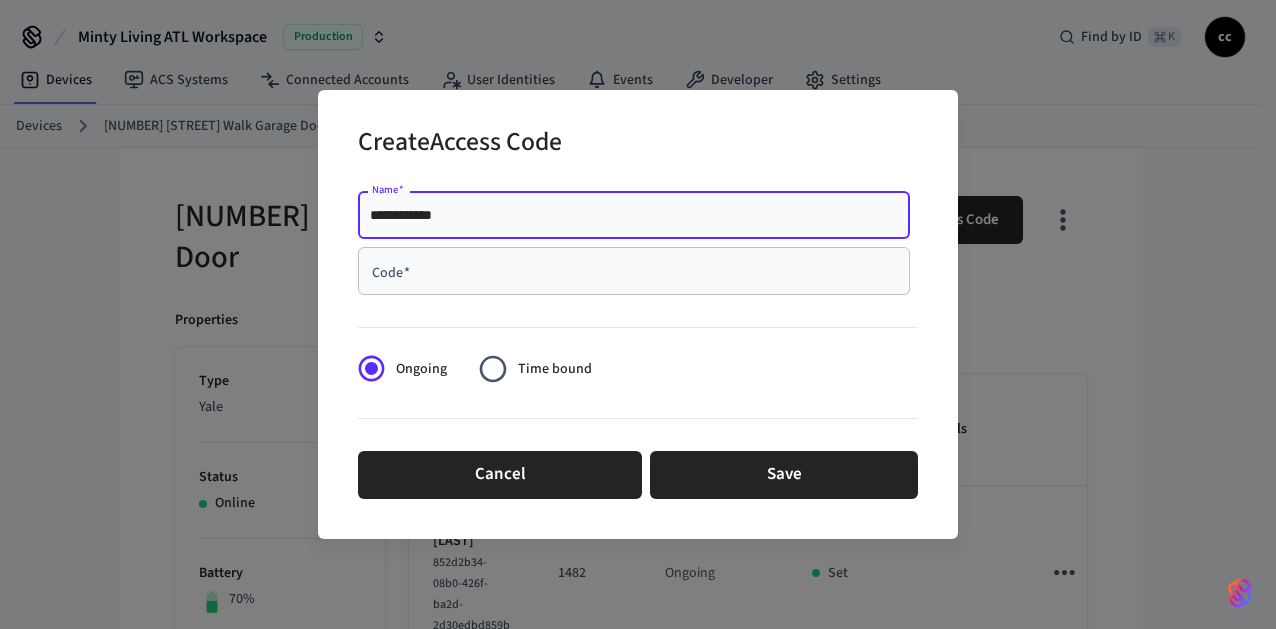 type on "**********" 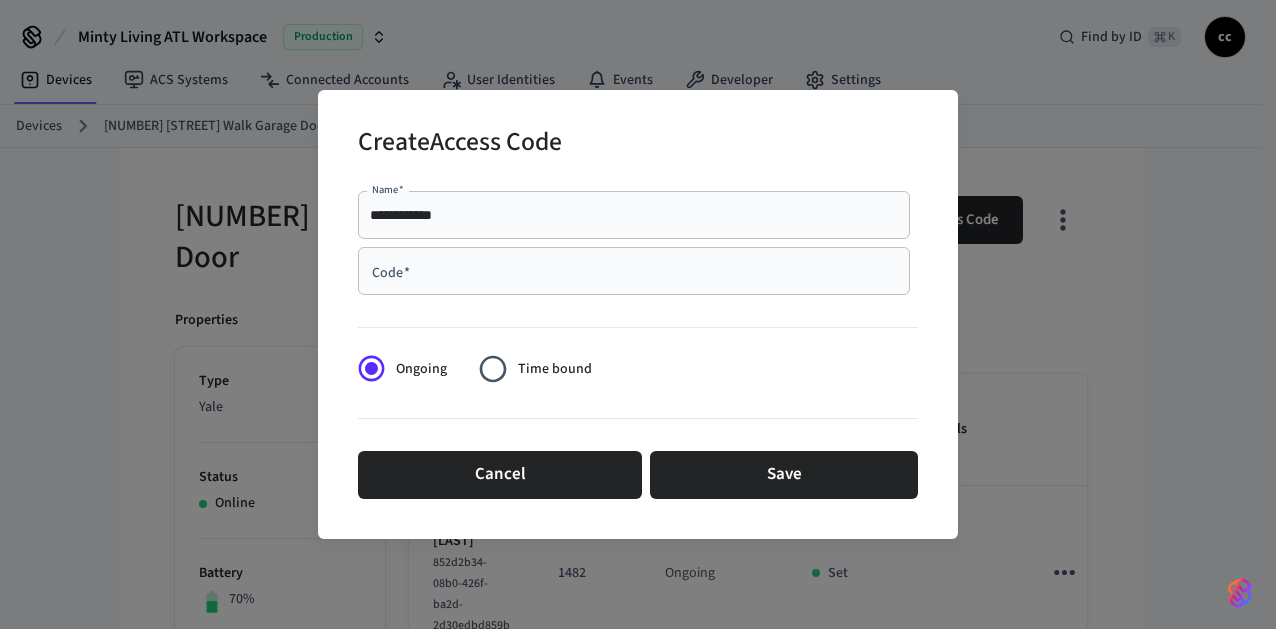 click on "Code   *" at bounding box center (634, 271) 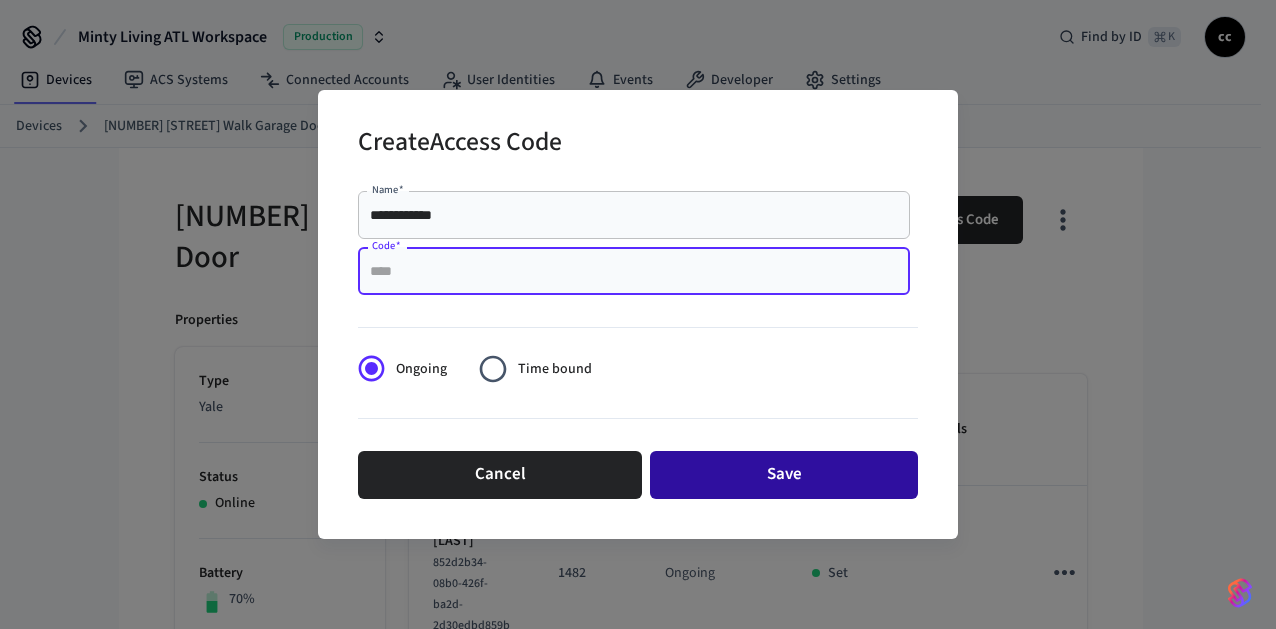 paste on "****" 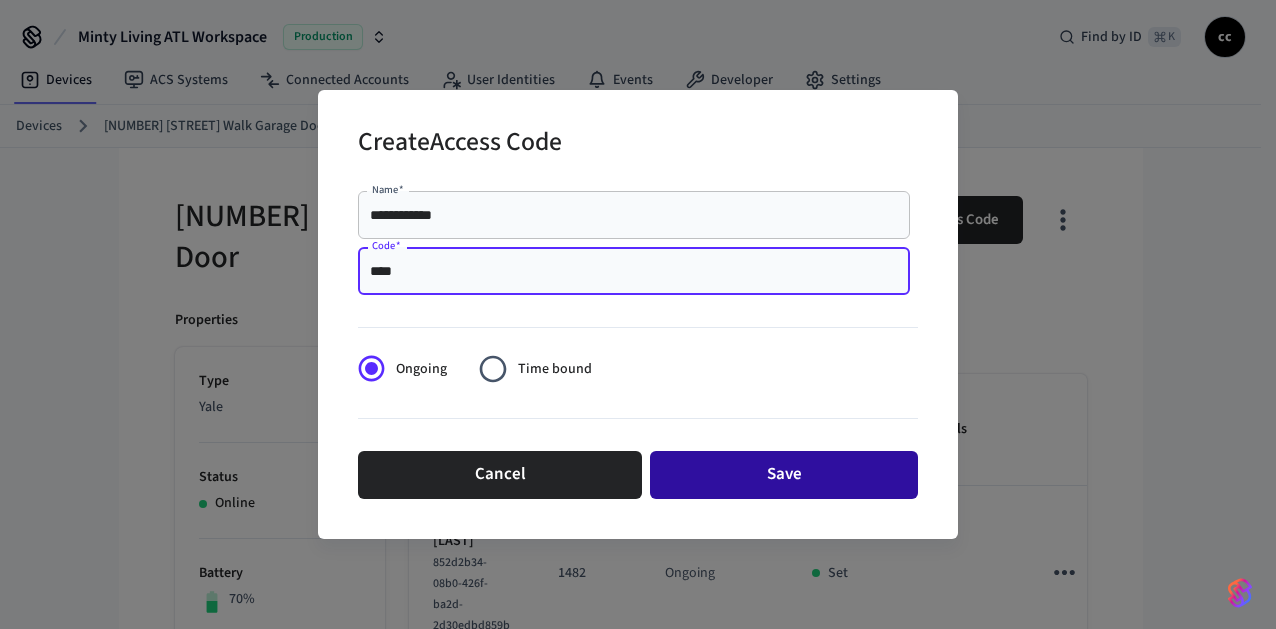 type on "****" 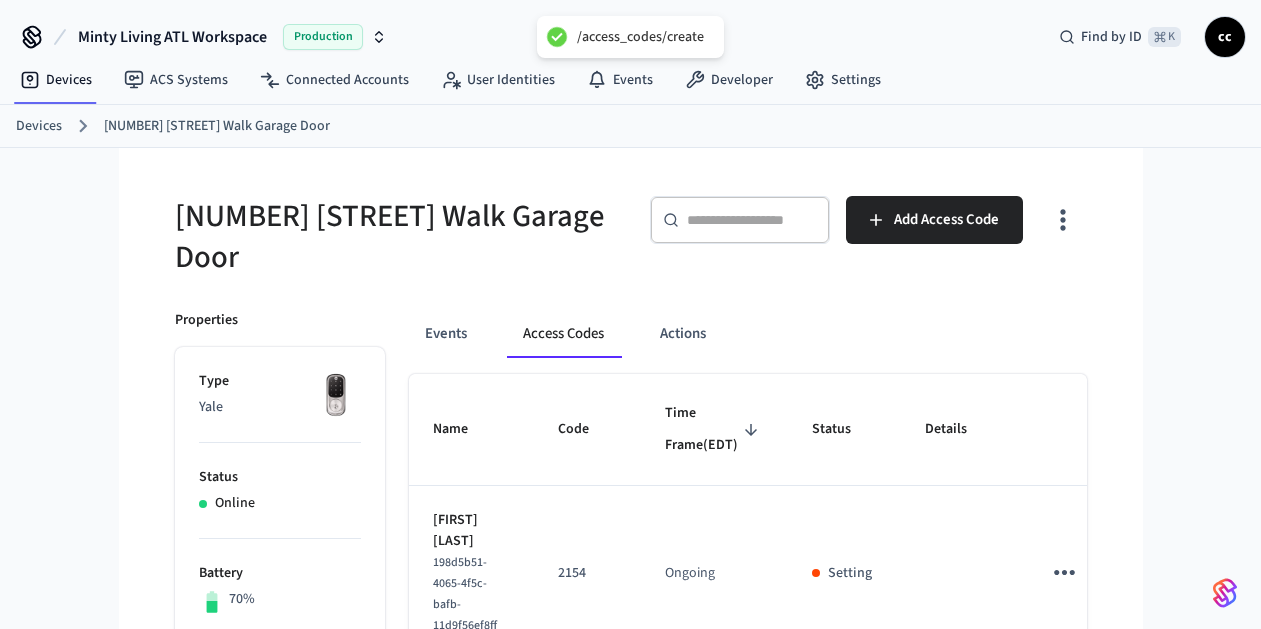 click on "[NUMBER] [STREET] Walk Garage Door" at bounding box center [385, 225] 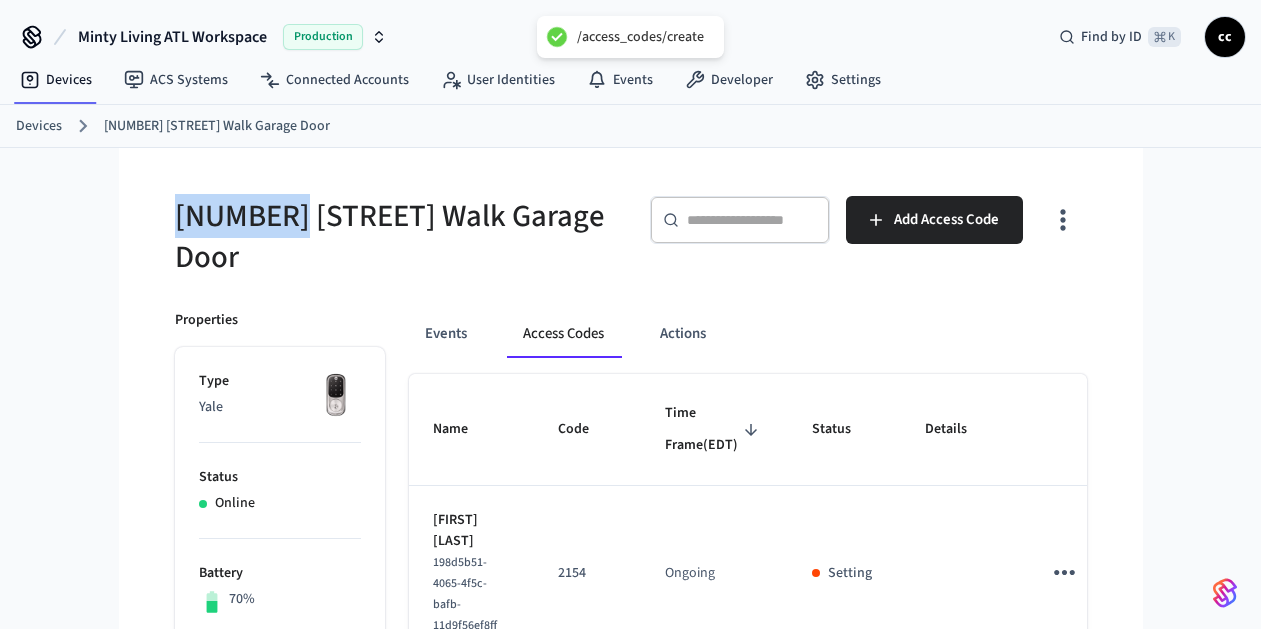drag, startPoint x: 288, startPoint y: 226, endPoint x: 118, endPoint y: 220, distance: 170.10585 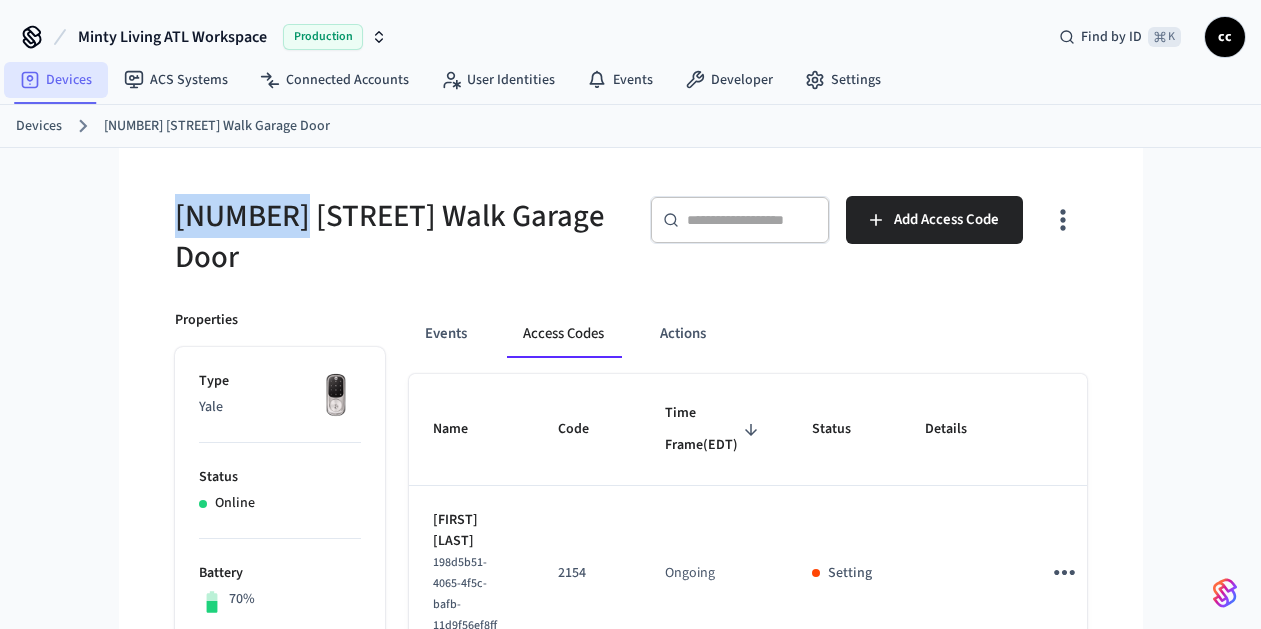 click on "Devices" at bounding box center (56, 80) 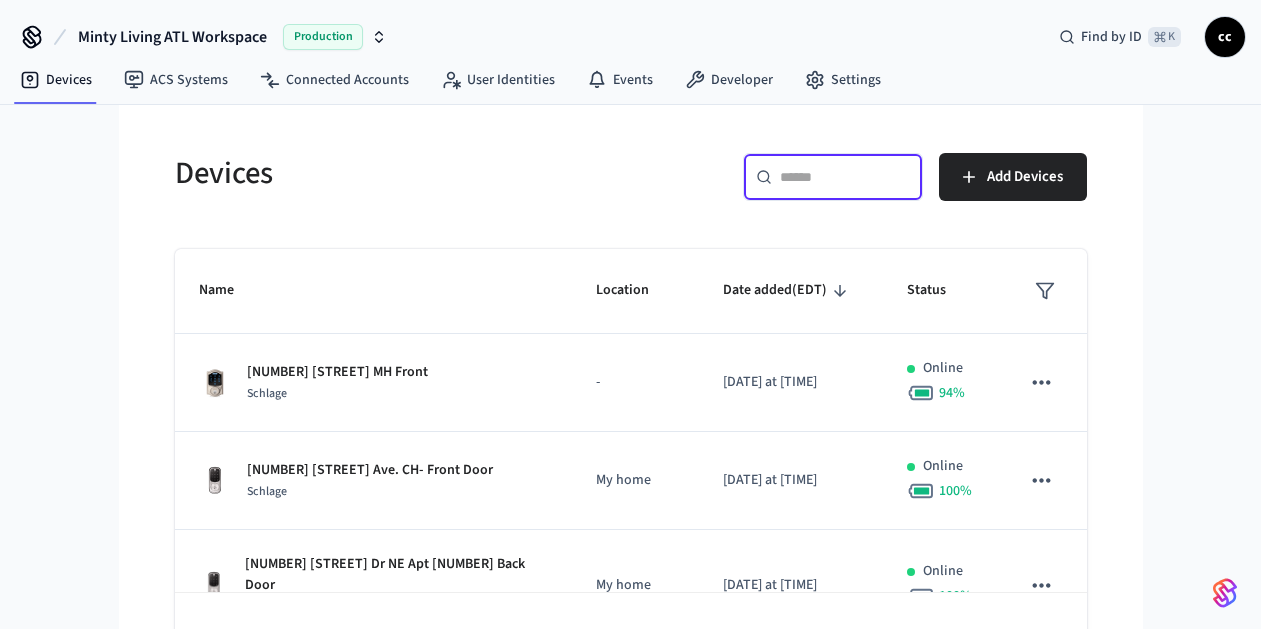 click at bounding box center [845, 177] 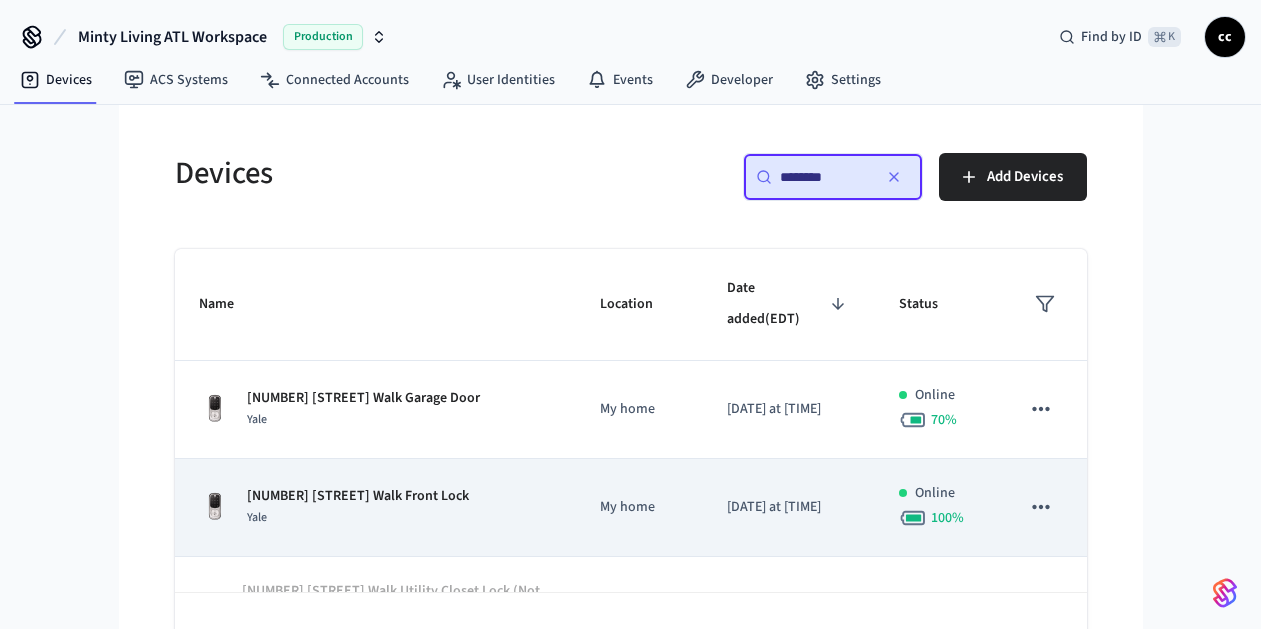 type on "********" 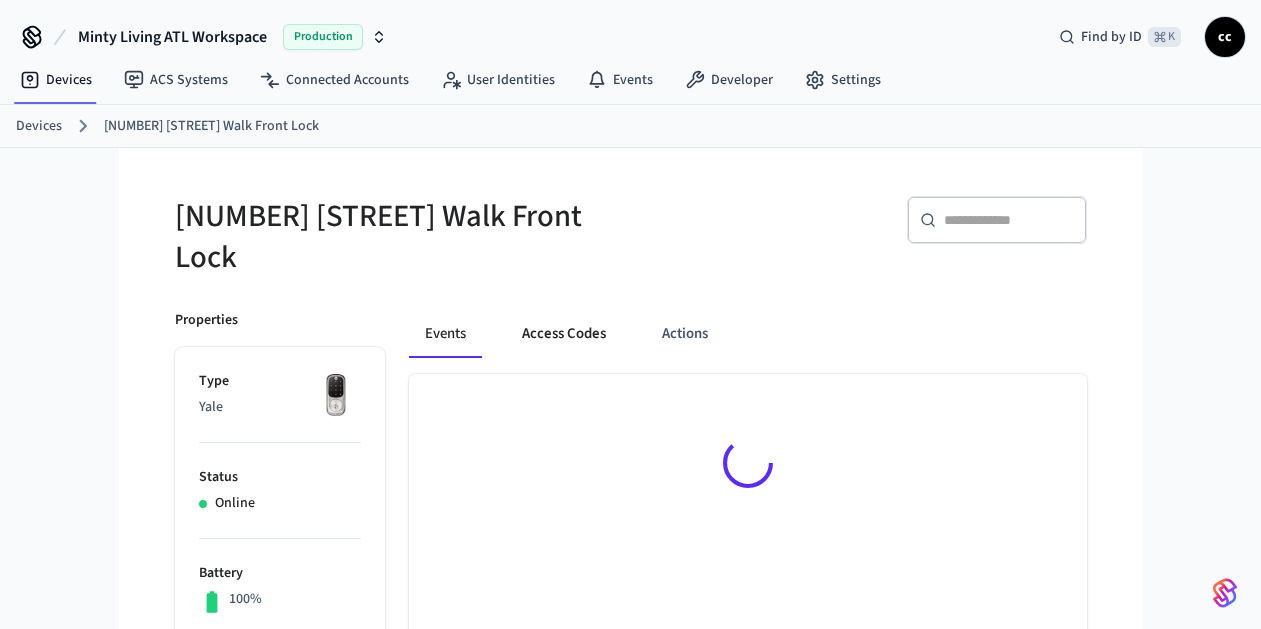 click on "Access Codes" at bounding box center [564, 334] 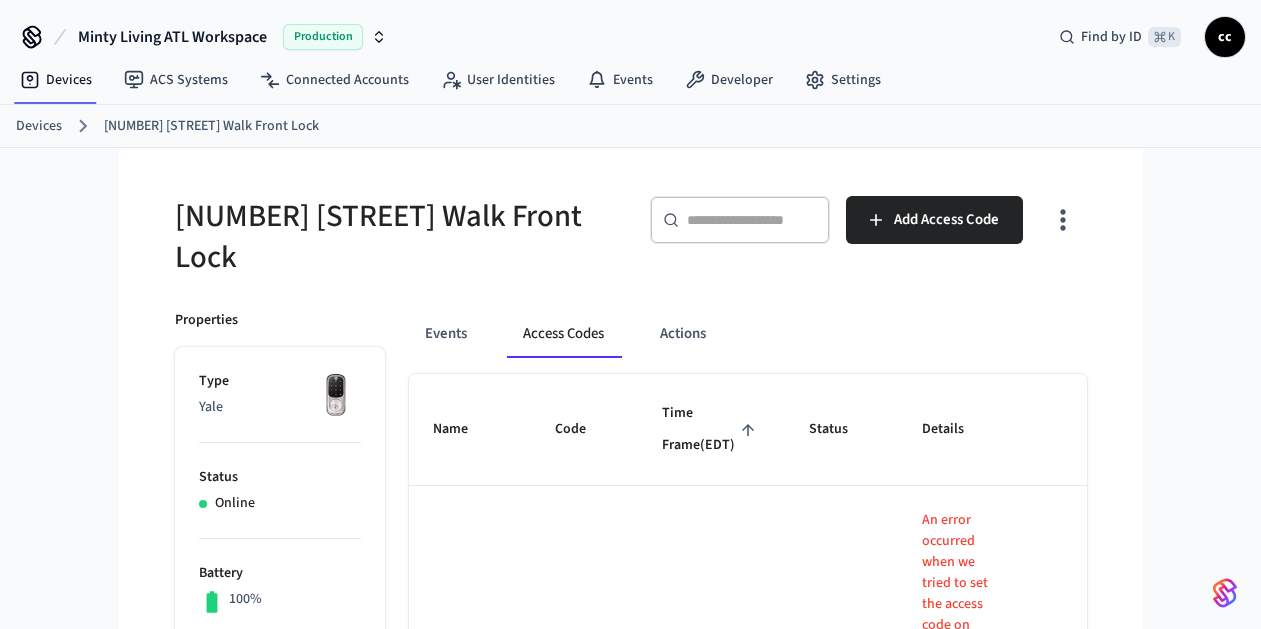 click on "Time Frame  (EDT)" at bounding box center [711, 429] 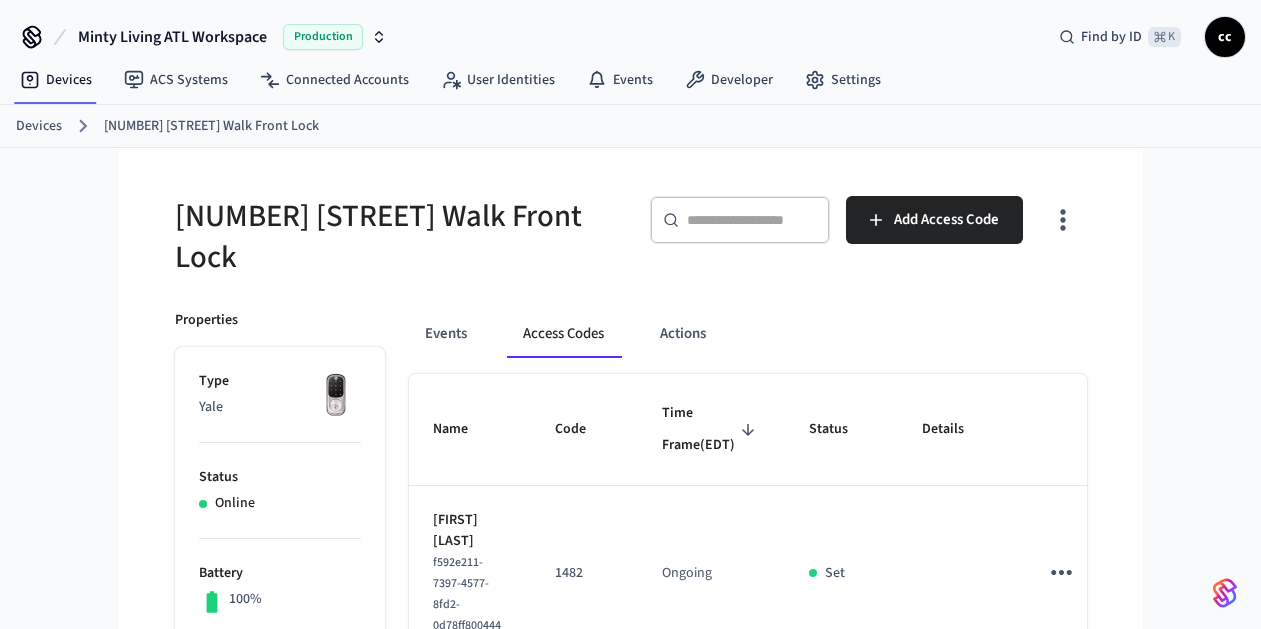 click on "Time Frame  (EDT)" at bounding box center [711, 430] 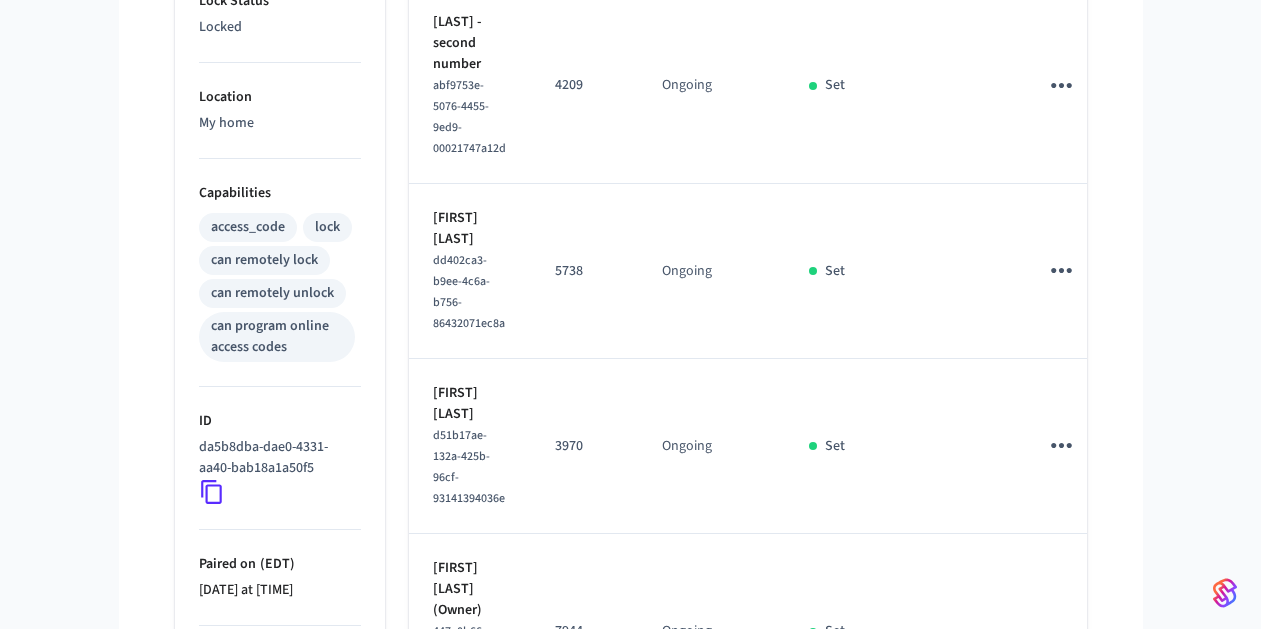 scroll, scrollTop: 728, scrollLeft: 0, axis: vertical 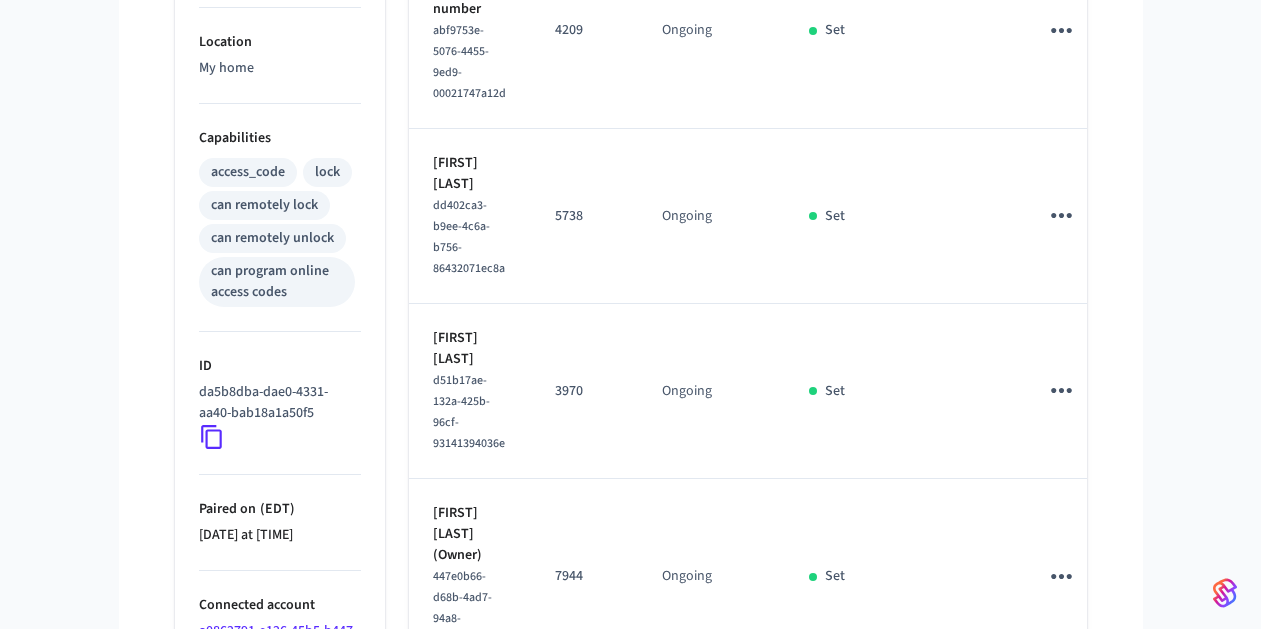 drag, startPoint x: 1021, startPoint y: 382, endPoint x: 1034, endPoint y: 399, distance: 21.400934 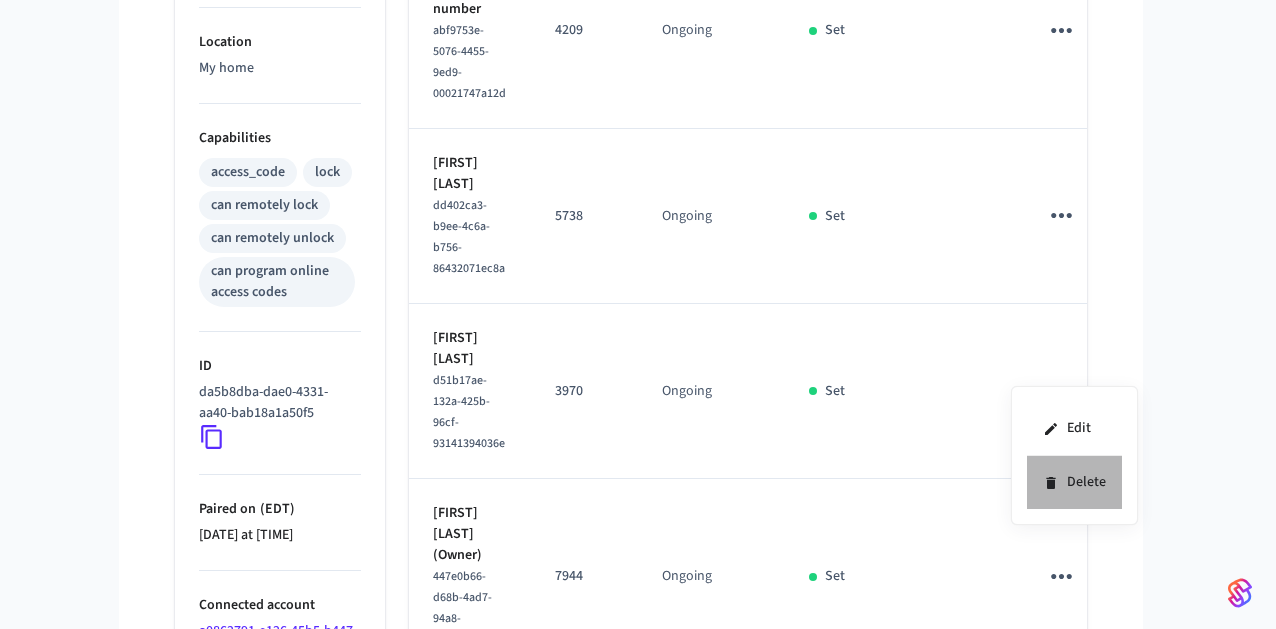 click on "Delete" at bounding box center (1074, 482) 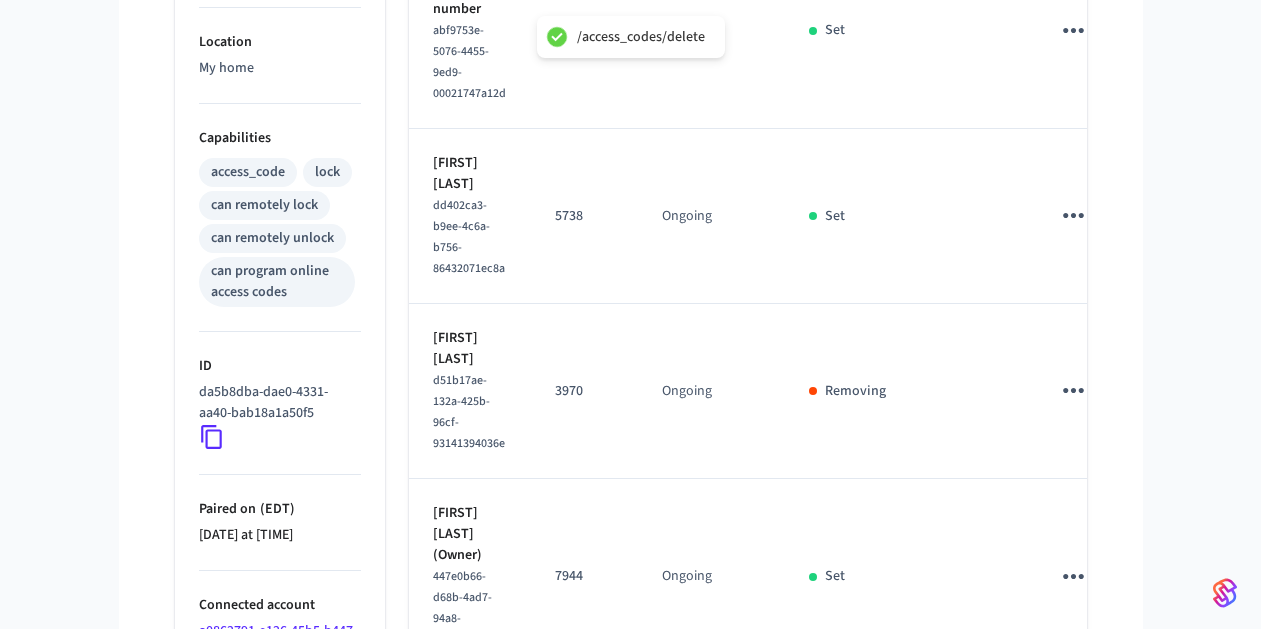 click 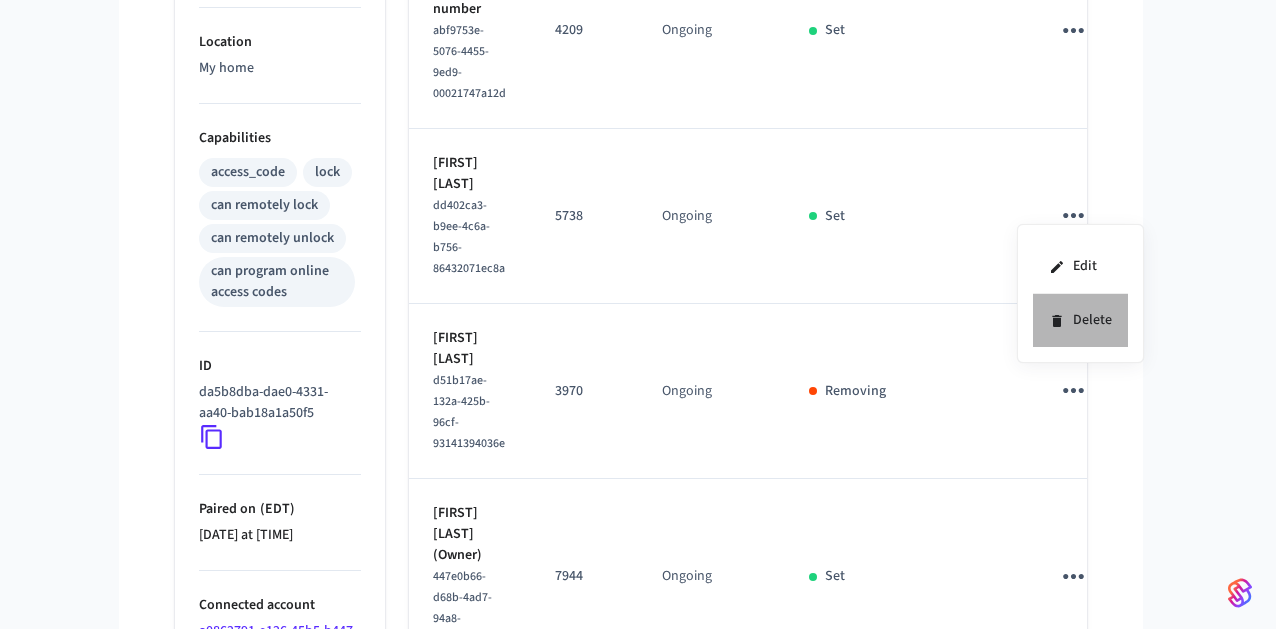 click 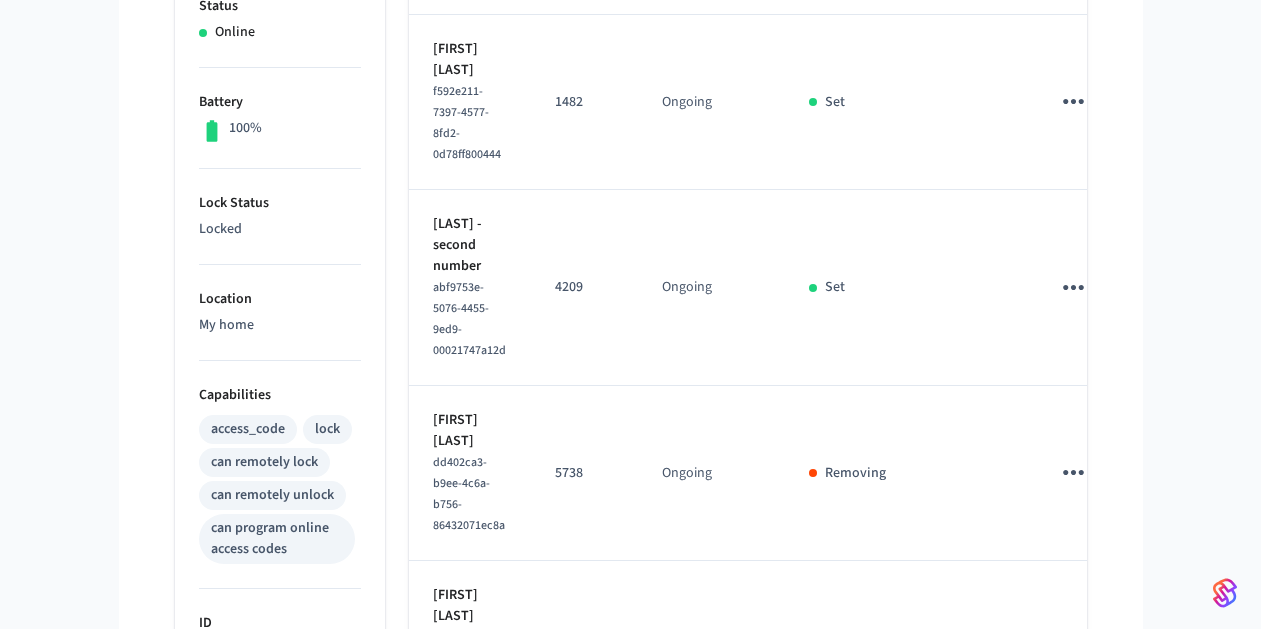scroll, scrollTop: 470, scrollLeft: 0, axis: vertical 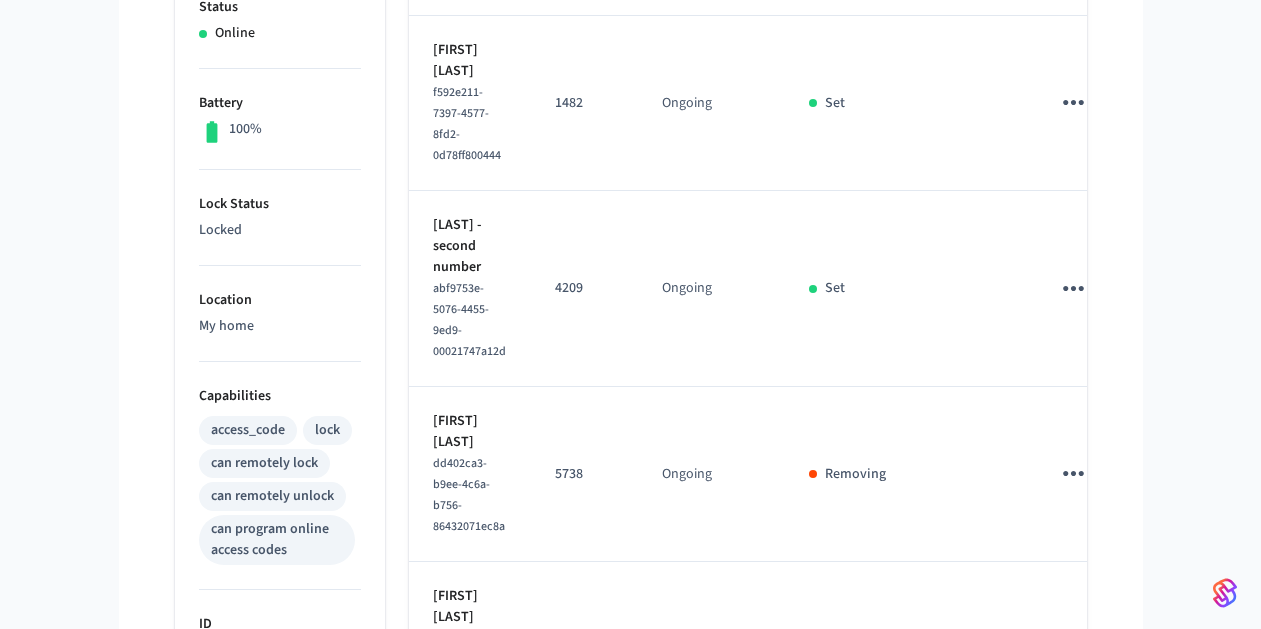 click 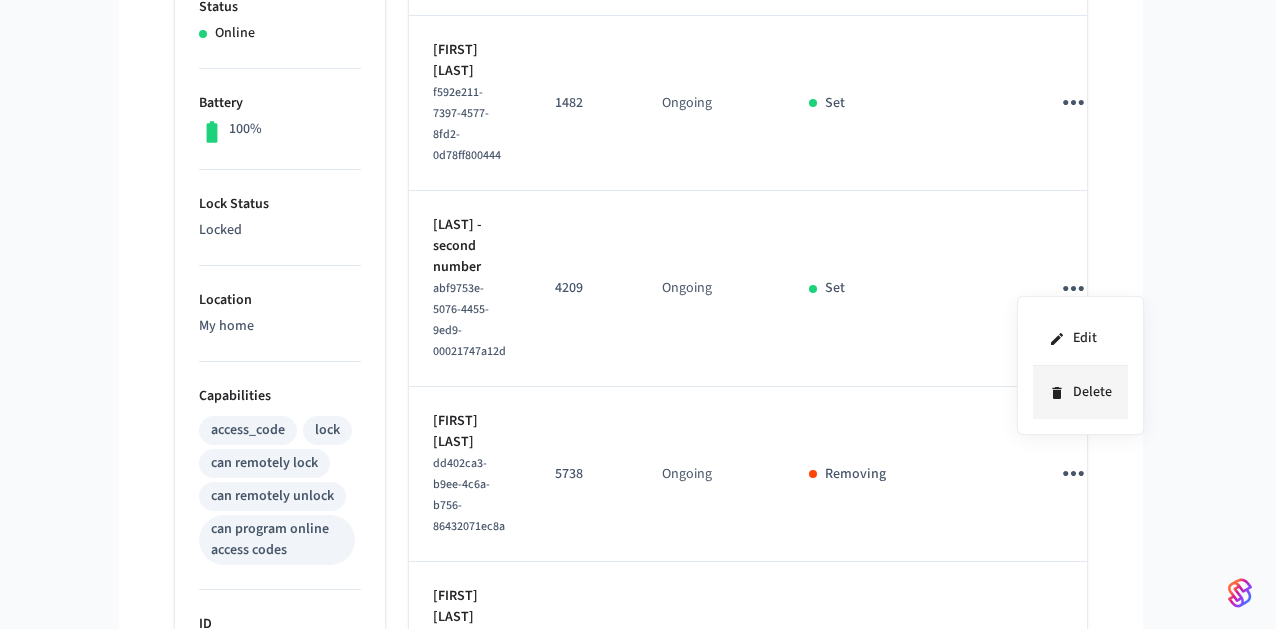 click on "Delete" at bounding box center (1080, 392) 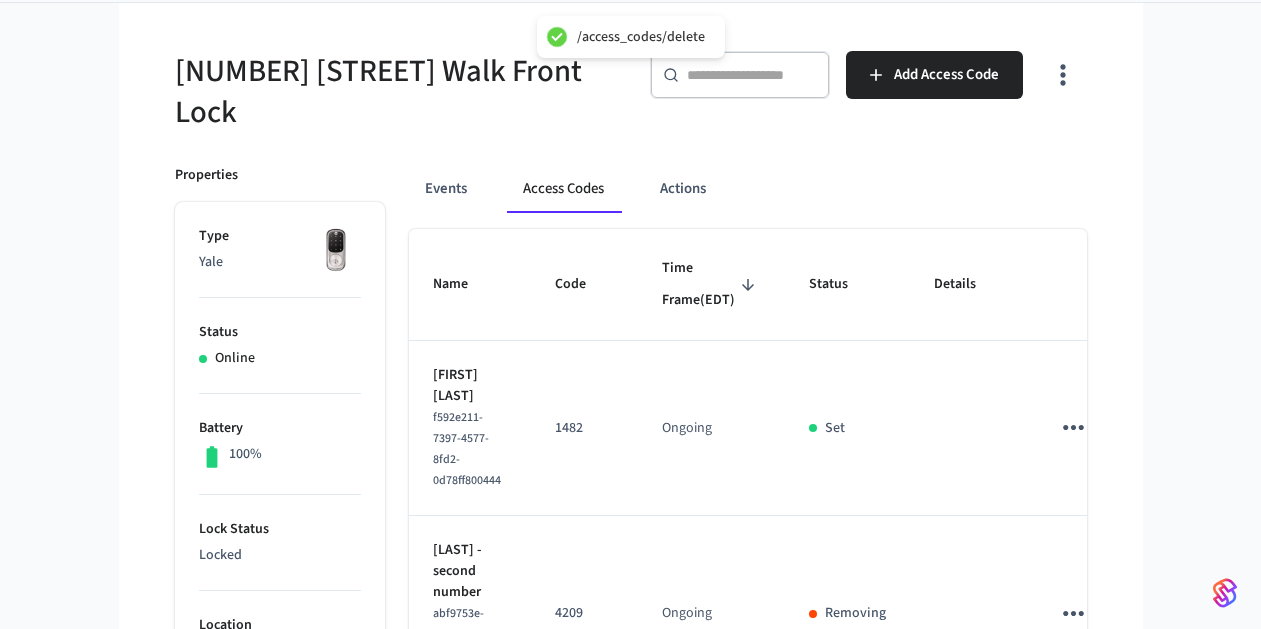 scroll, scrollTop: 70, scrollLeft: 0, axis: vertical 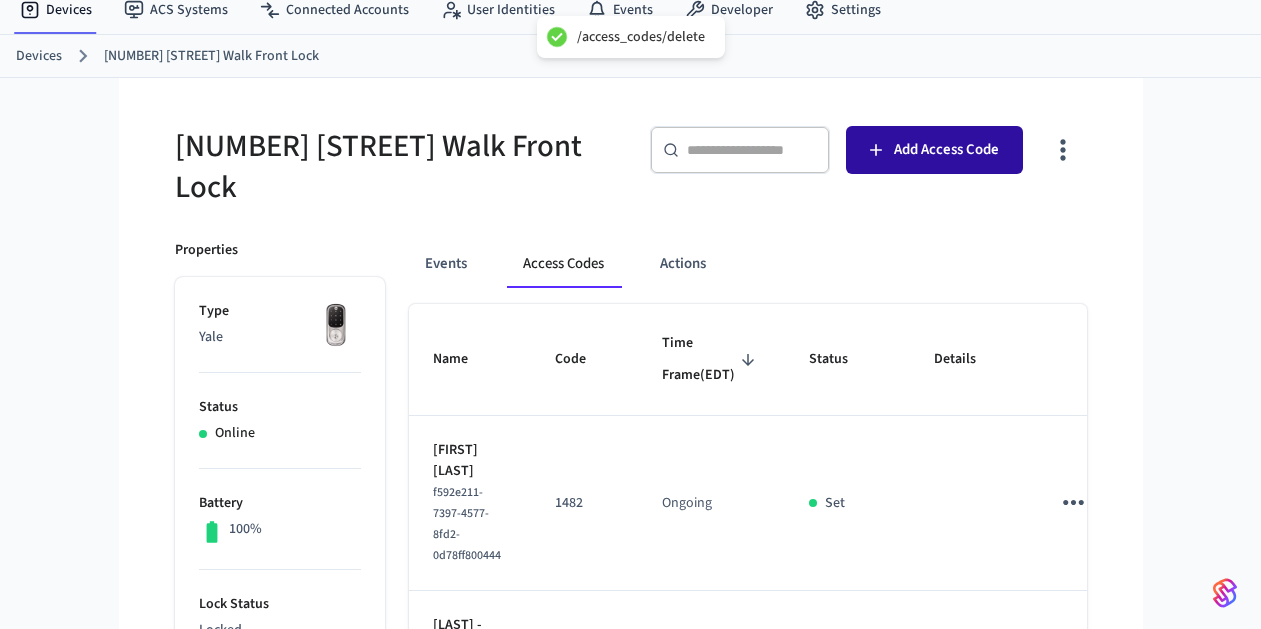 click on "Add Access Code" at bounding box center (934, 150) 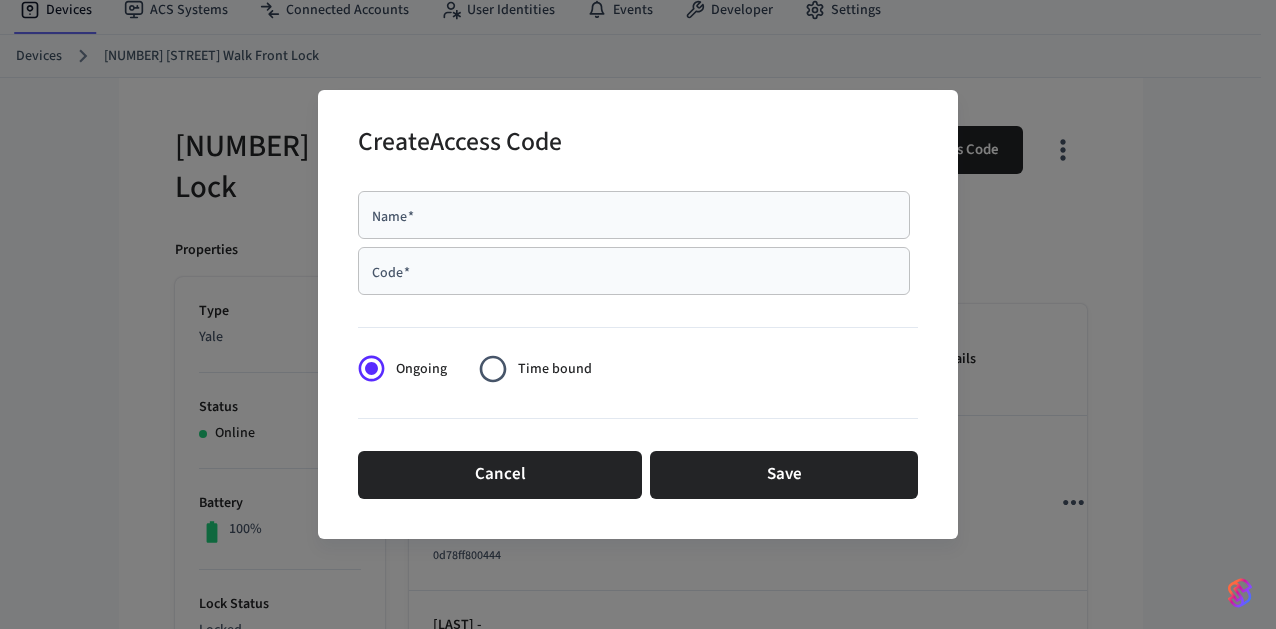 click on "Name   *" at bounding box center (634, 215) 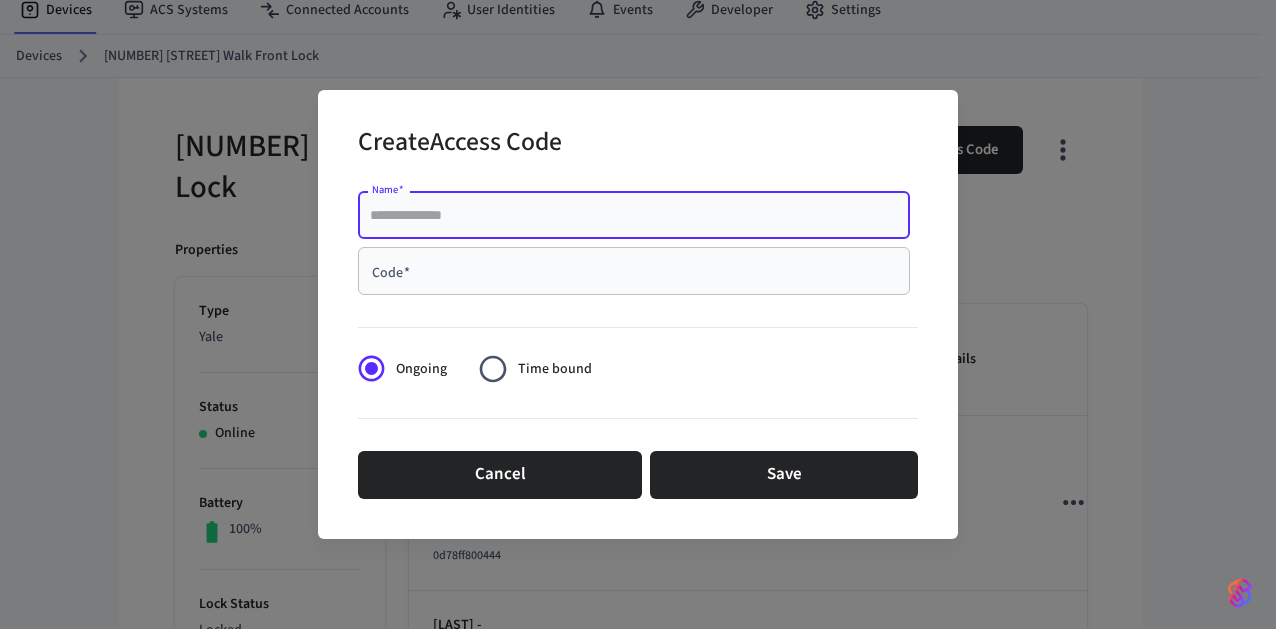 paste on "**********" 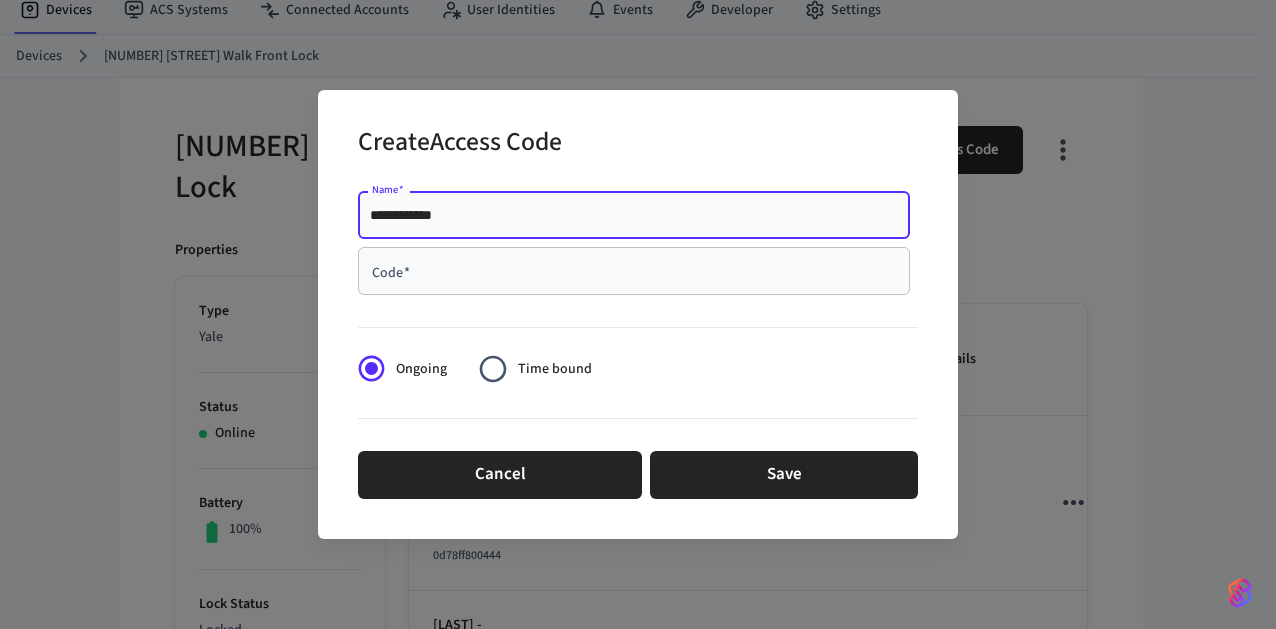 type on "**********" 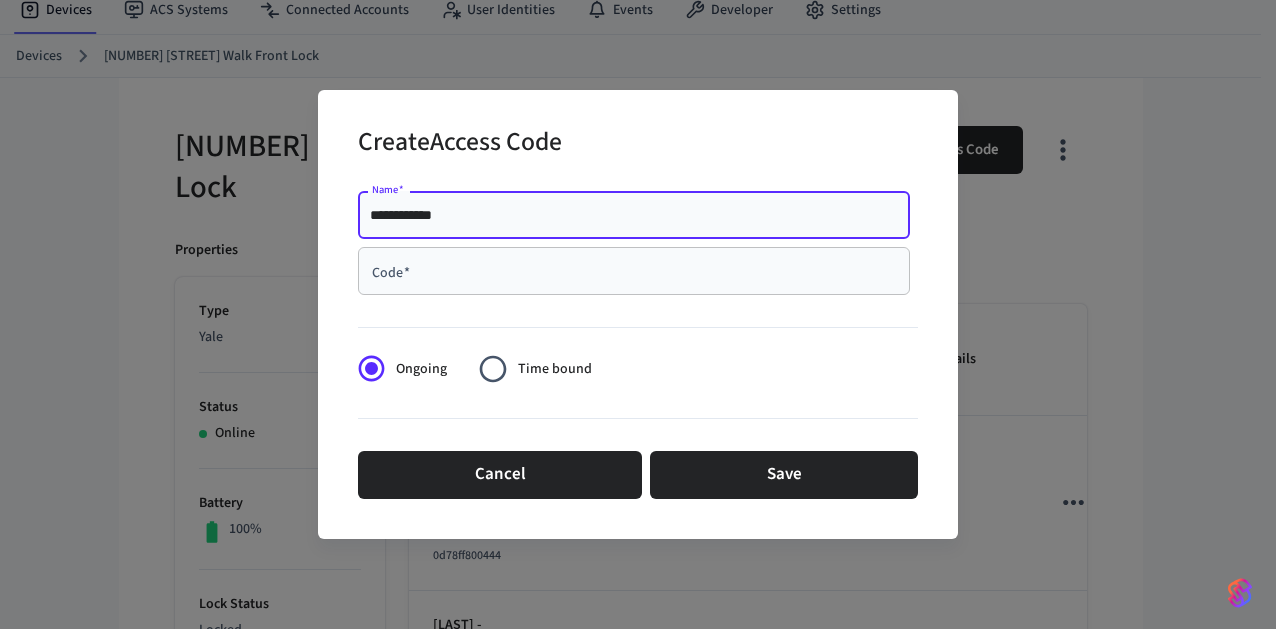 click on "Code   *" at bounding box center [634, 271] 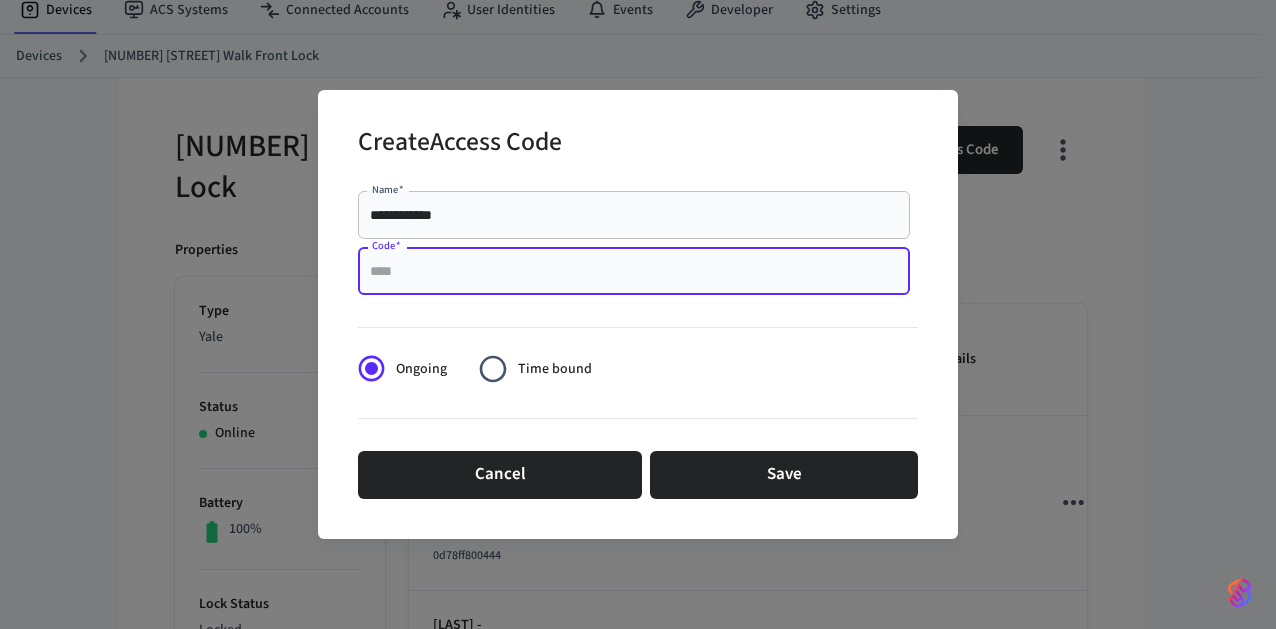 paste on "****" 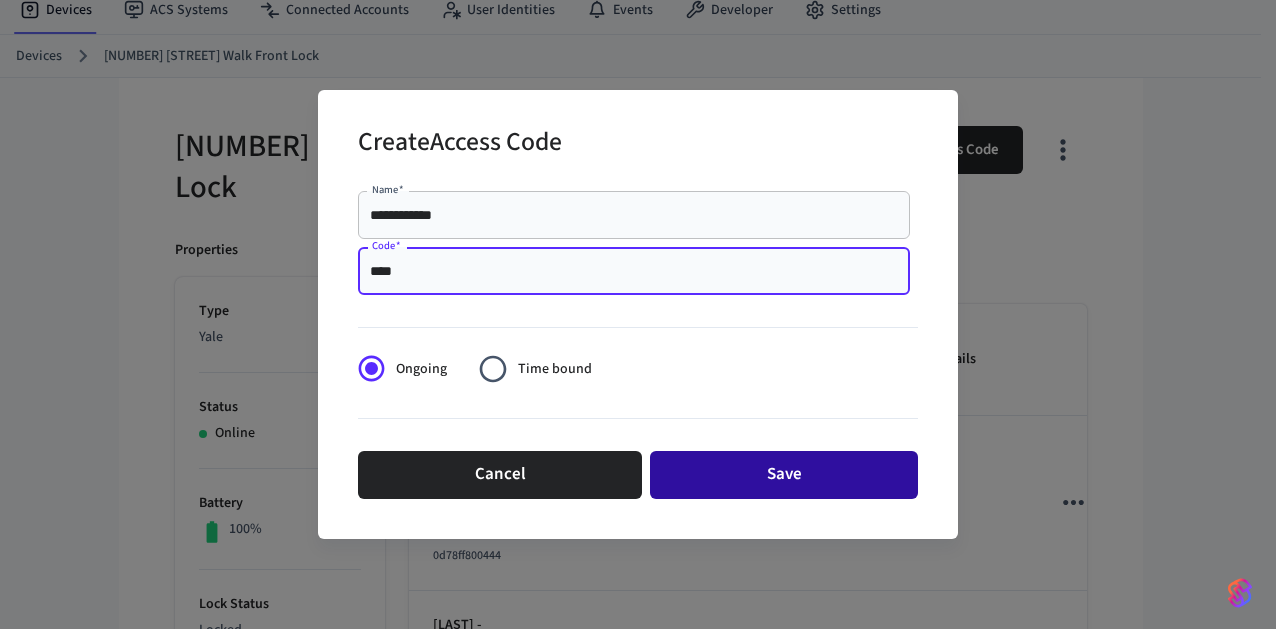 type on "****" 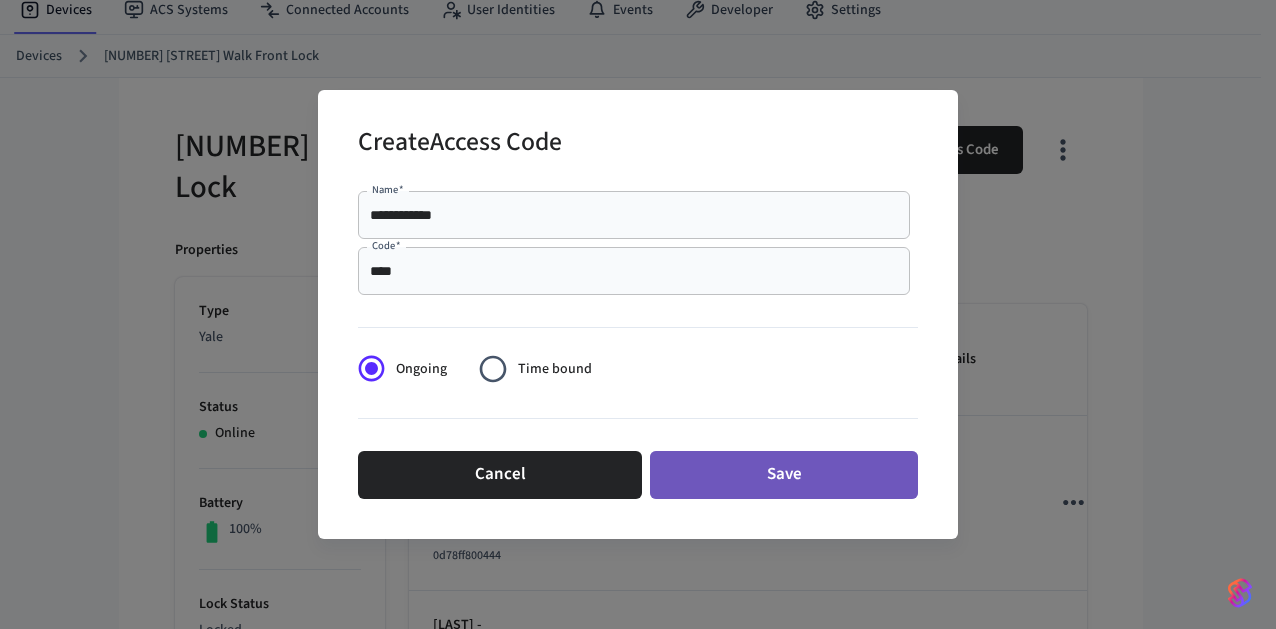 click on "Save" at bounding box center [784, 475] 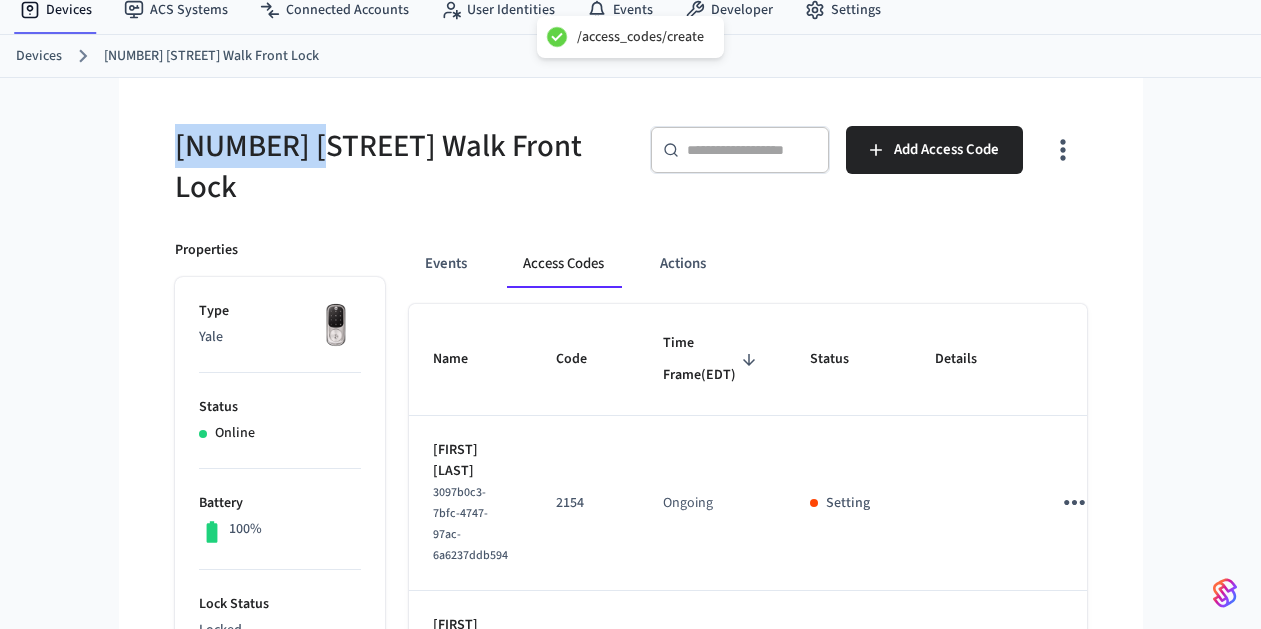 drag, startPoint x: 312, startPoint y: 141, endPoint x: 158, endPoint y: 133, distance: 154.20766 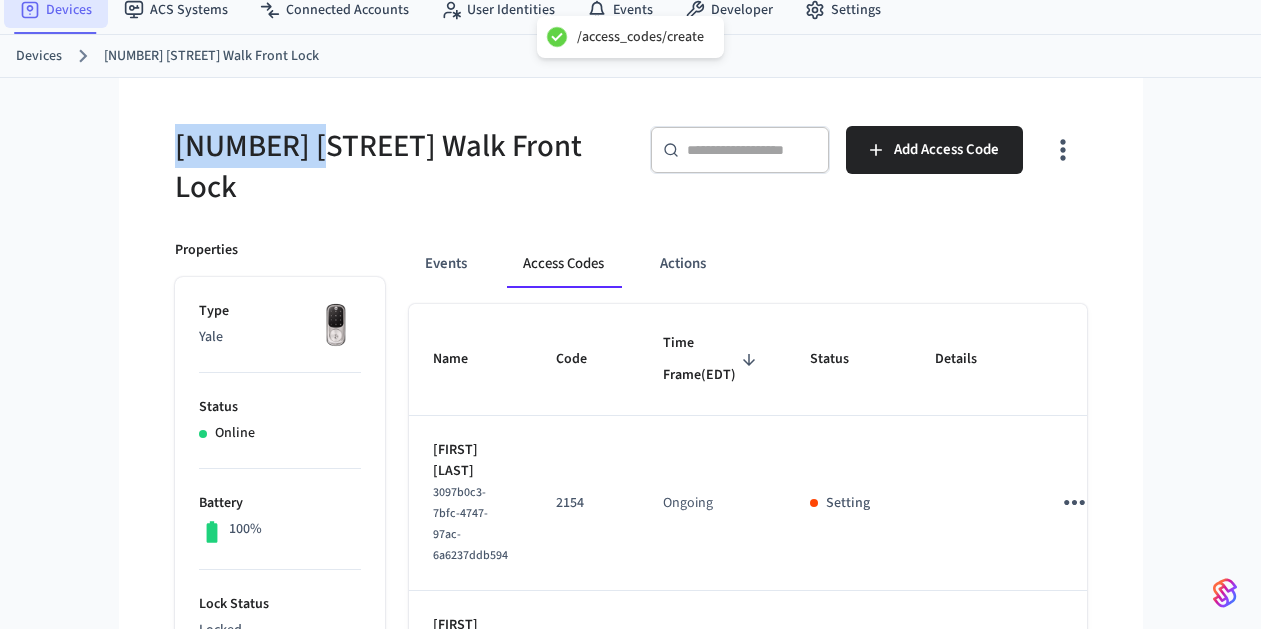 copy on "[NUMBER] [STREET] W" 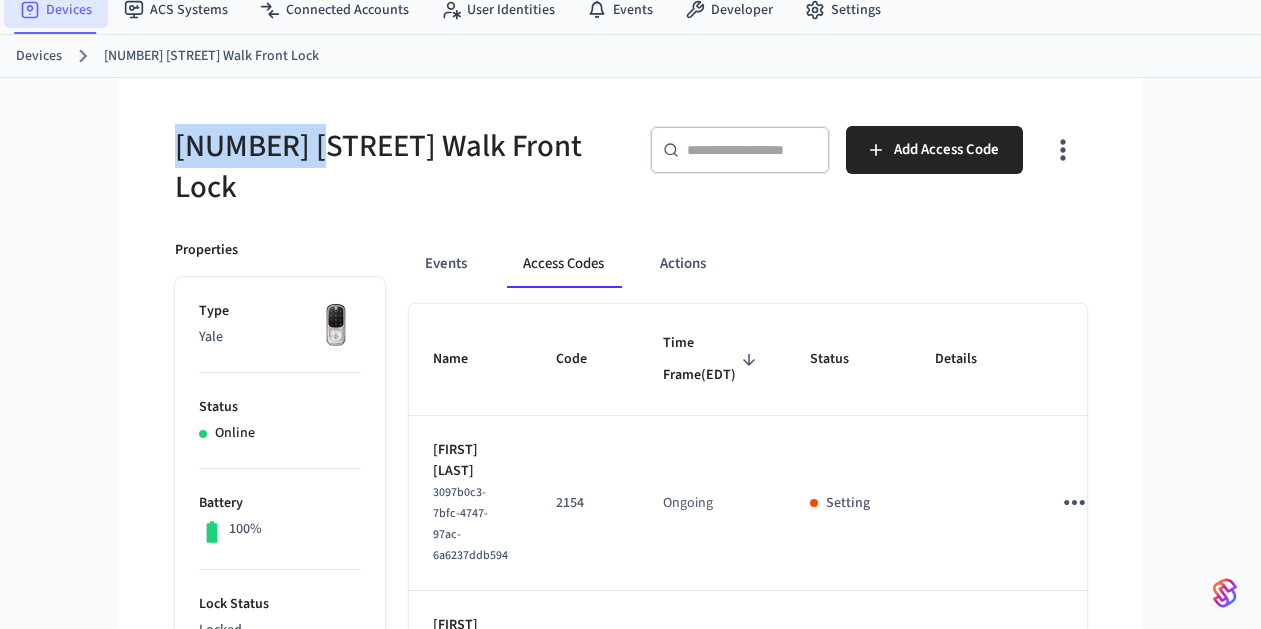 click on "Devices" at bounding box center (56, 10) 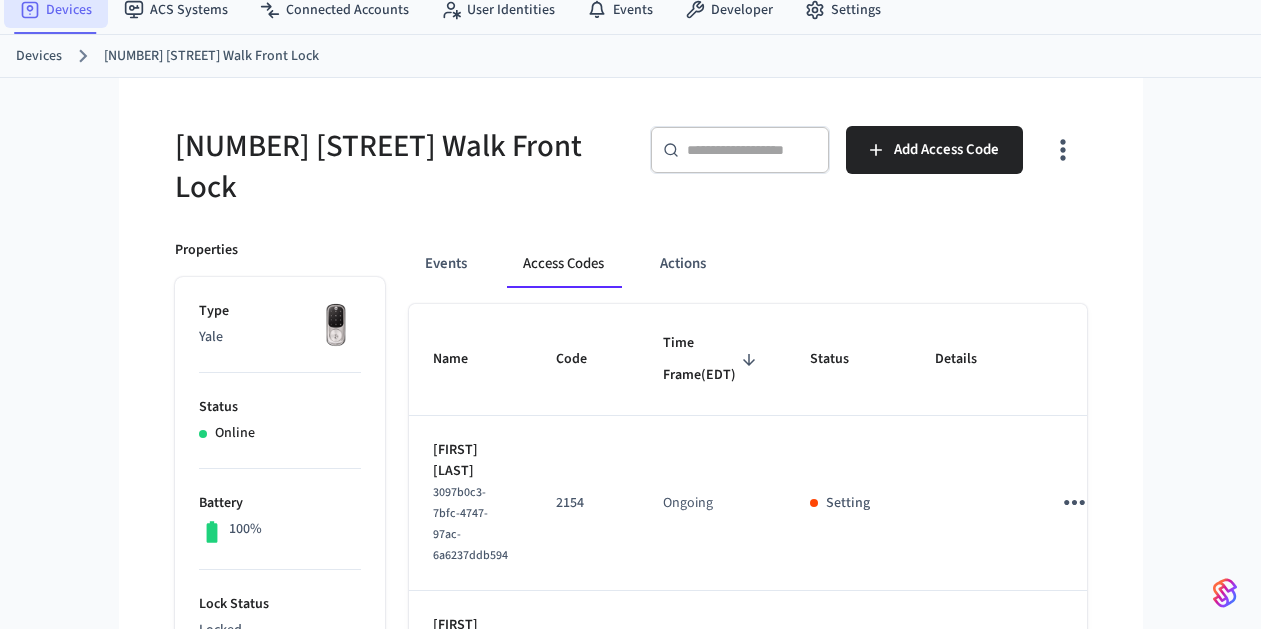 scroll, scrollTop: 0, scrollLeft: 0, axis: both 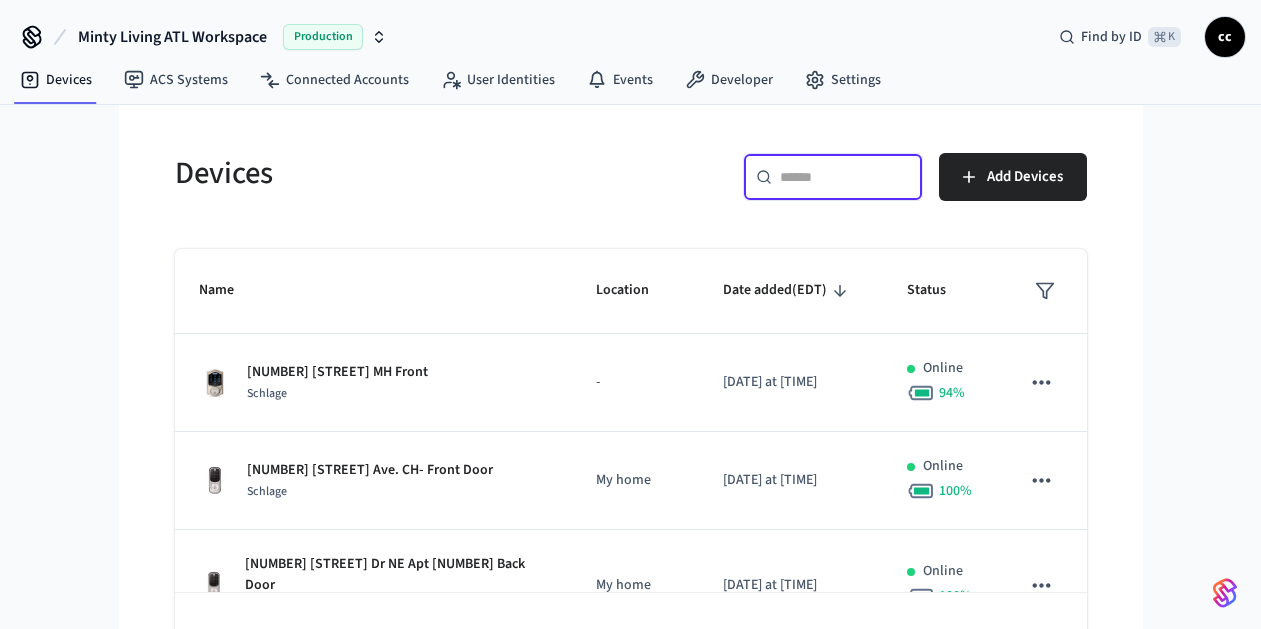 click at bounding box center (845, 177) 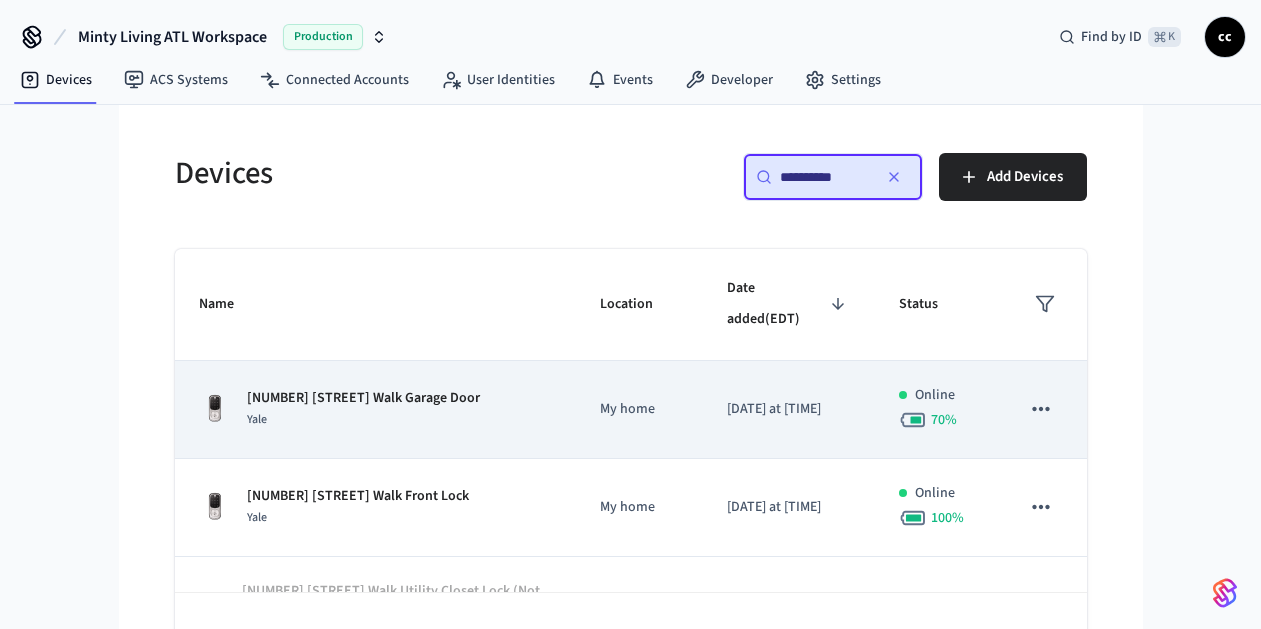 type on "**********" 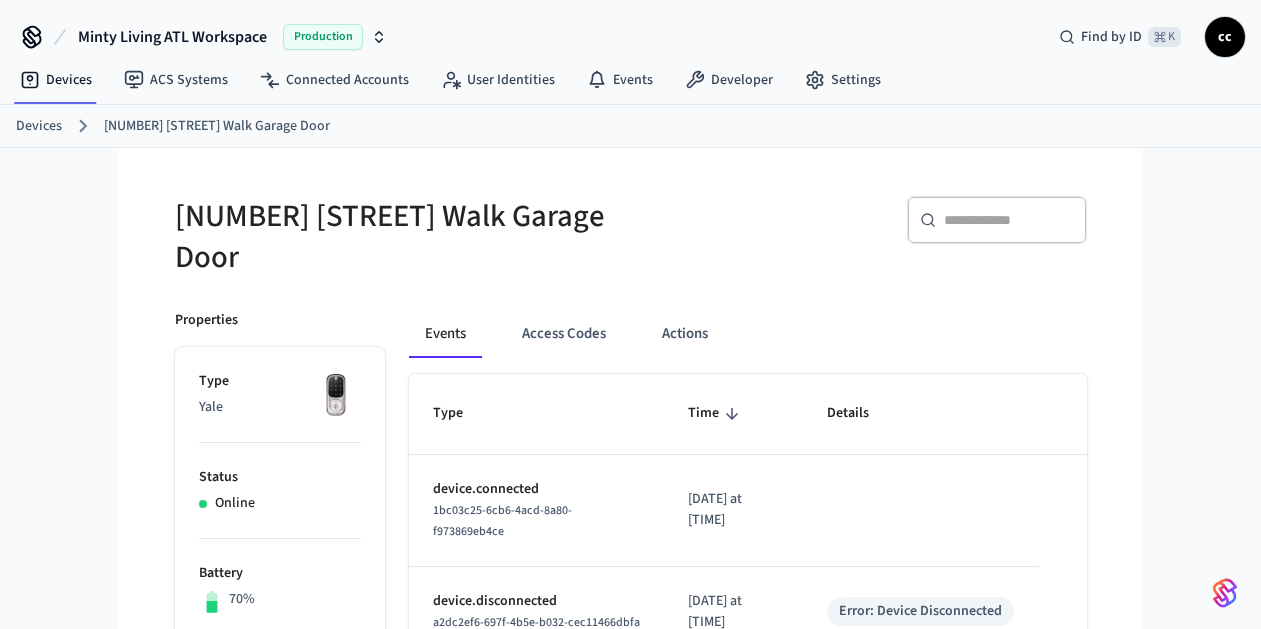 drag, startPoint x: 585, startPoint y: 322, endPoint x: 624, endPoint y: 351, distance: 48.60041 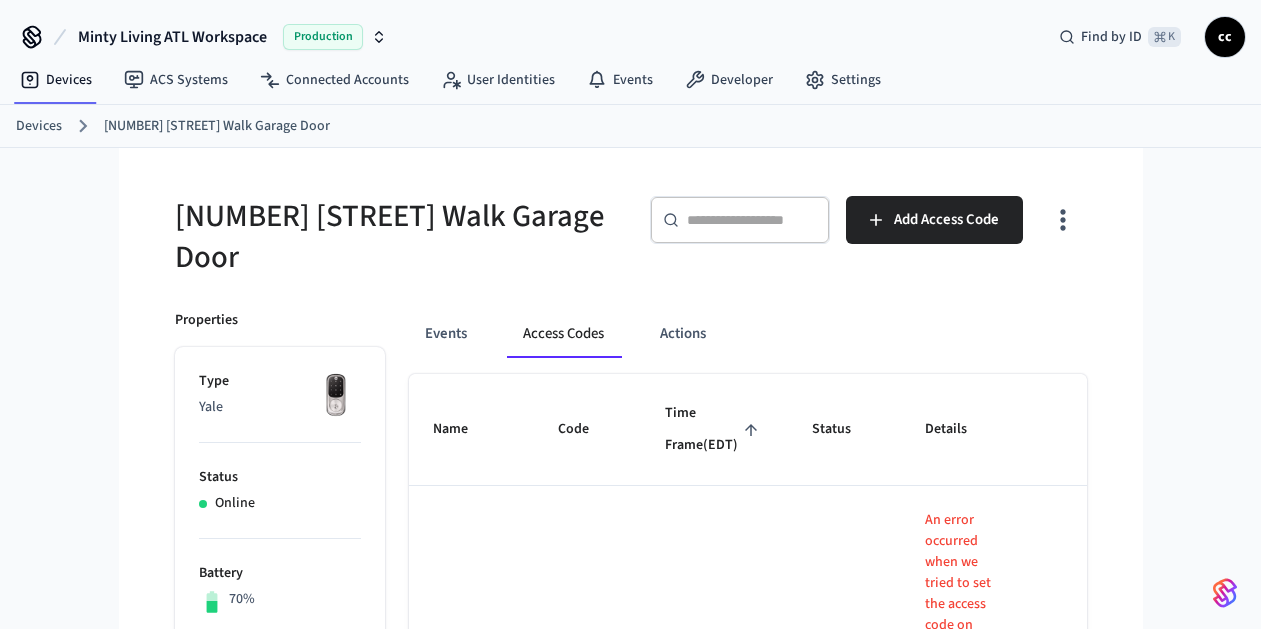 click on "Time Frame  (EDT)" at bounding box center [714, 429] 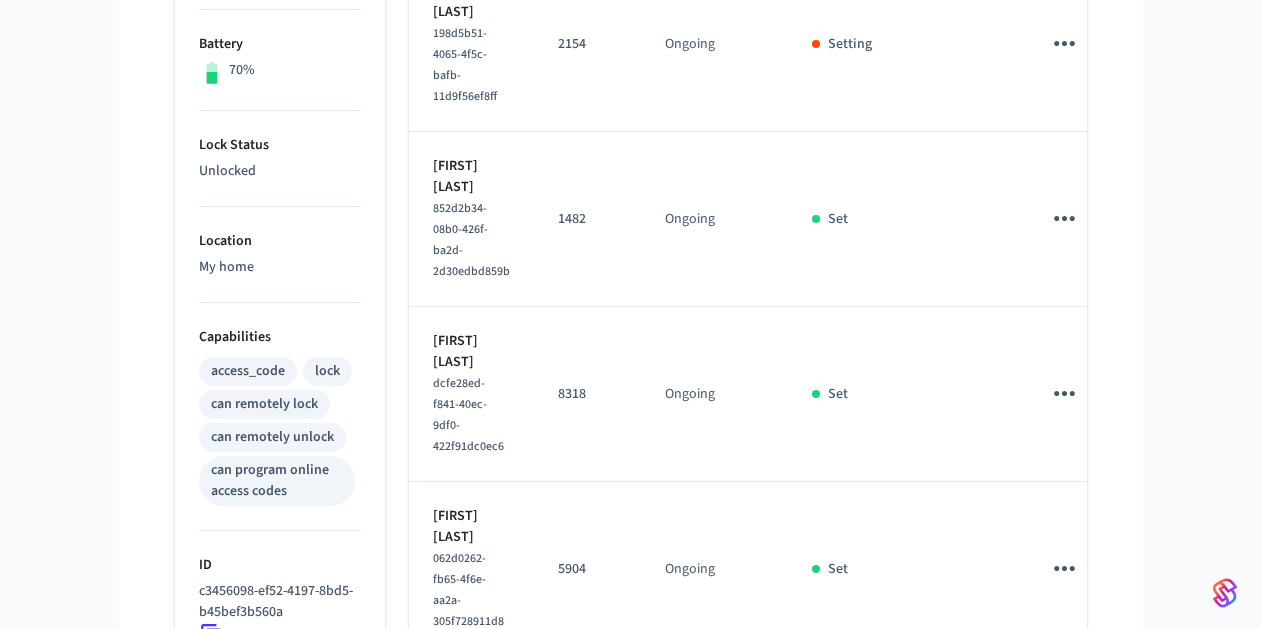 scroll, scrollTop: 576, scrollLeft: 0, axis: vertical 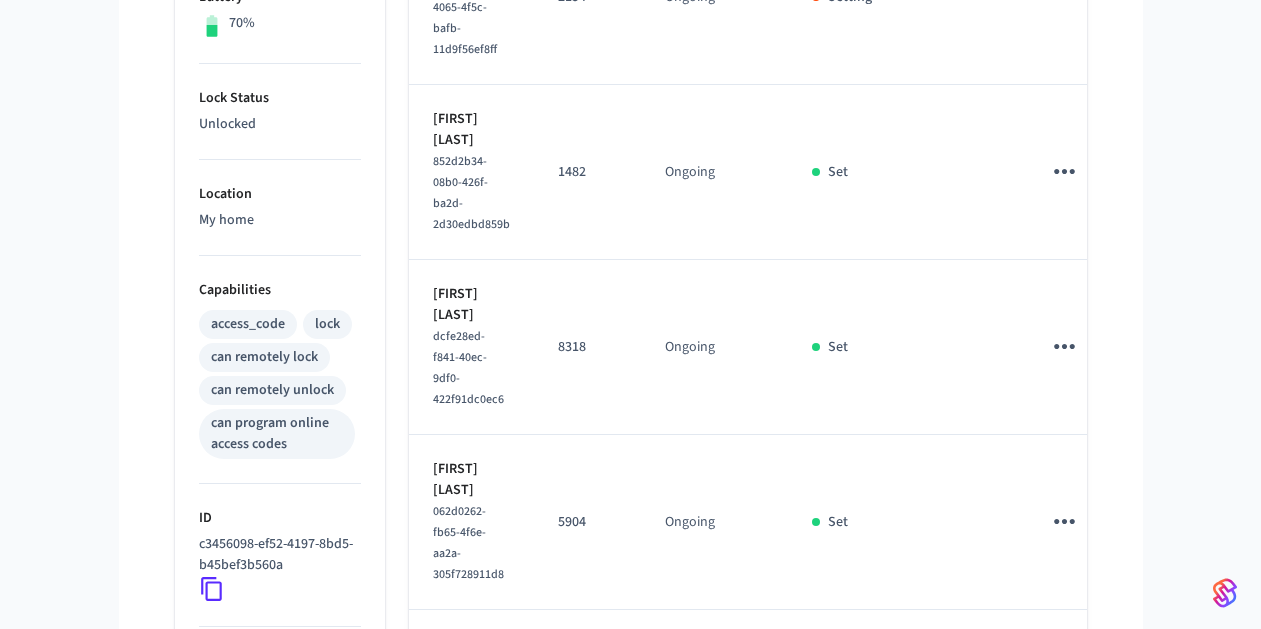 click 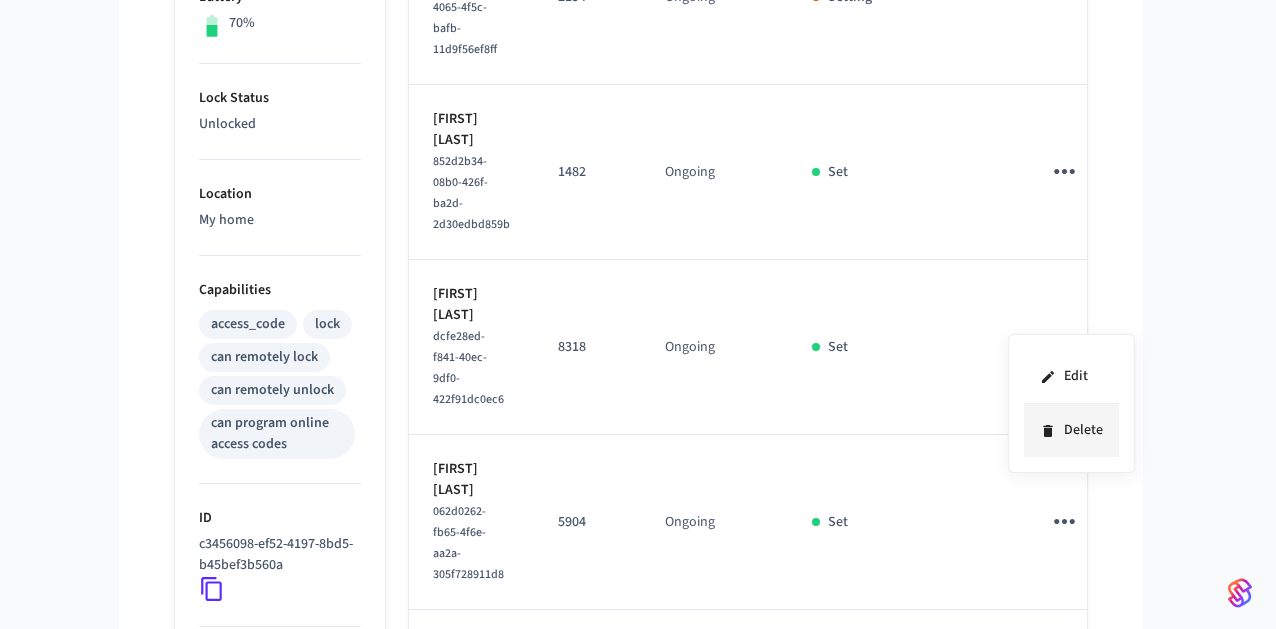 click on "Delete" at bounding box center (1071, 430) 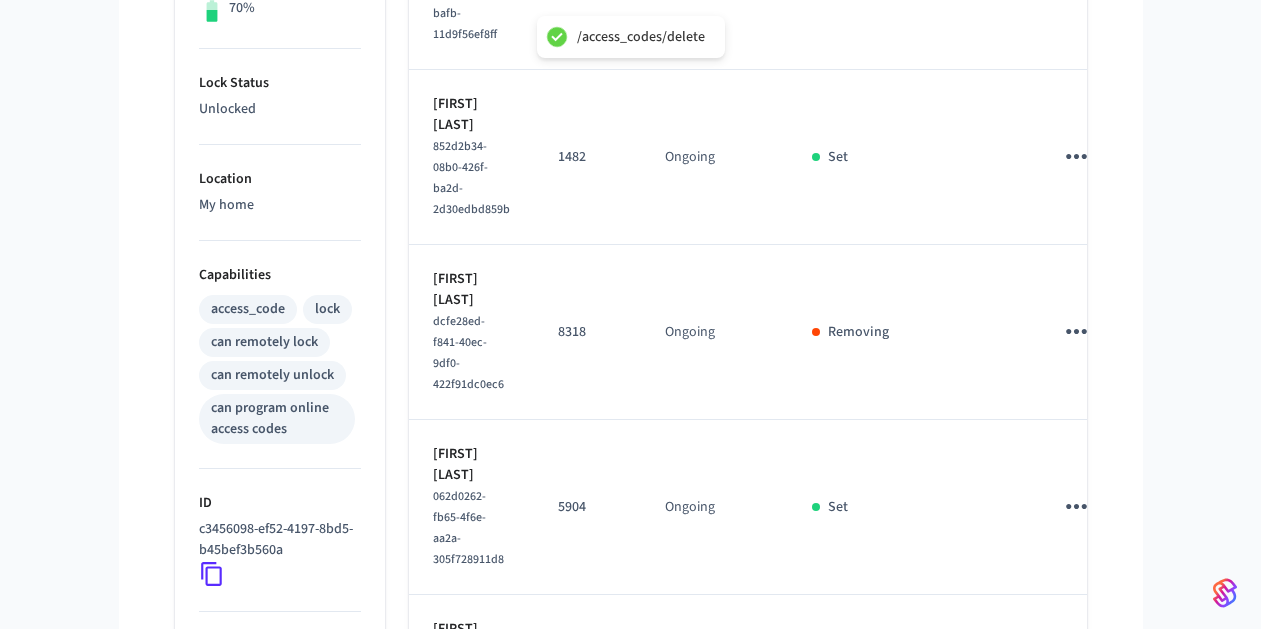 scroll, scrollTop: 609, scrollLeft: 0, axis: vertical 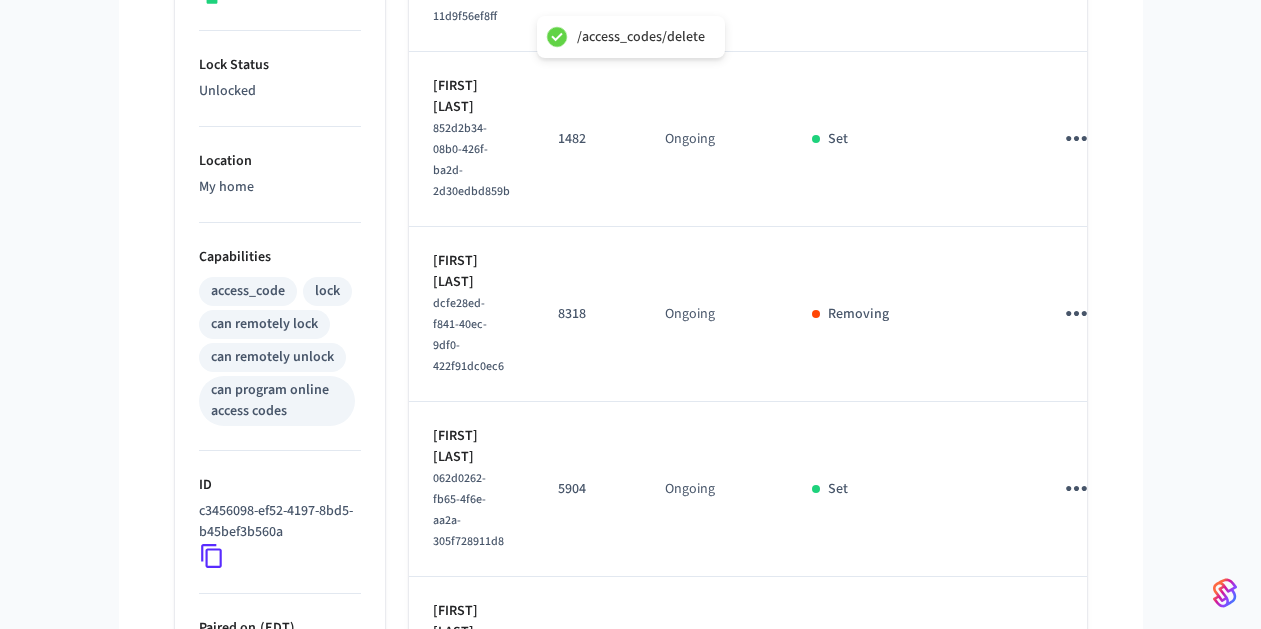 click 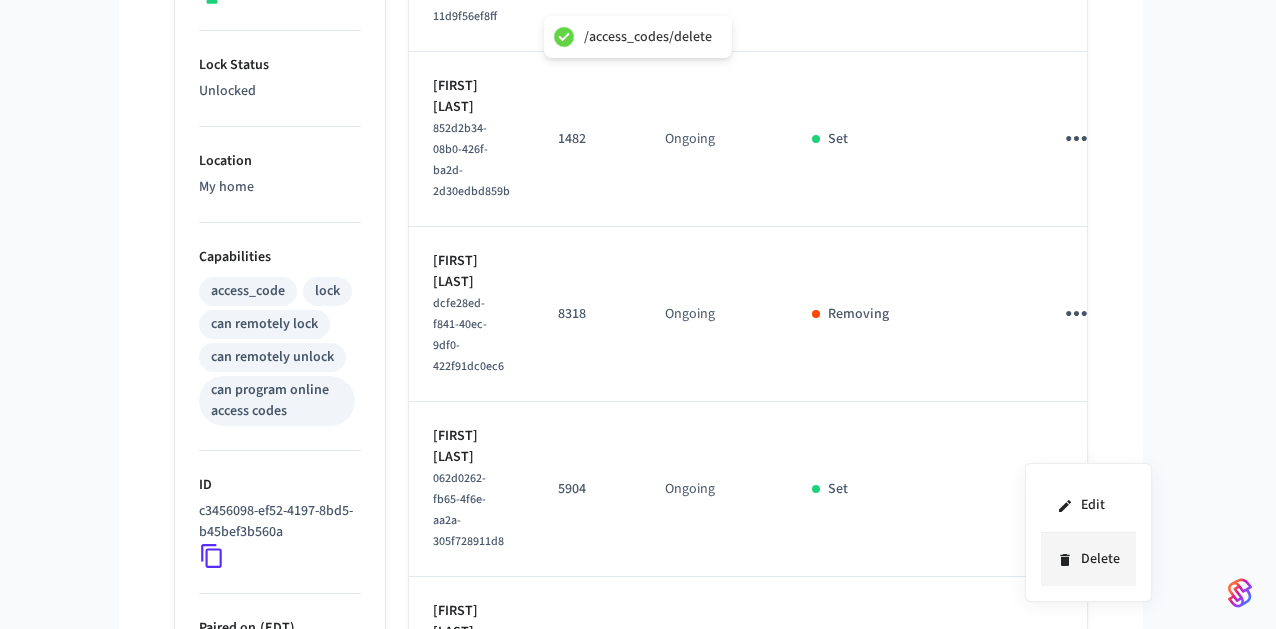 click on "Delete" at bounding box center (1088, 559) 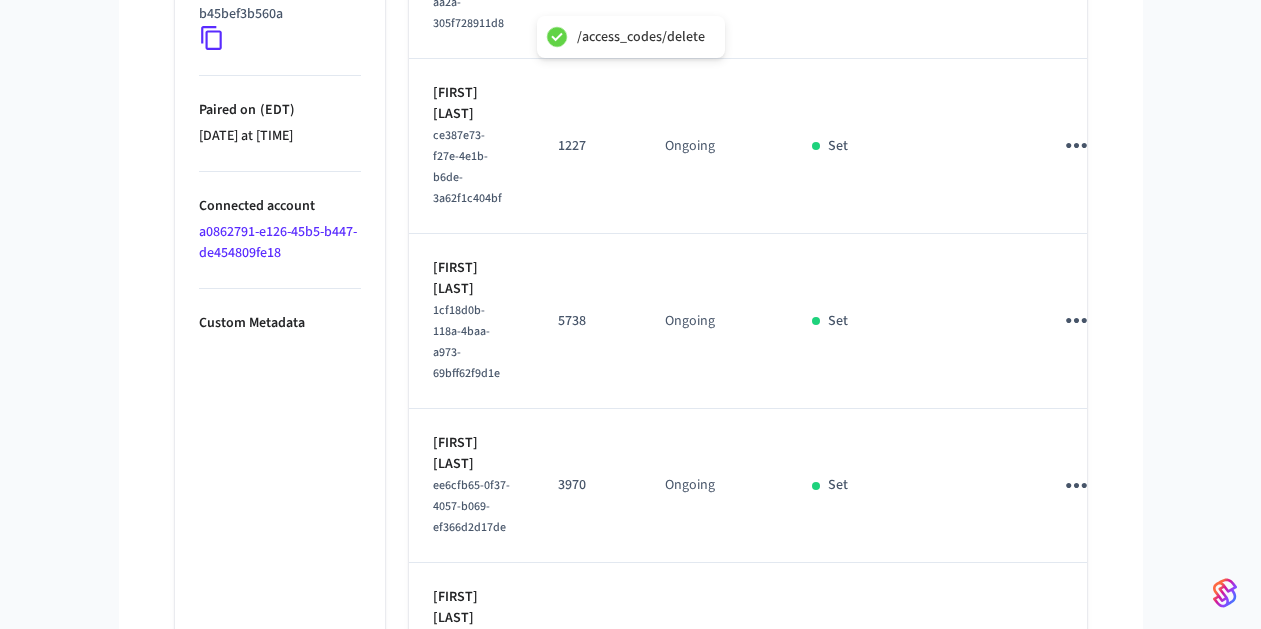 scroll, scrollTop: 1106, scrollLeft: 0, axis: vertical 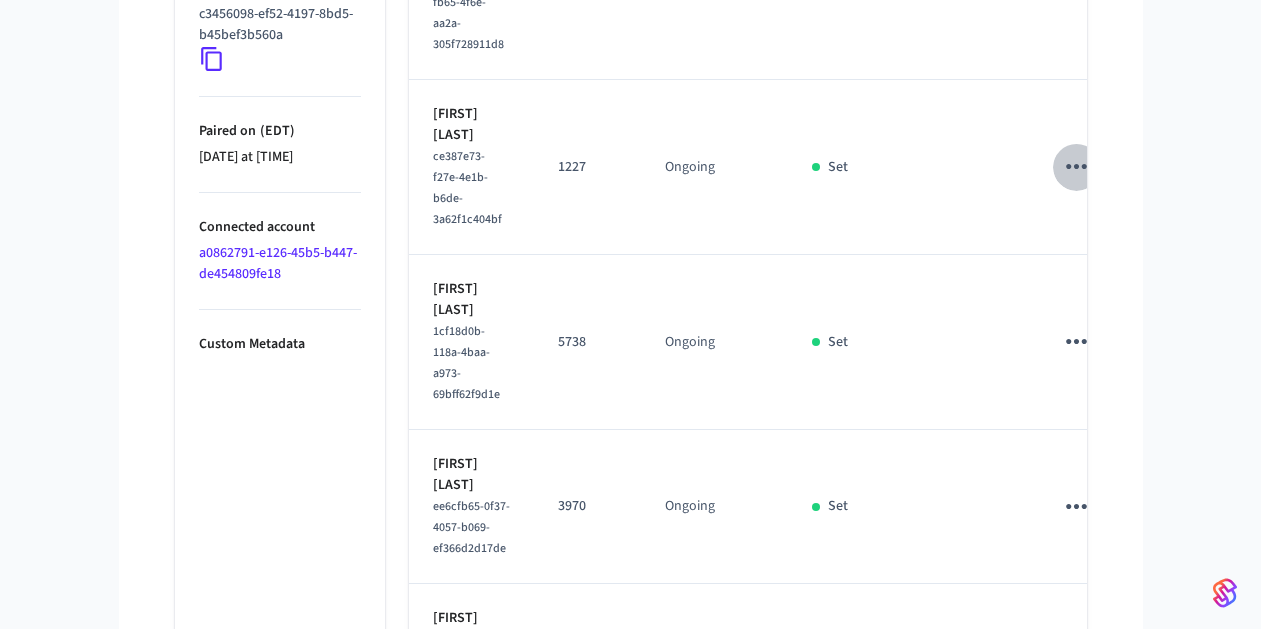 click 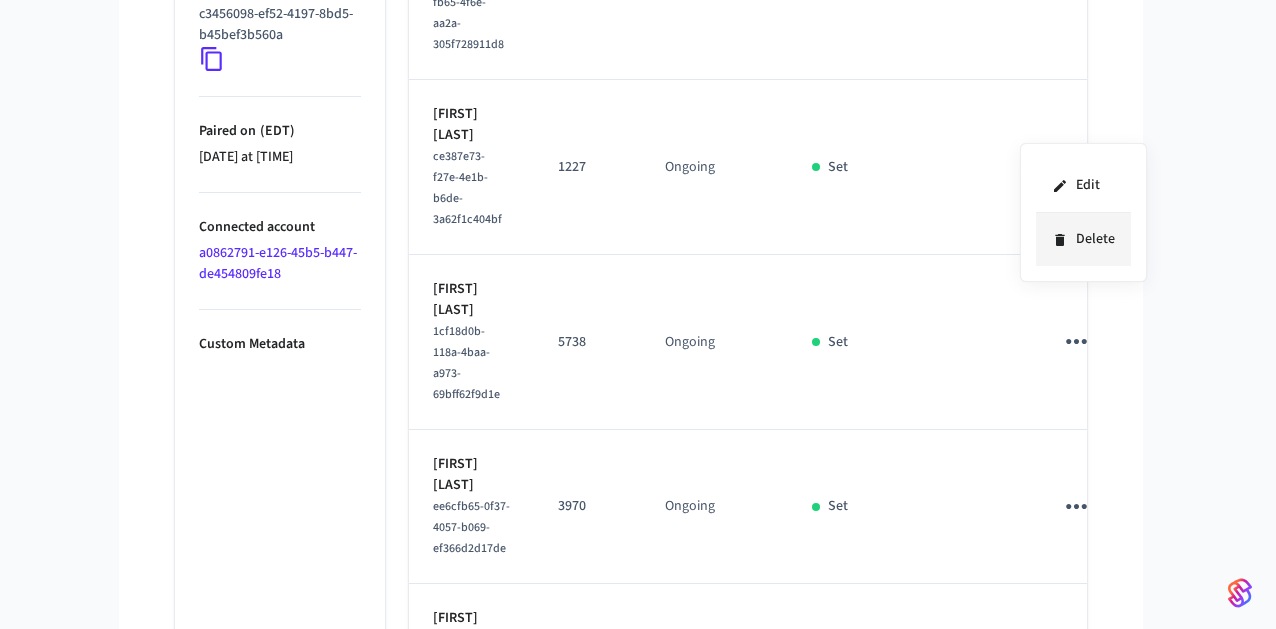 click on "Delete" at bounding box center (1083, 239) 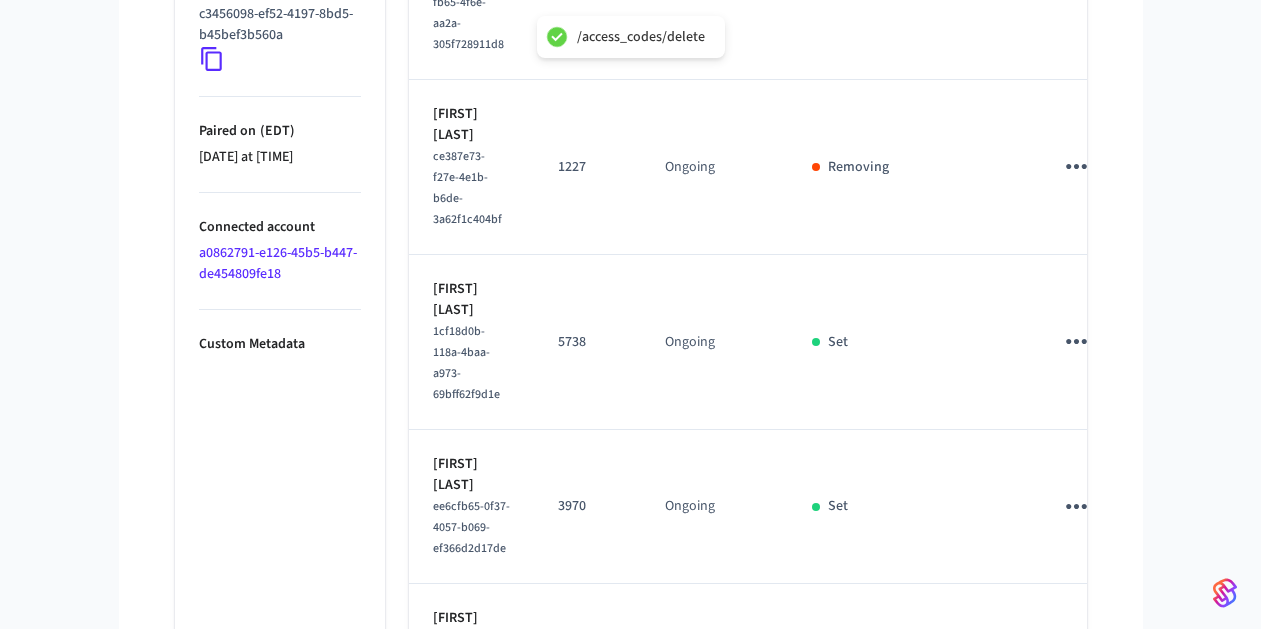 click 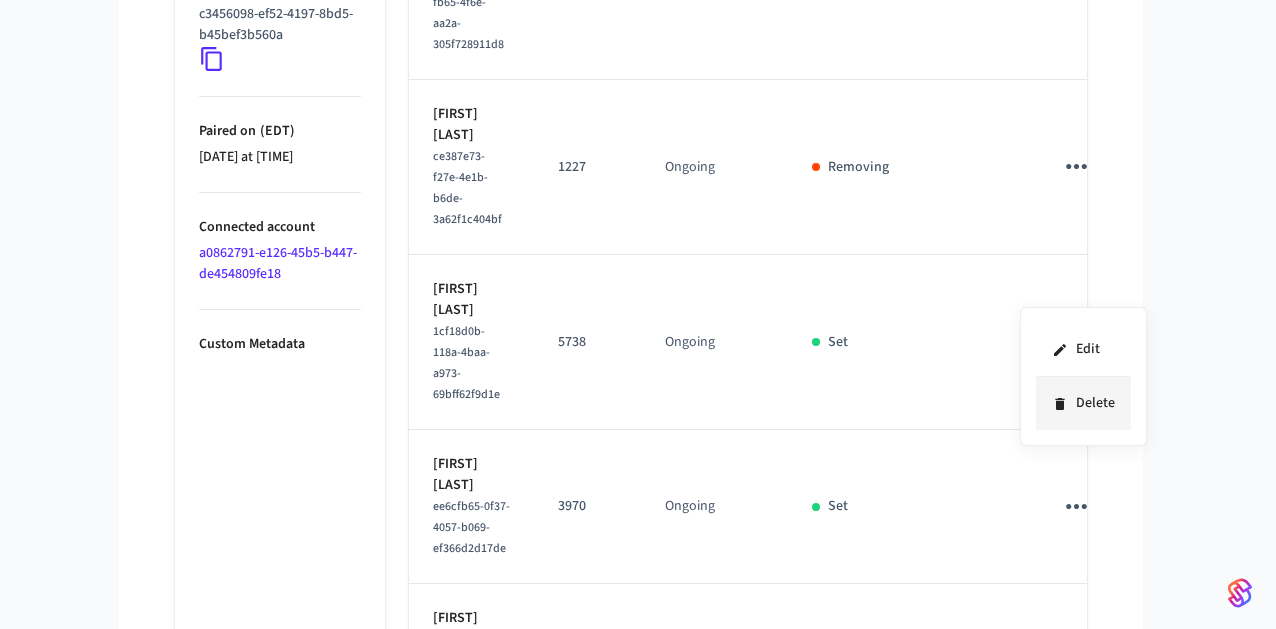 click 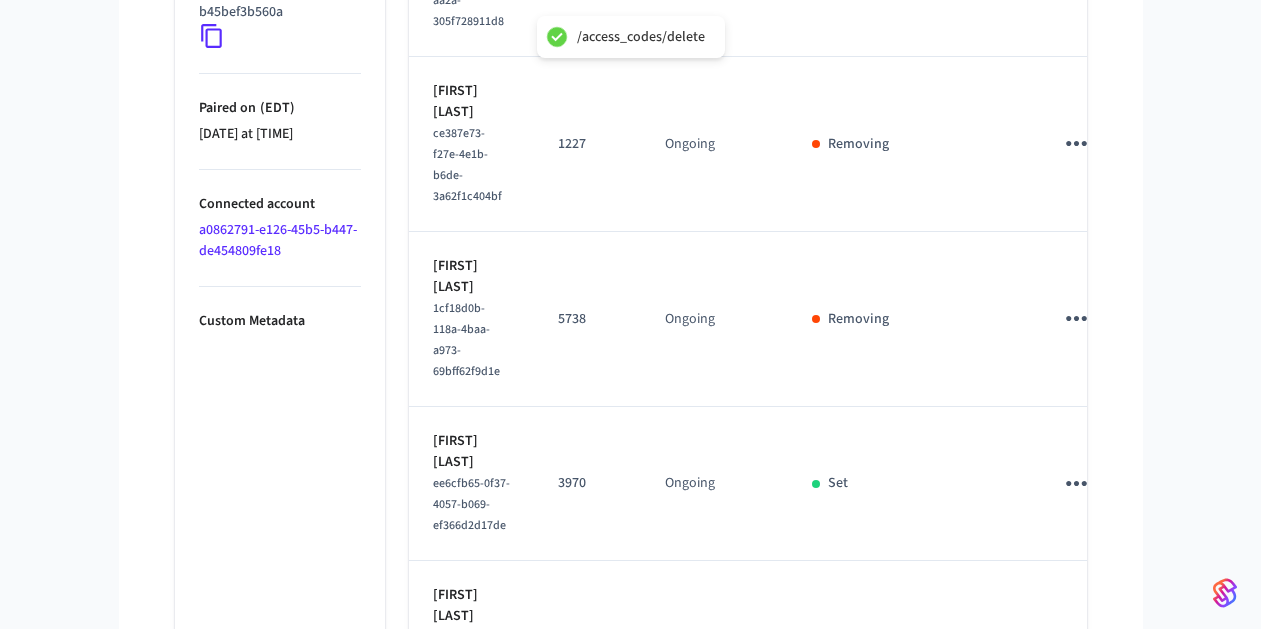 scroll, scrollTop: 1196, scrollLeft: 0, axis: vertical 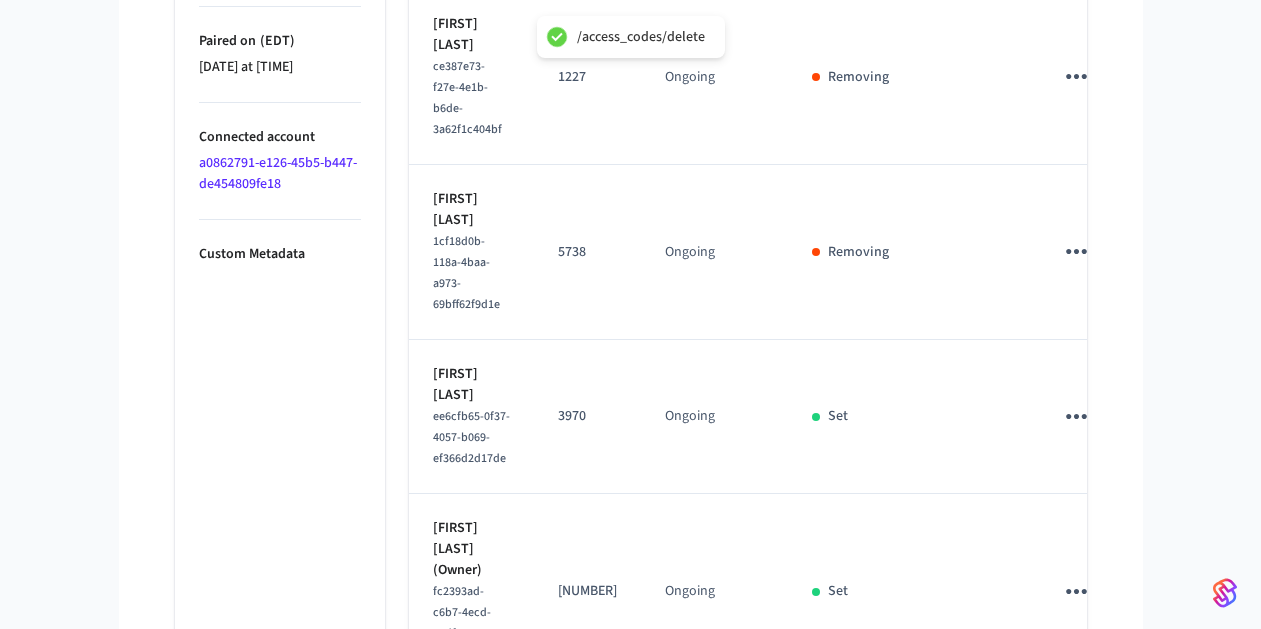 click 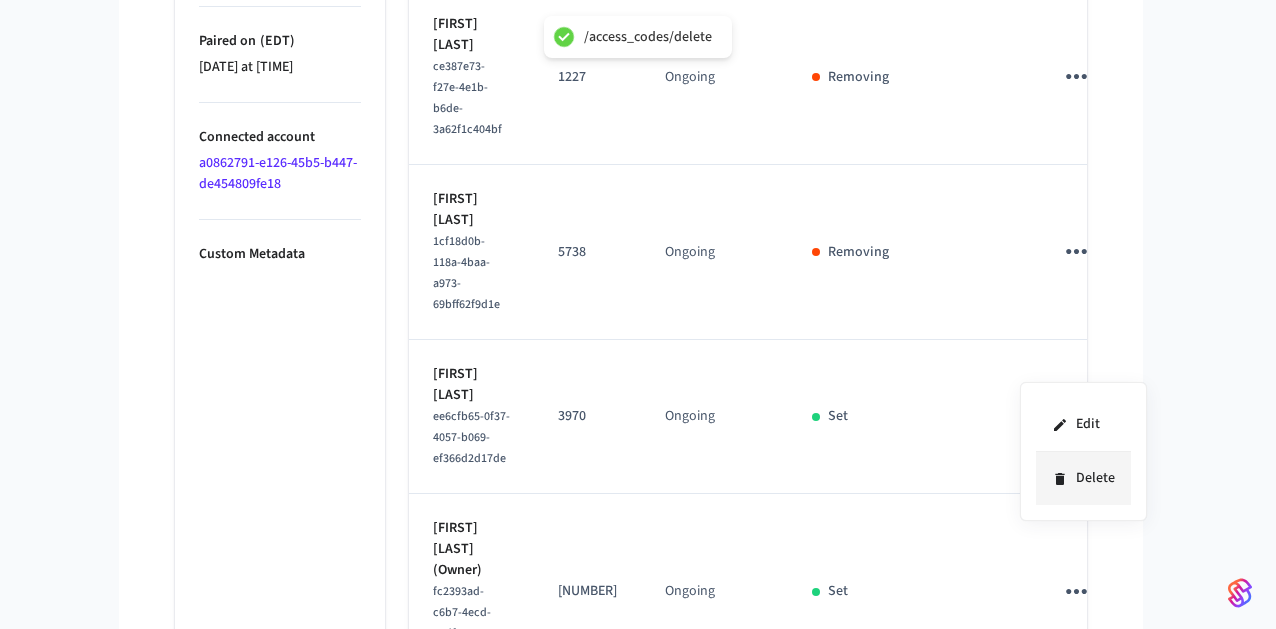 click on "Delete" at bounding box center (1083, 478) 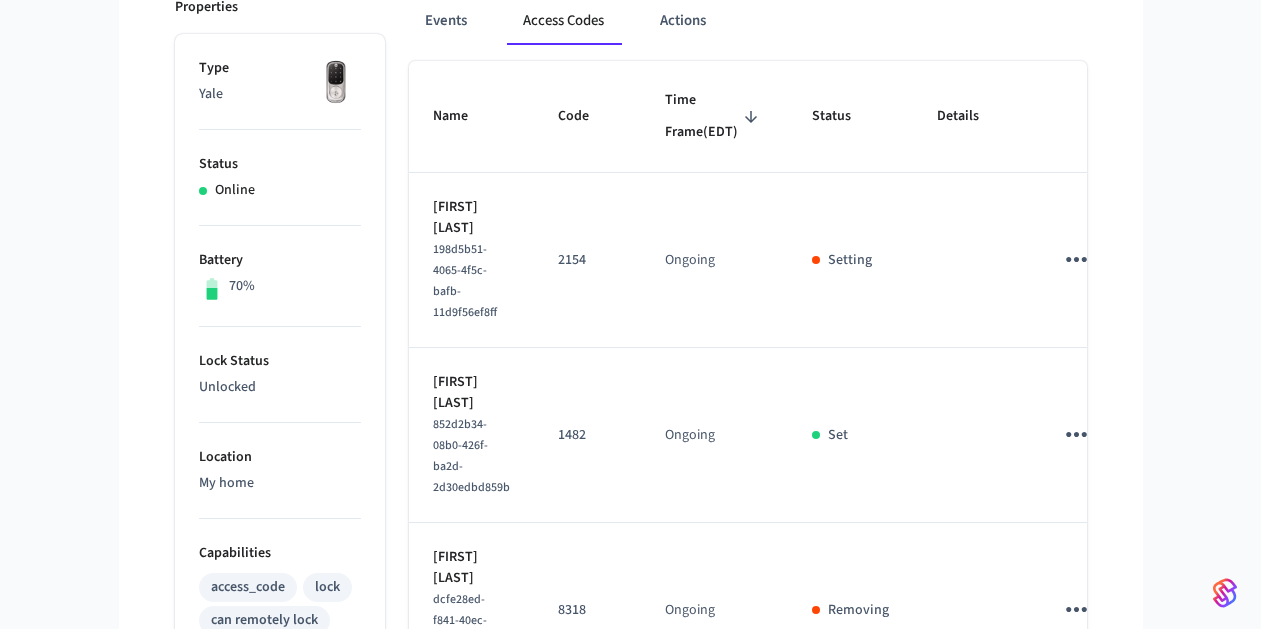 scroll, scrollTop: 266, scrollLeft: 0, axis: vertical 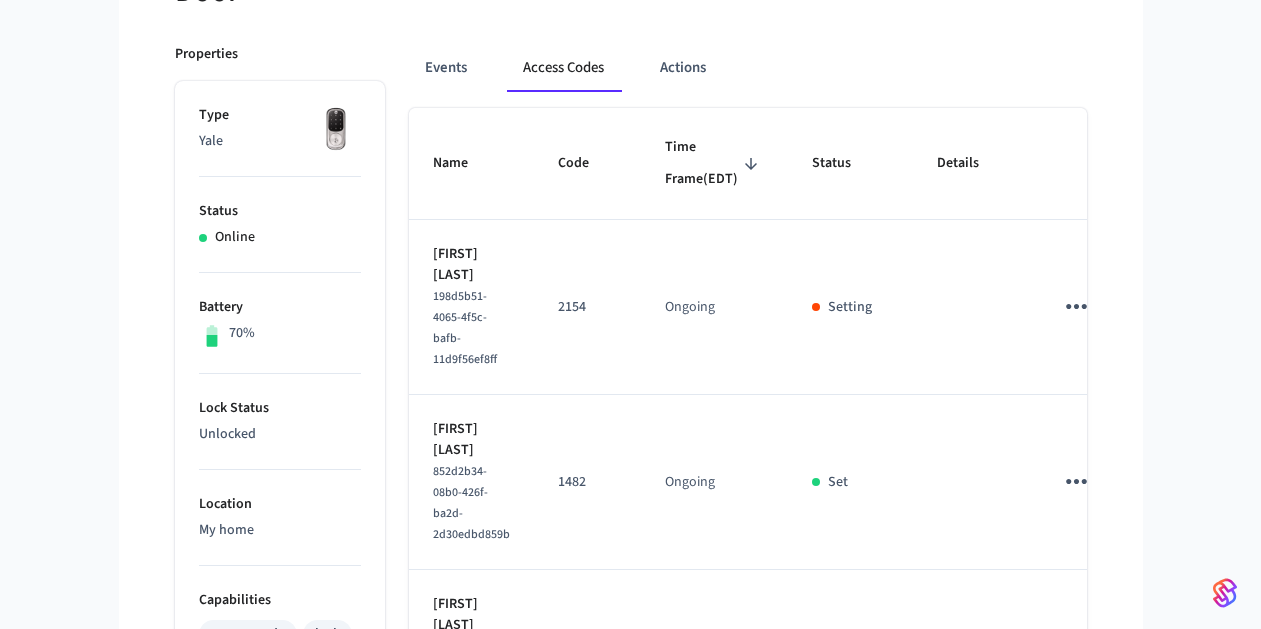type 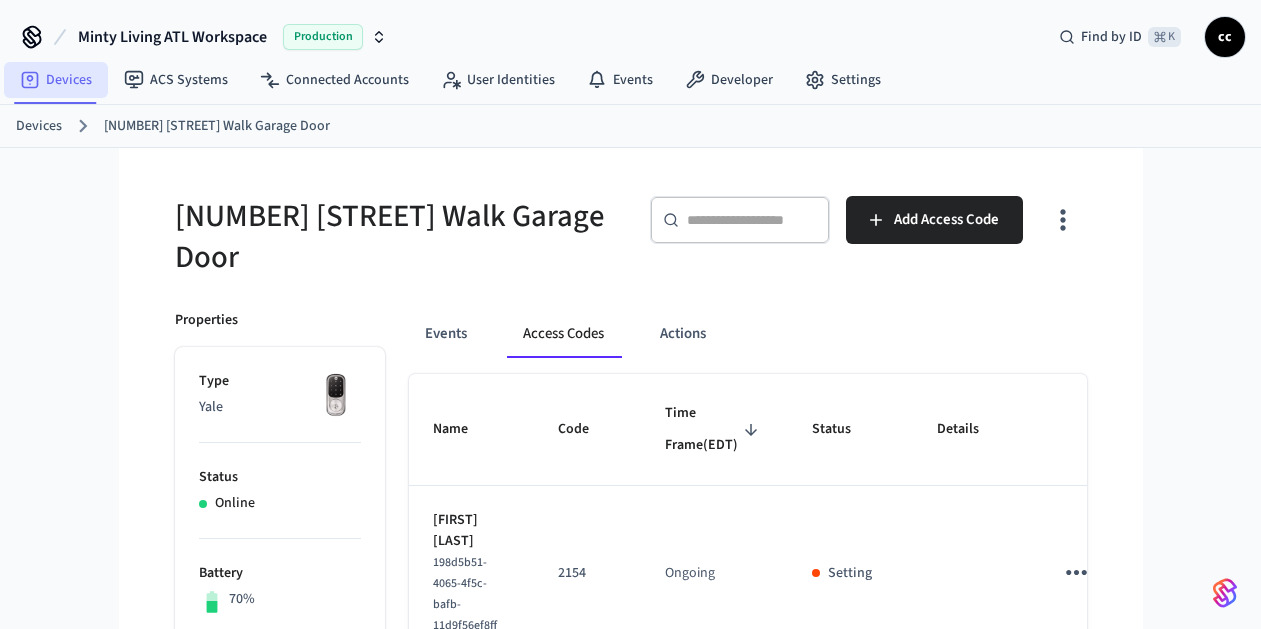click on "Devices" at bounding box center (56, 80) 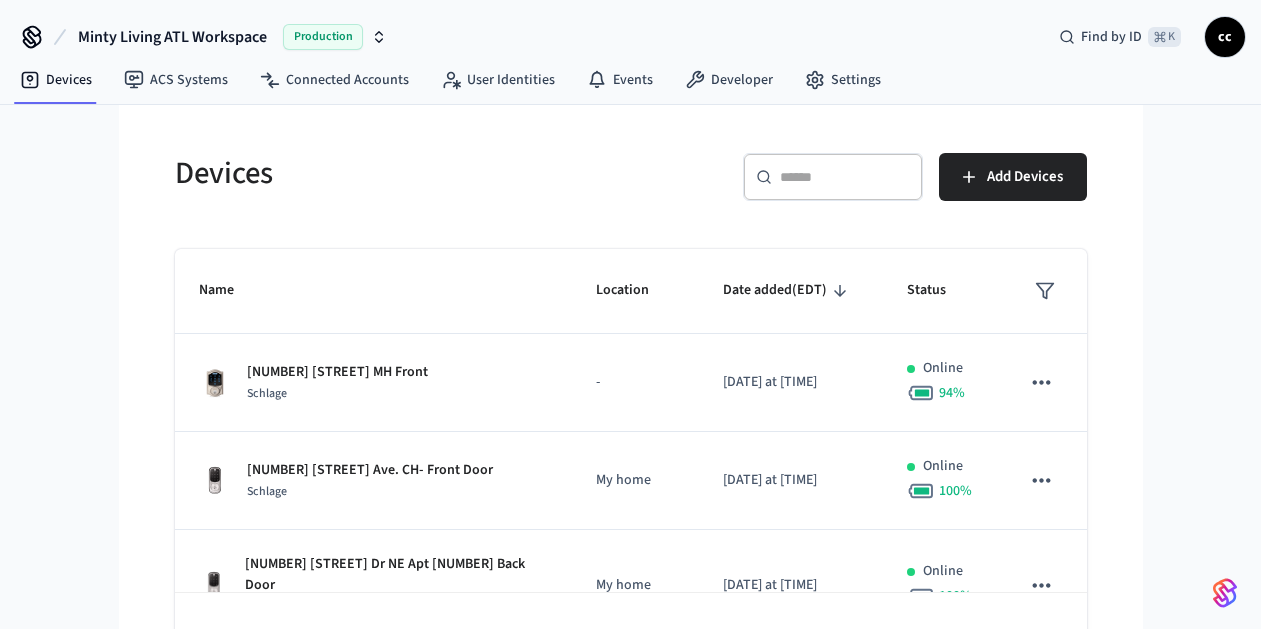 click on "​ ​" at bounding box center [833, 177] 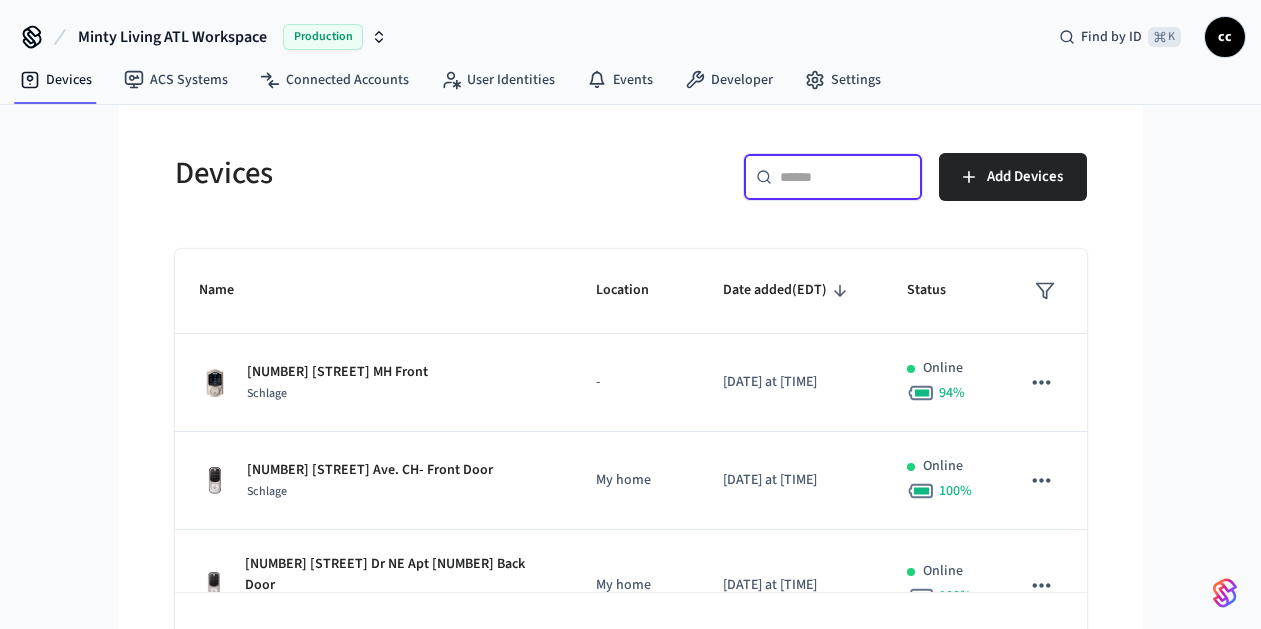 paste on "**********" 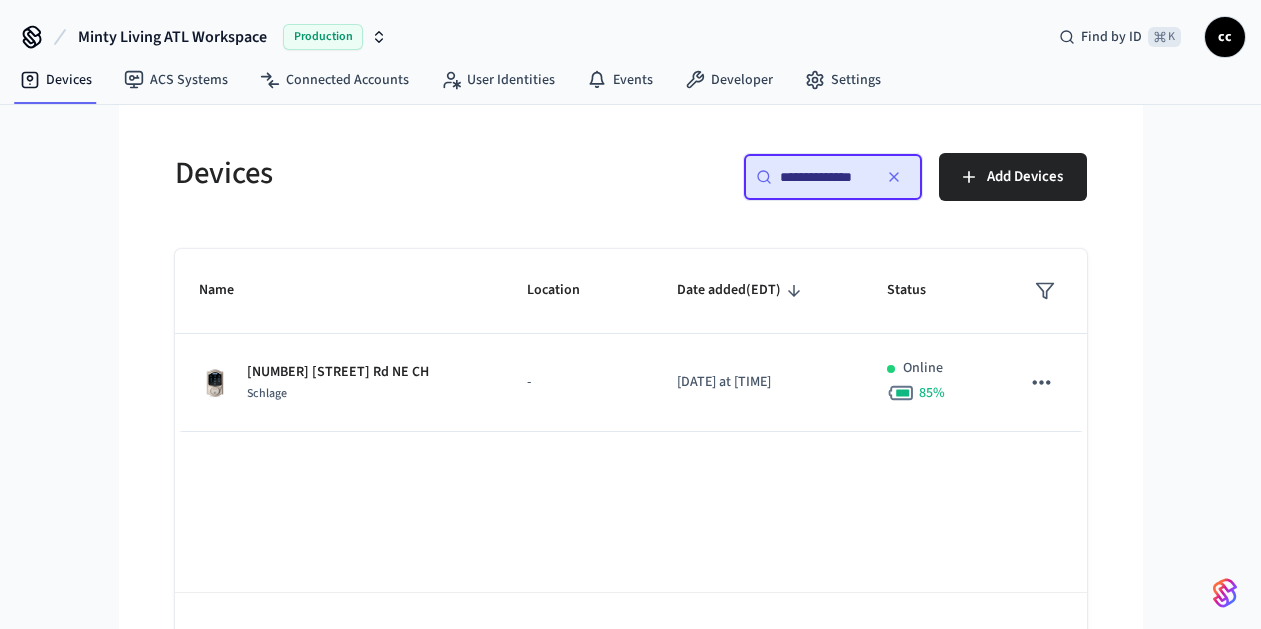 scroll, scrollTop: 0, scrollLeft: 0, axis: both 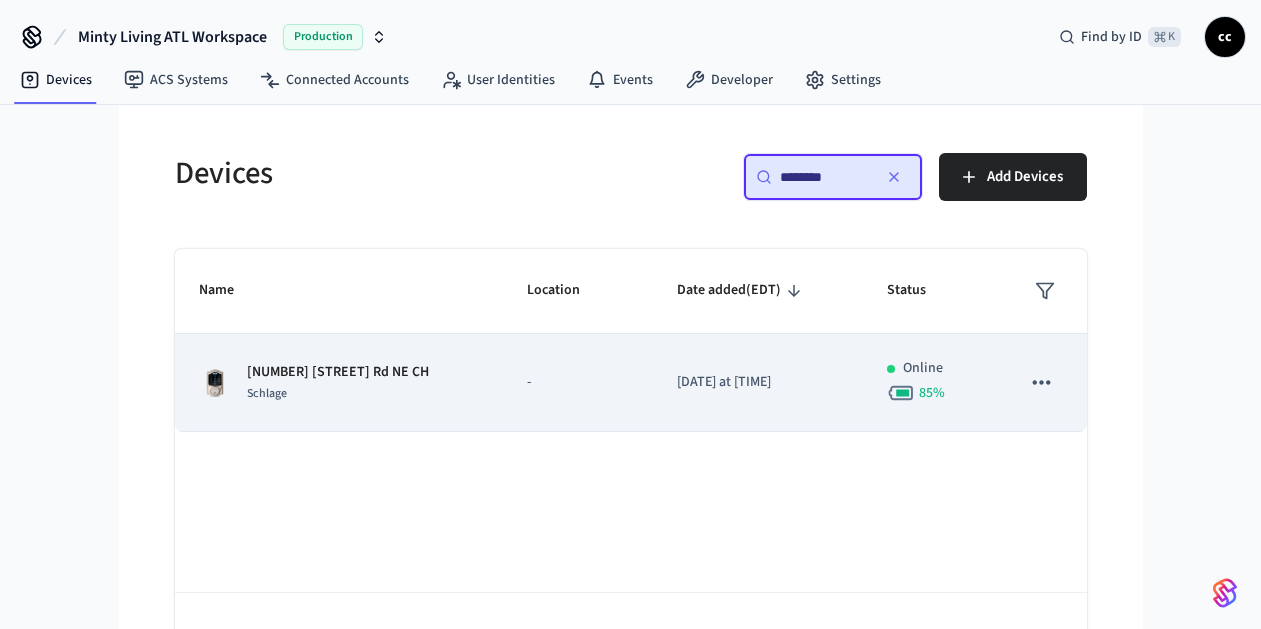 type on "********" 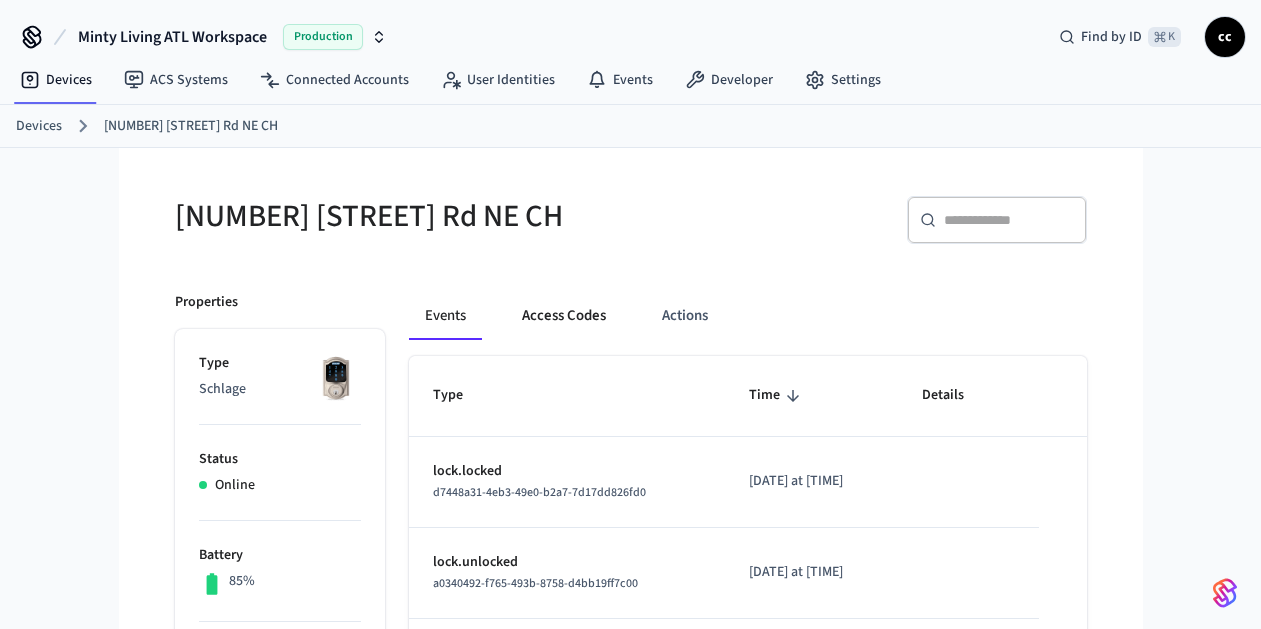 drag, startPoint x: 562, startPoint y: 317, endPoint x: 589, endPoint y: 339, distance: 34.828148 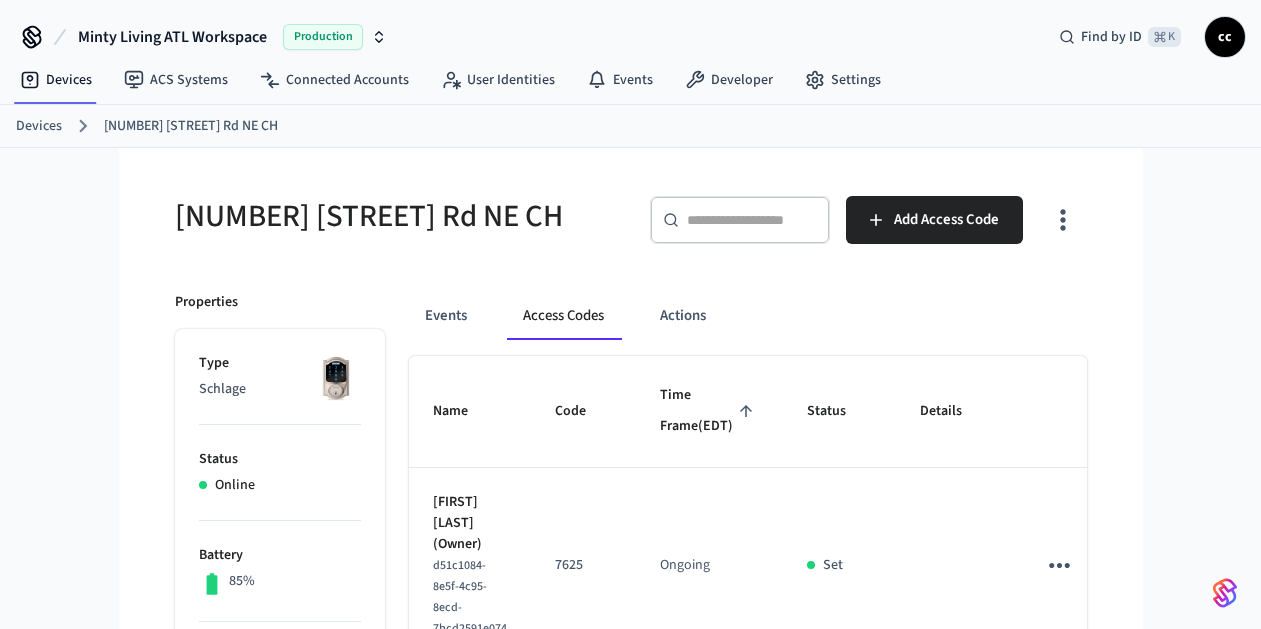 click on "Time Frame  (EDT)" at bounding box center [709, 411] 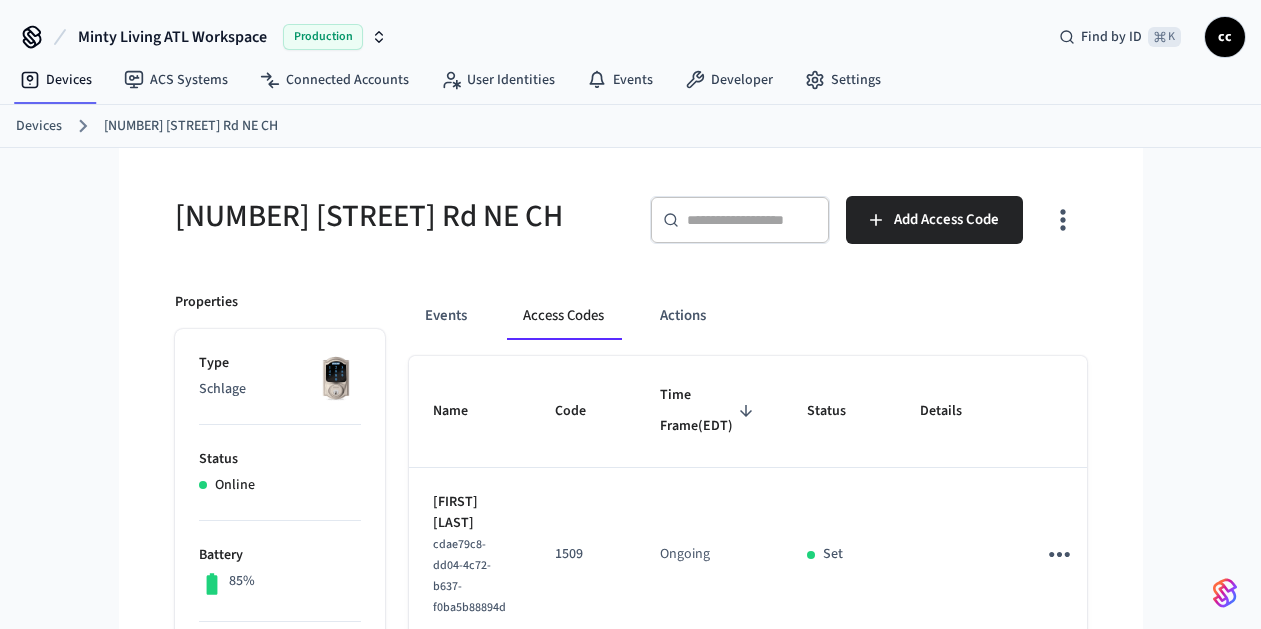 scroll, scrollTop: 268, scrollLeft: 0, axis: vertical 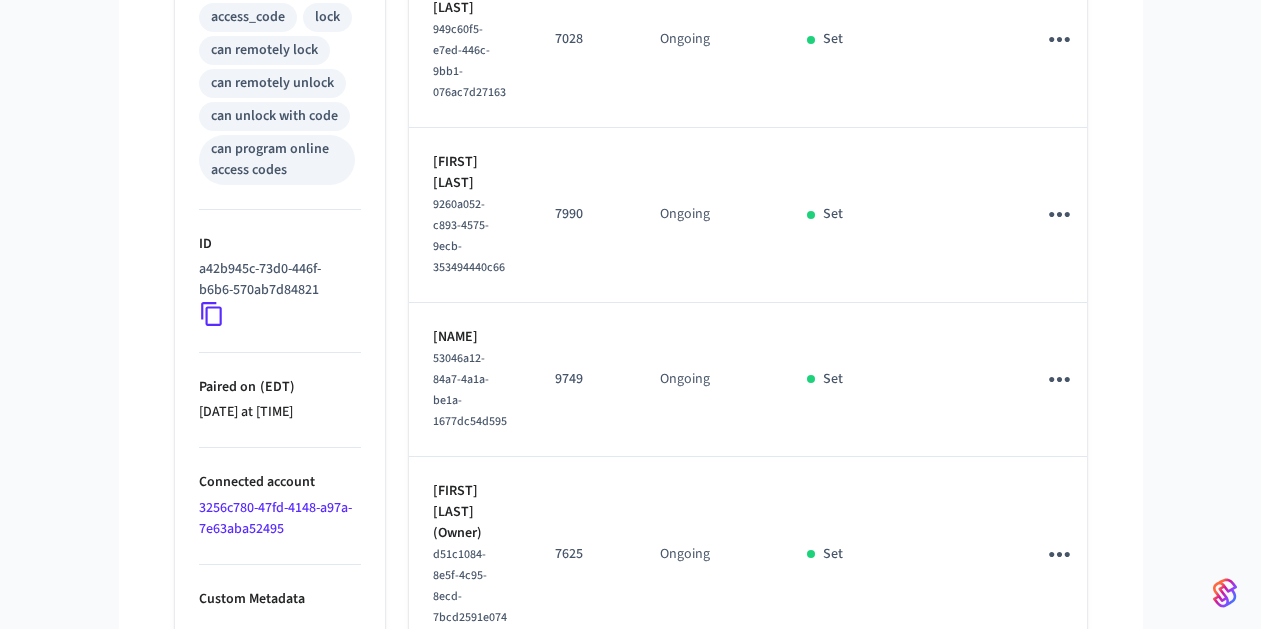 click 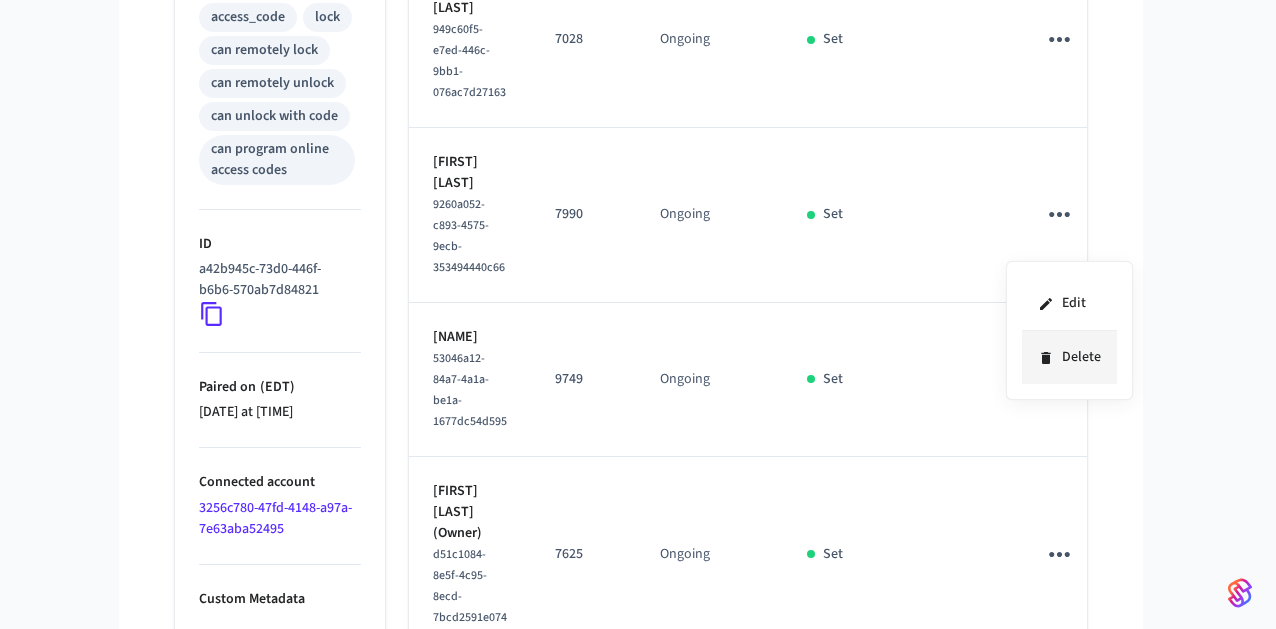click on "Delete" at bounding box center (1069, 357) 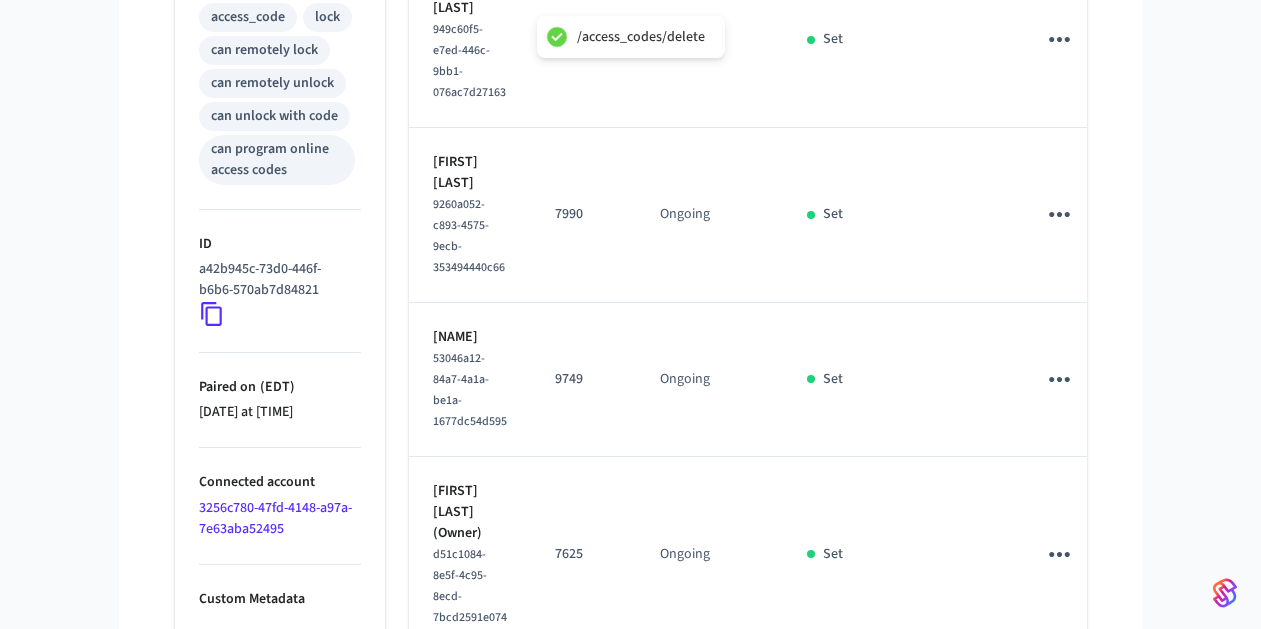 scroll, scrollTop: 823, scrollLeft: 0, axis: vertical 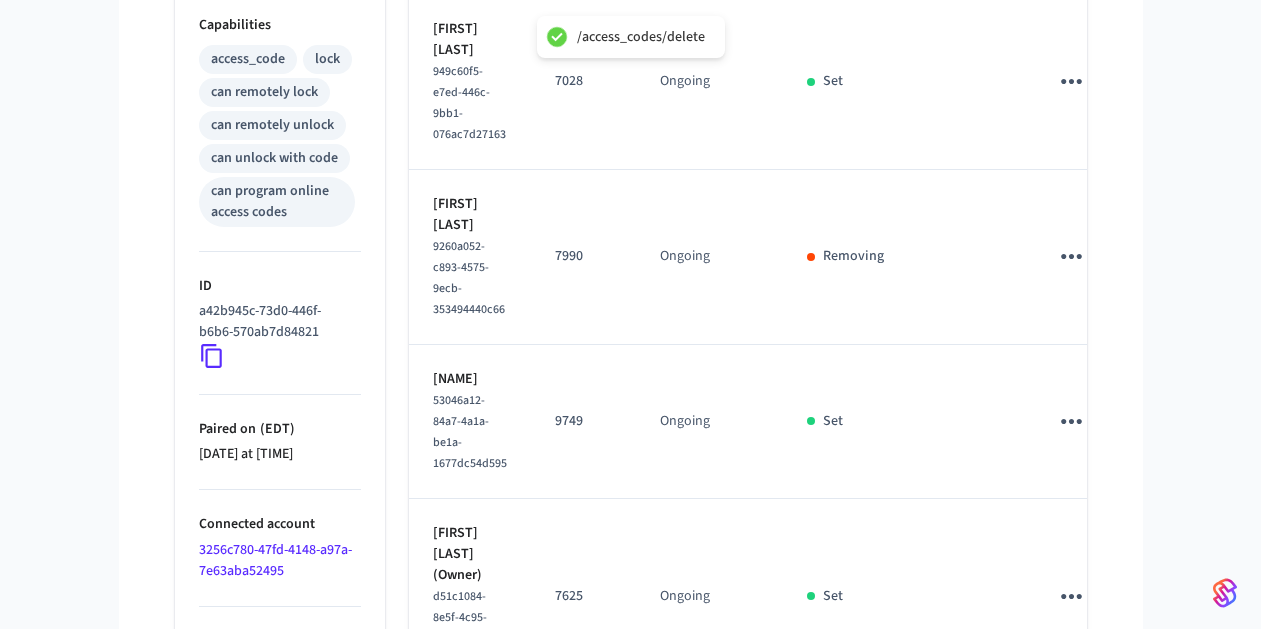 click 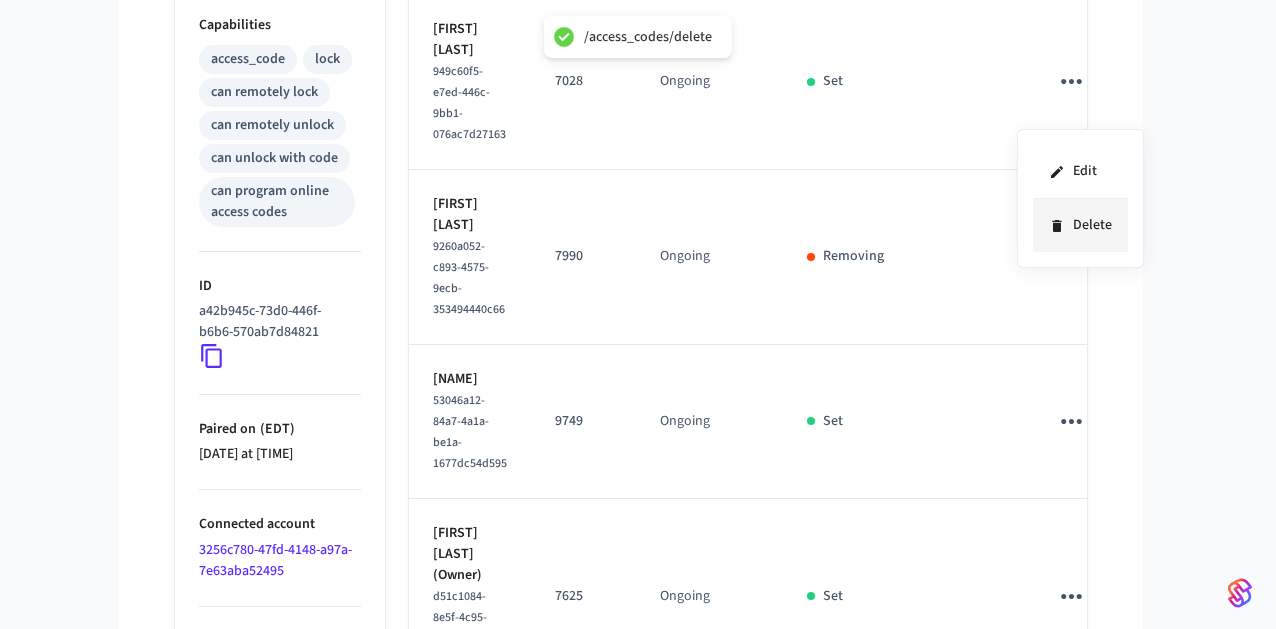 click 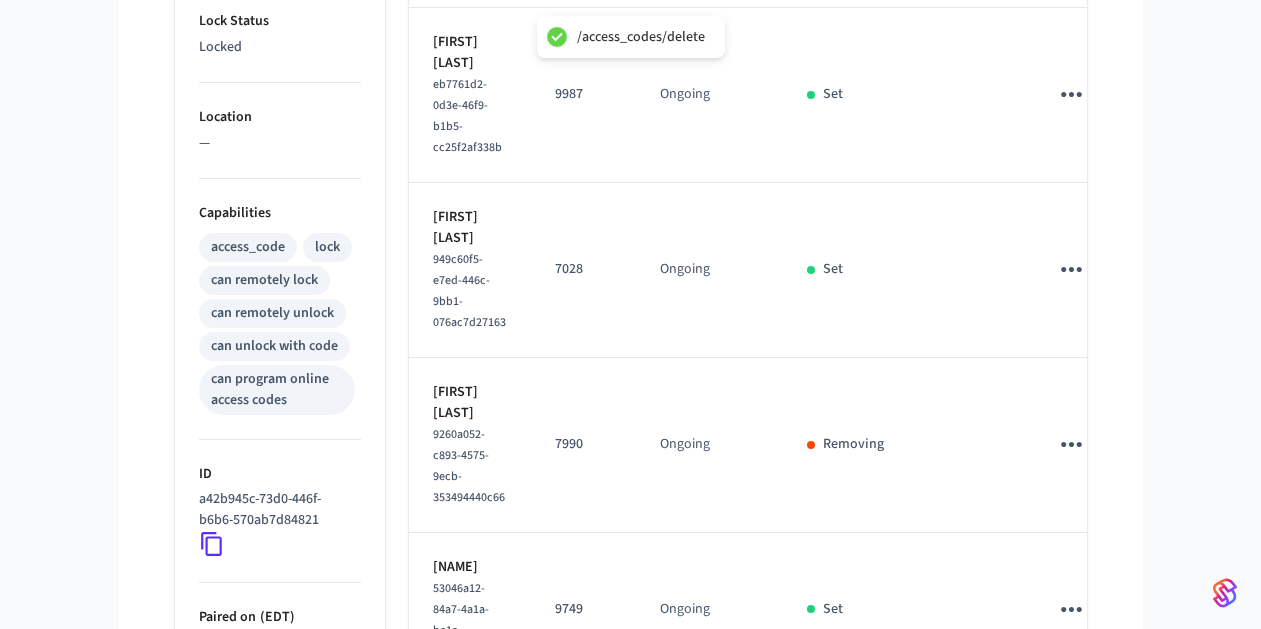 scroll, scrollTop: 581, scrollLeft: 0, axis: vertical 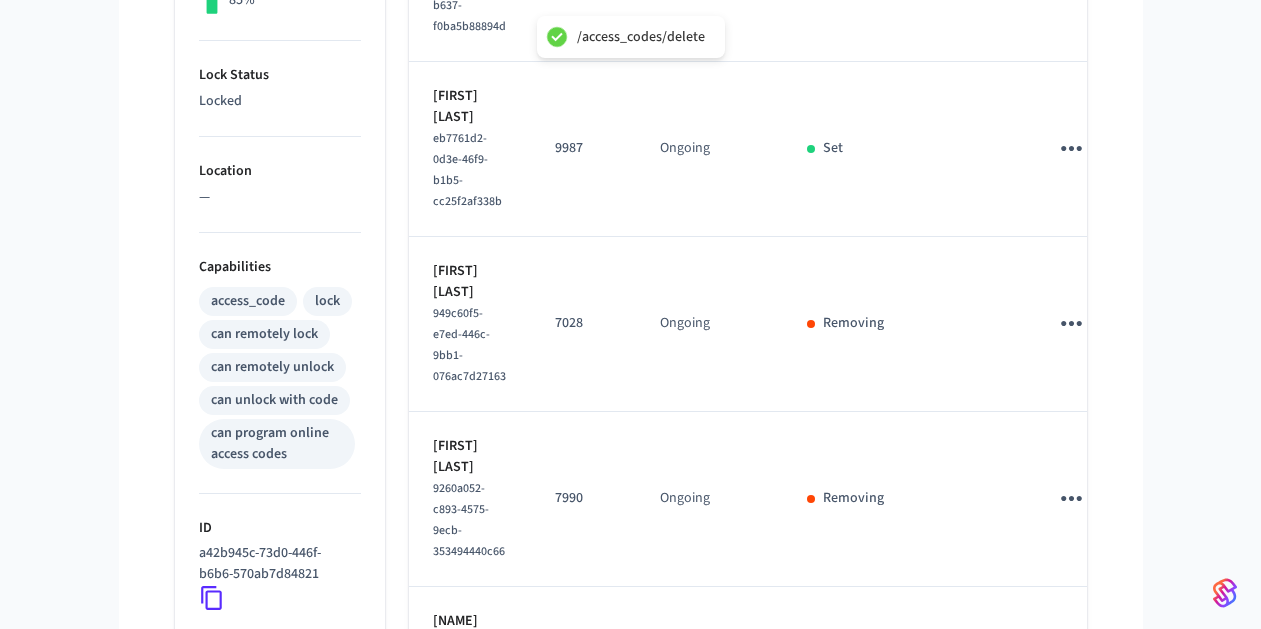 click 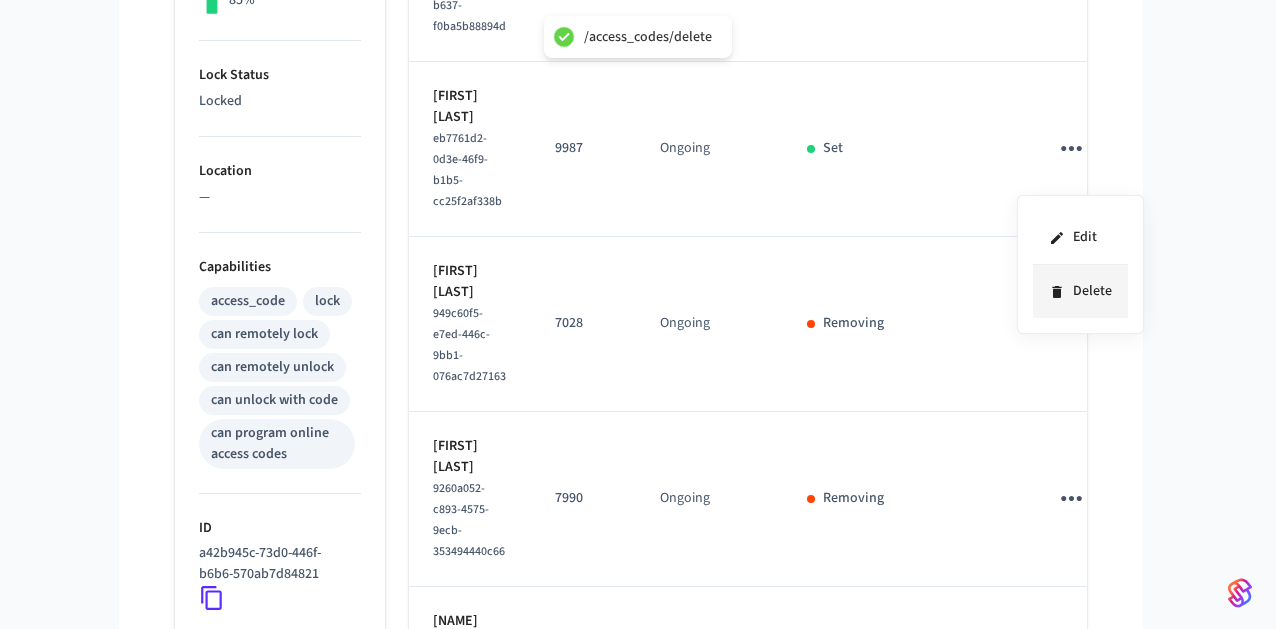 click on "Delete" at bounding box center [1080, 291] 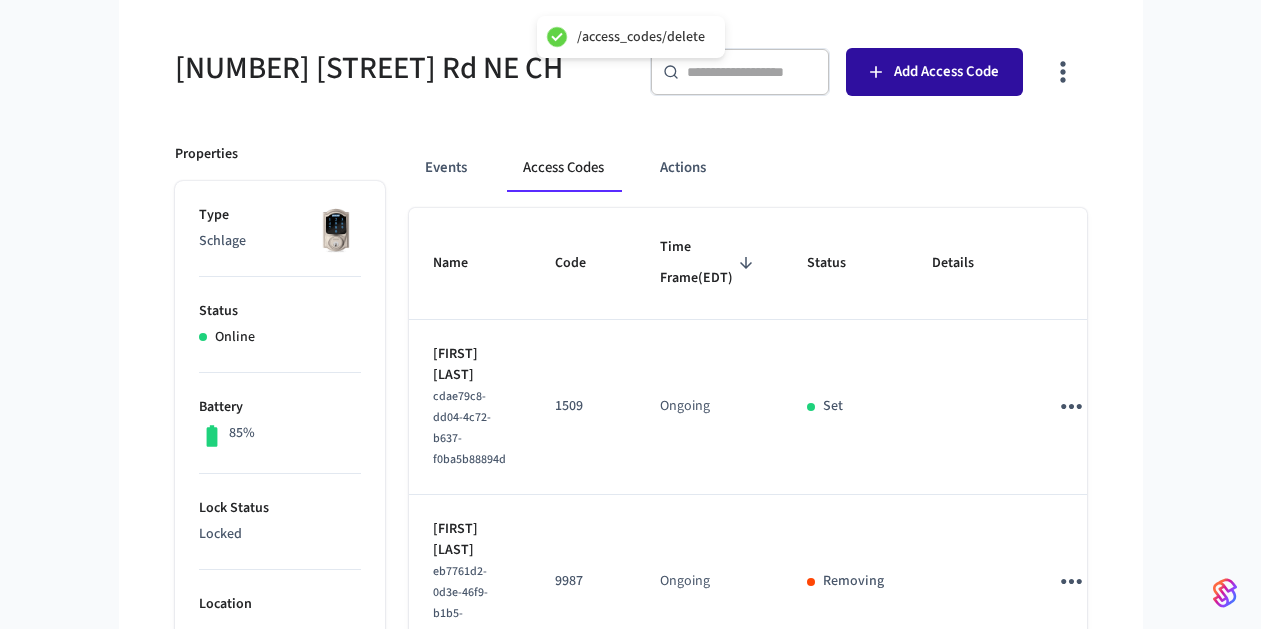 scroll, scrollTop: 89, scrollLeft: 0, axis: vertical 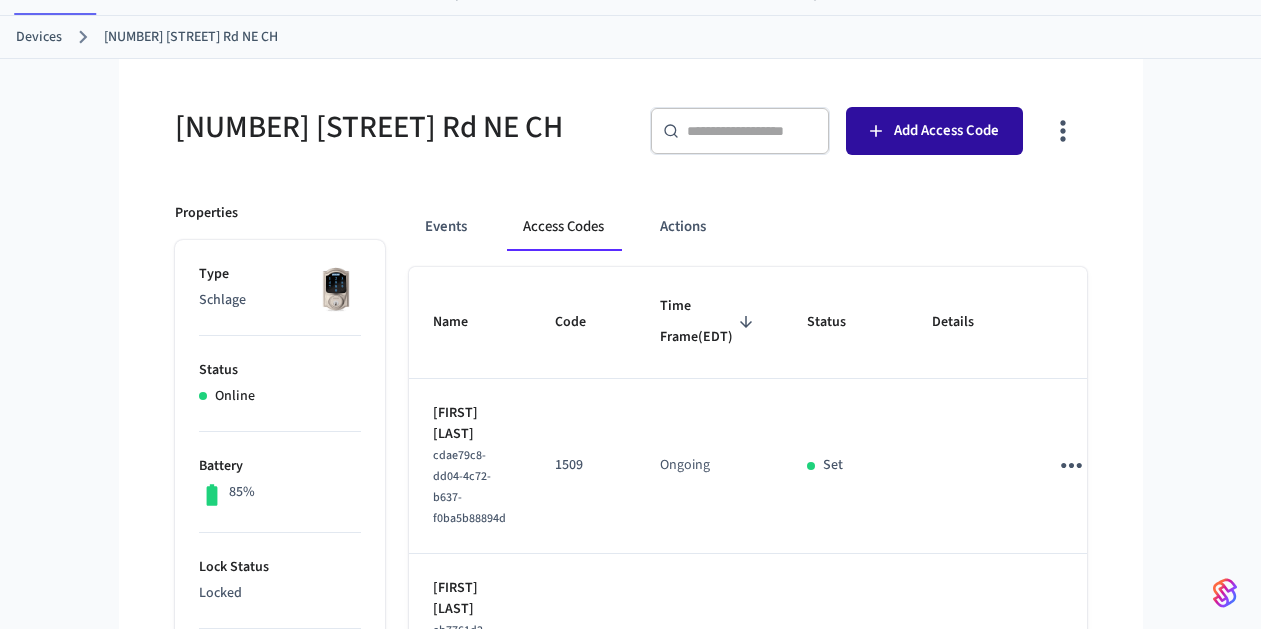 click on "Add Access Code" at bounding box center [946, 131] 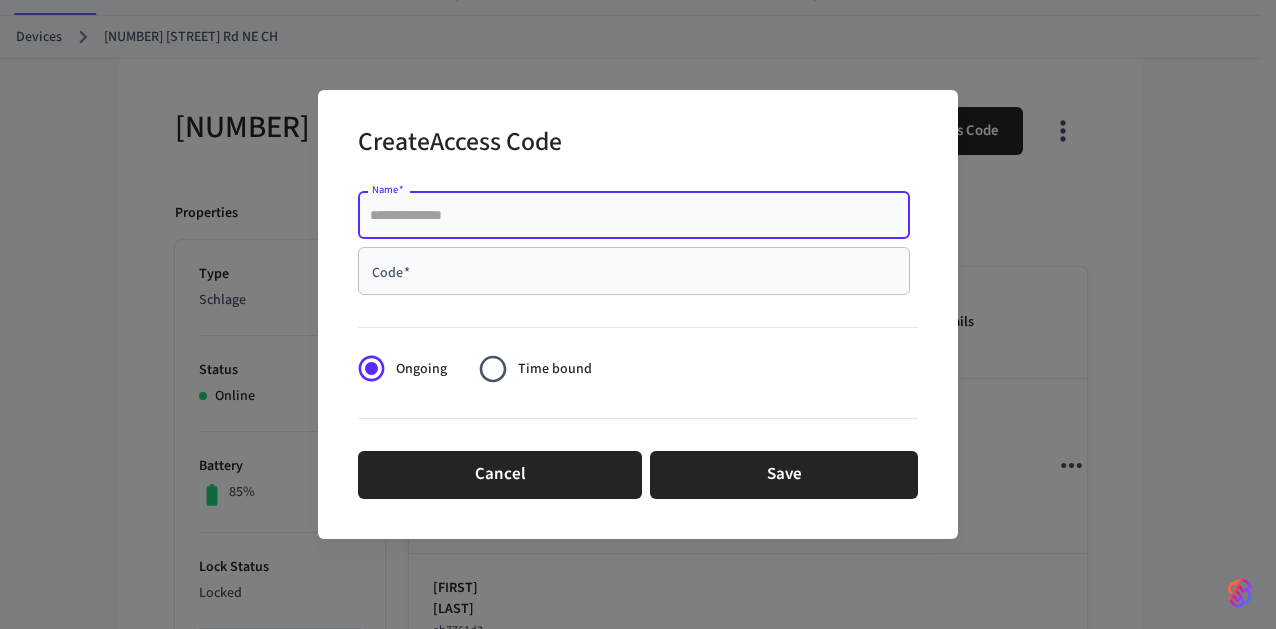 click on "Name   *" at bounding box center (634, 215) 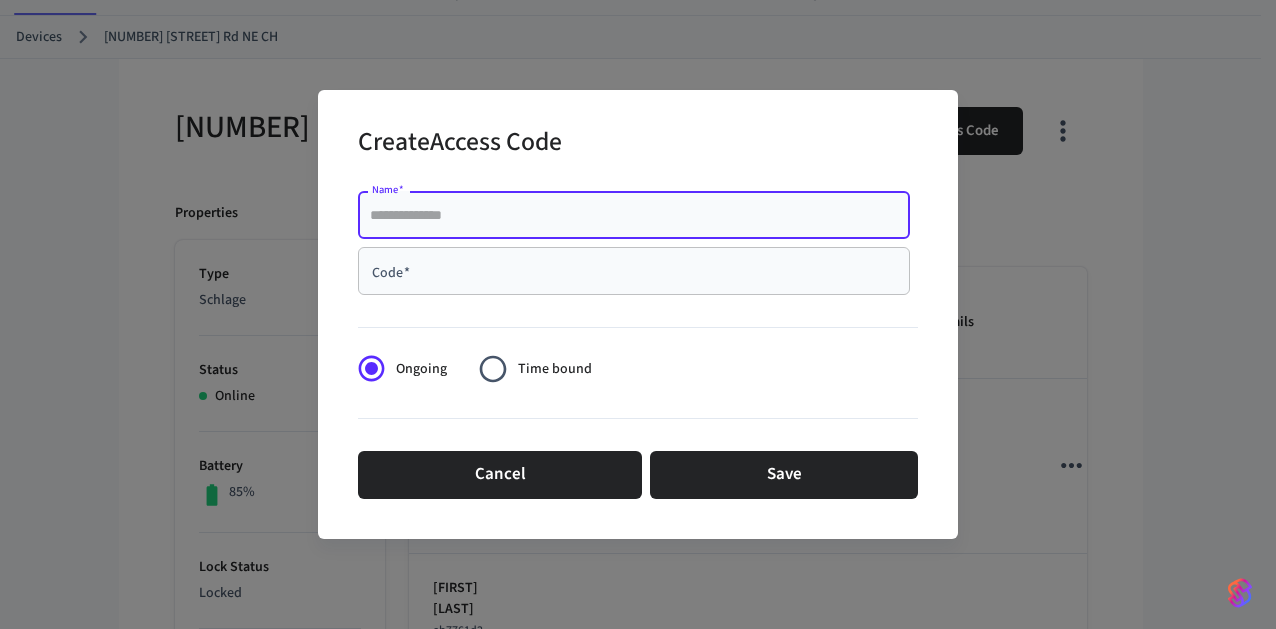 paste on "**********" 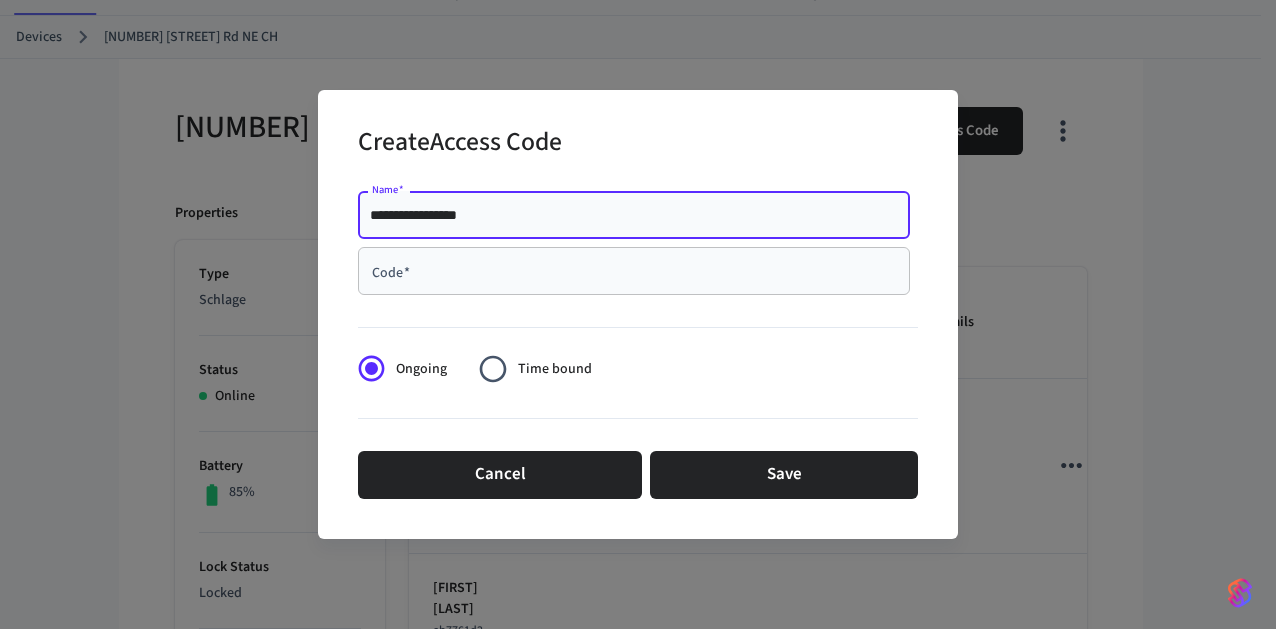 type on "**********" 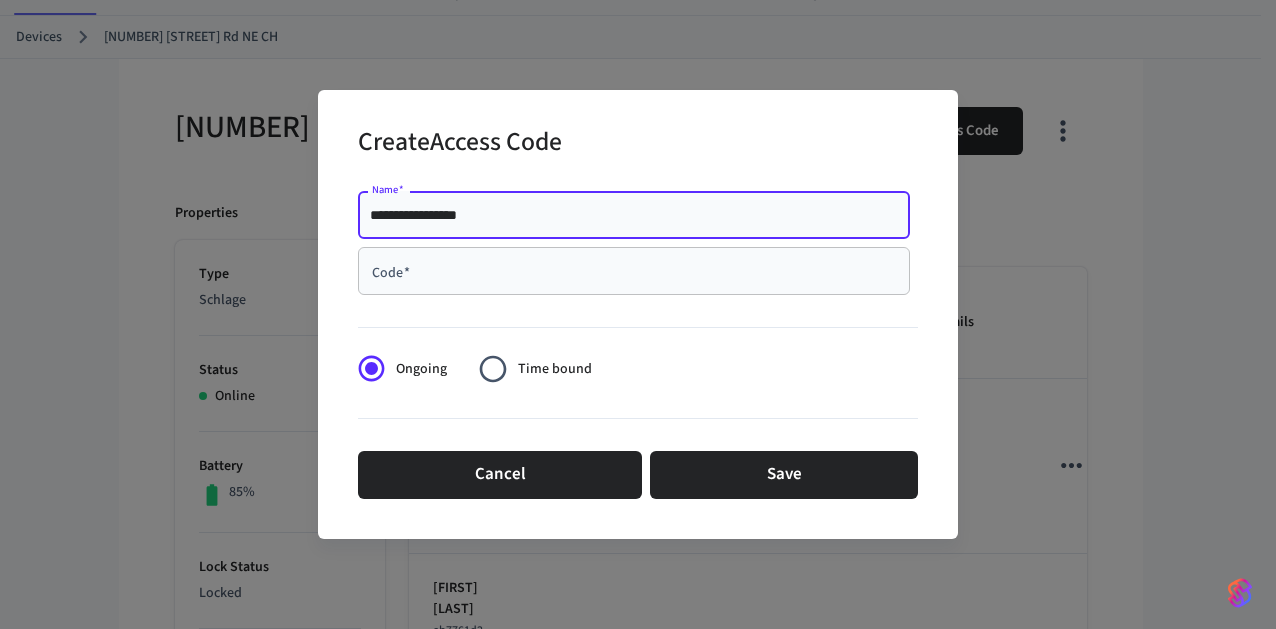 click on "Code   *" at bounding box center (634, 271) 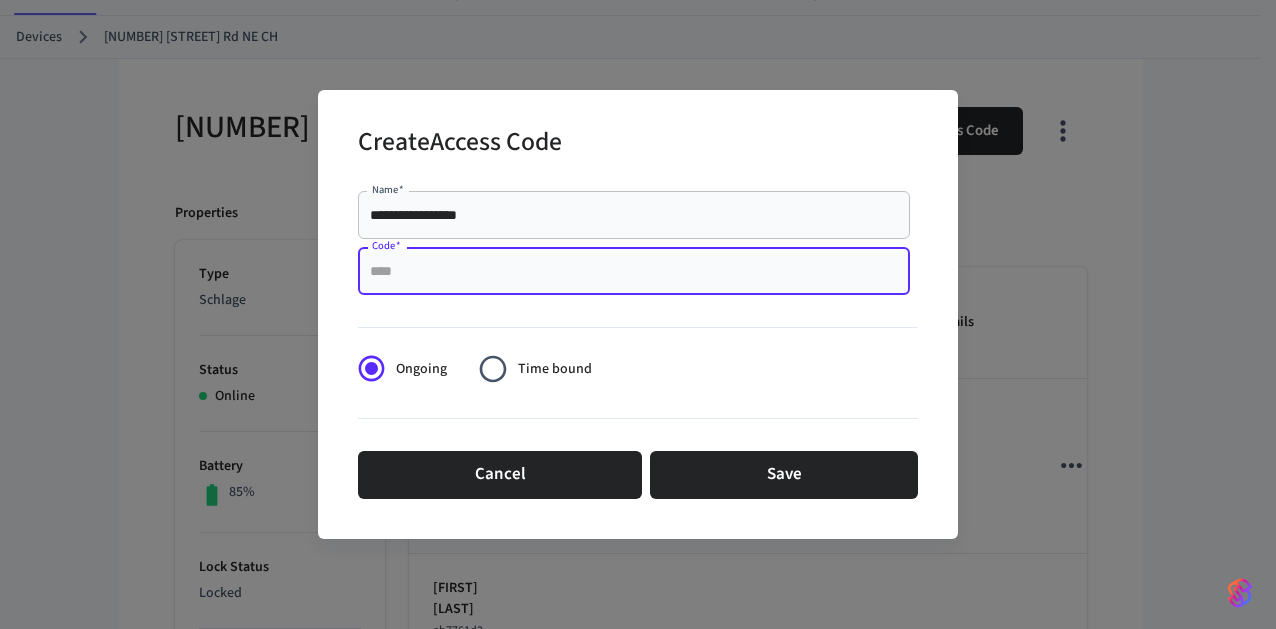 paste on "****" 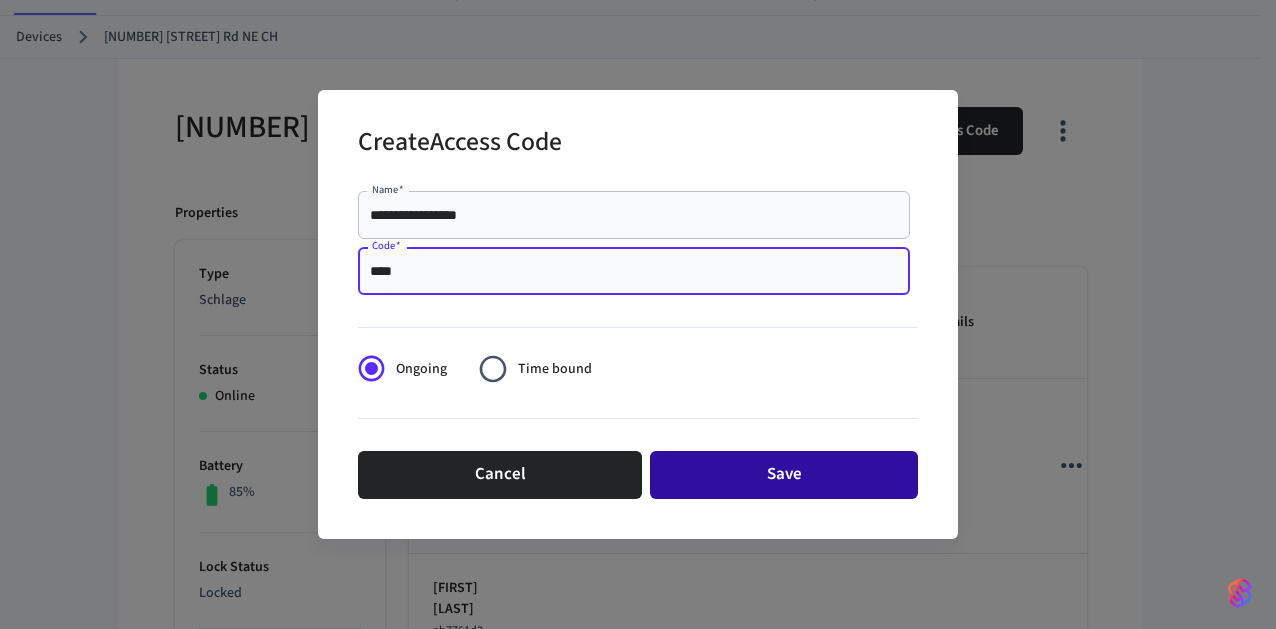 type on "****" 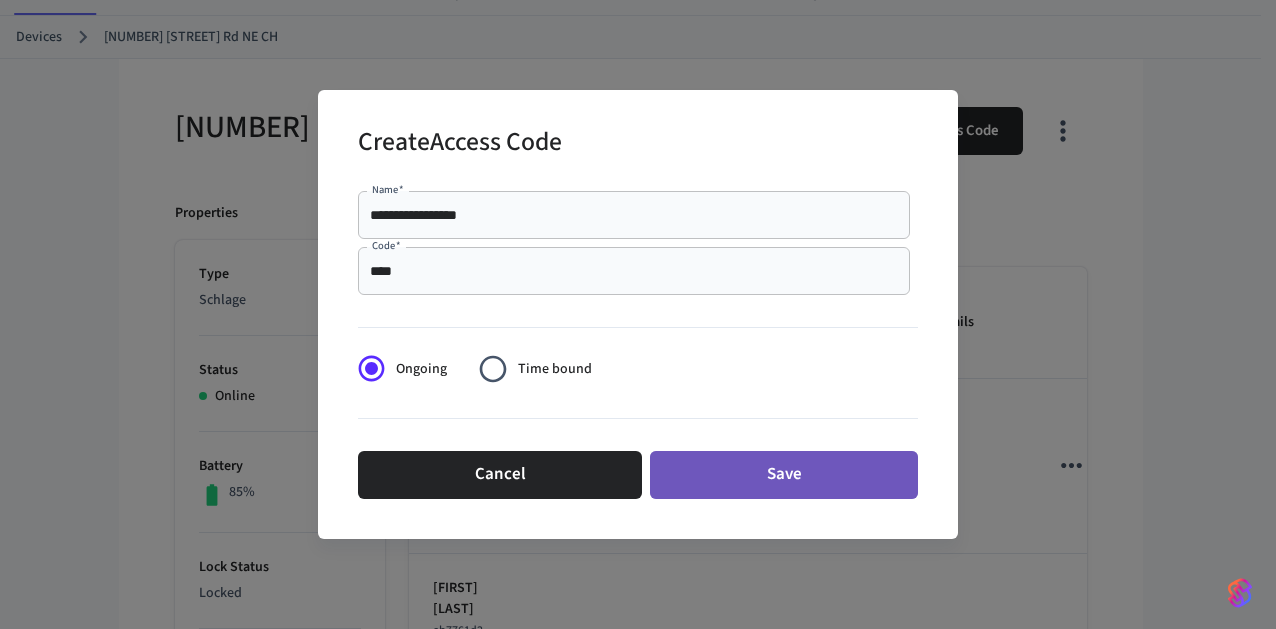 click on "Save" at bounding box center (784, 475) 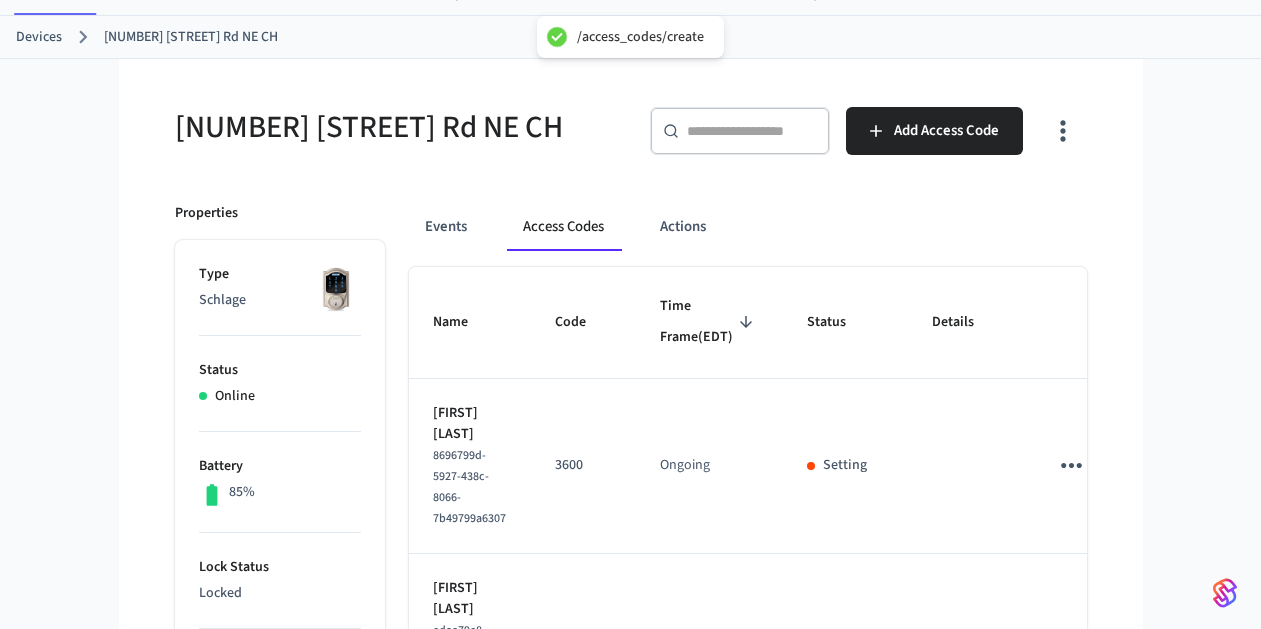 type 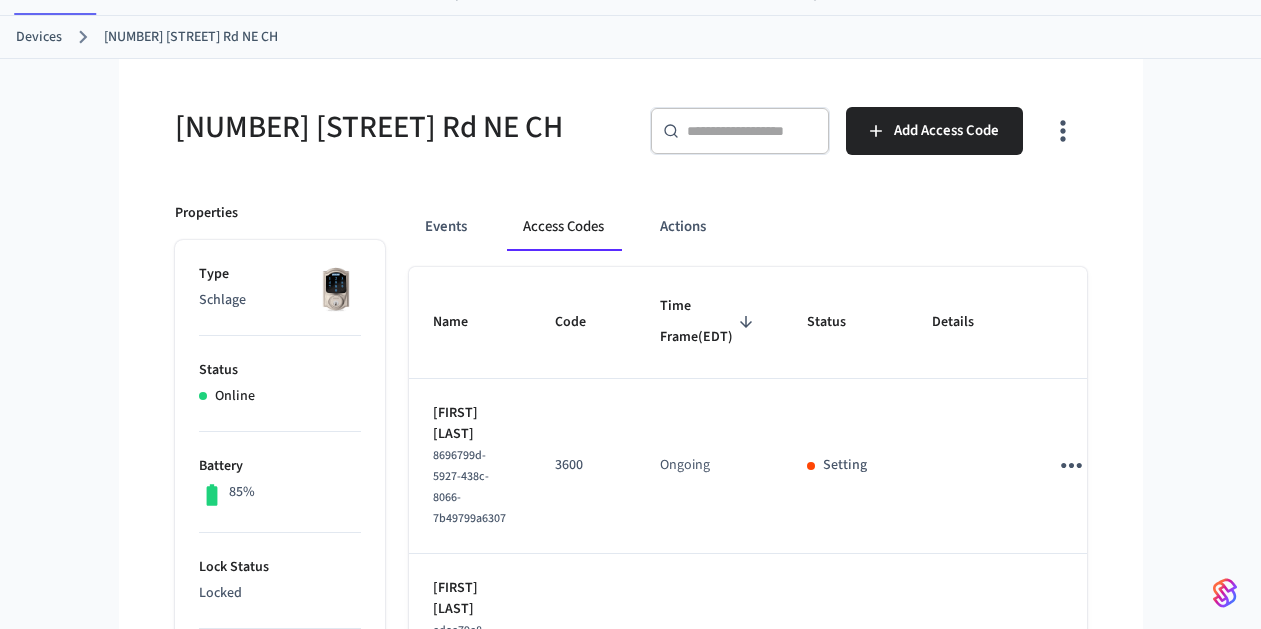 click on "Devices" at bounding box center [39, 37] 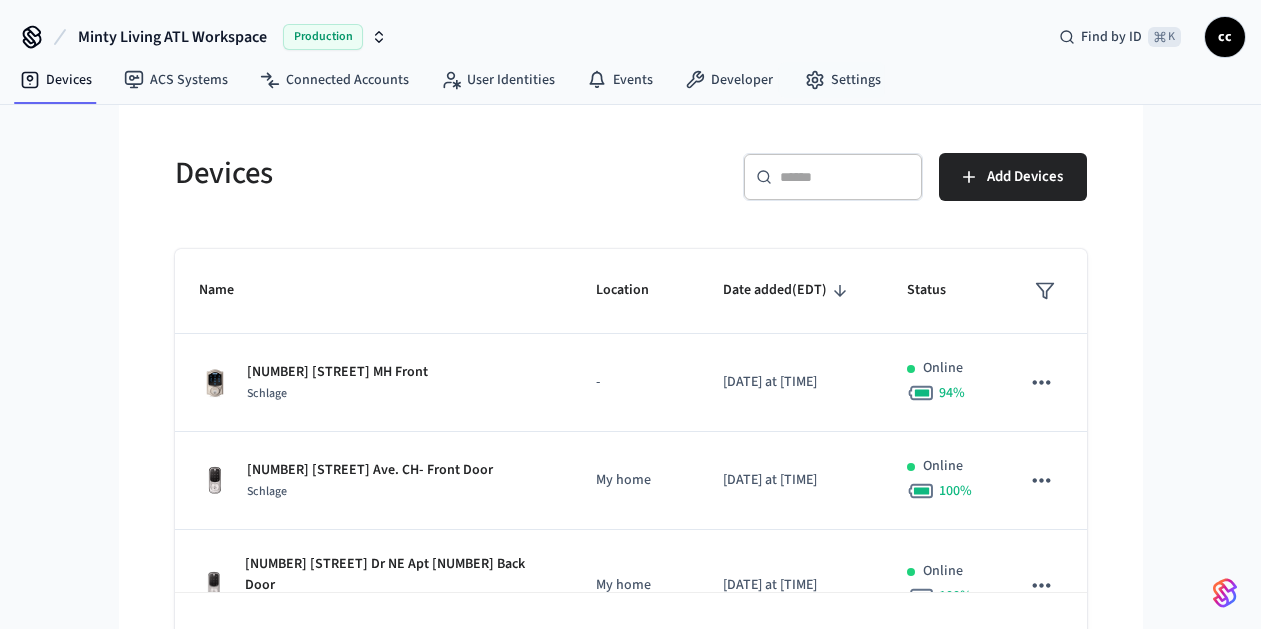 click on "​ ​" at bounding box center (833, 177) 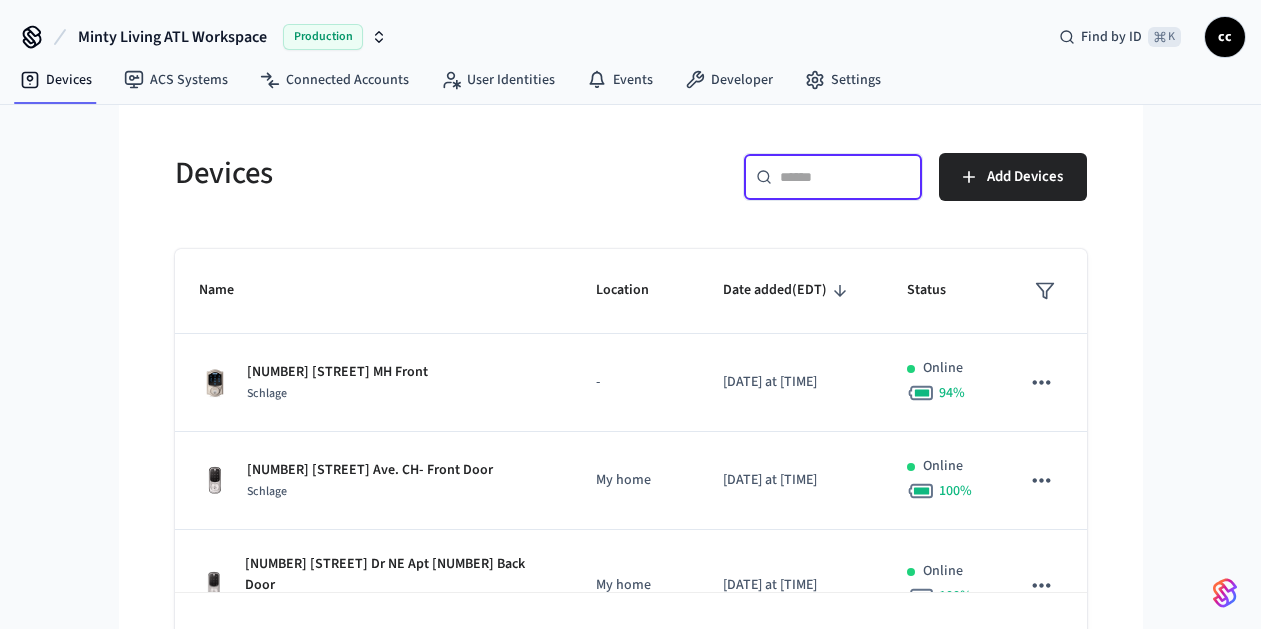 paste on "**********" 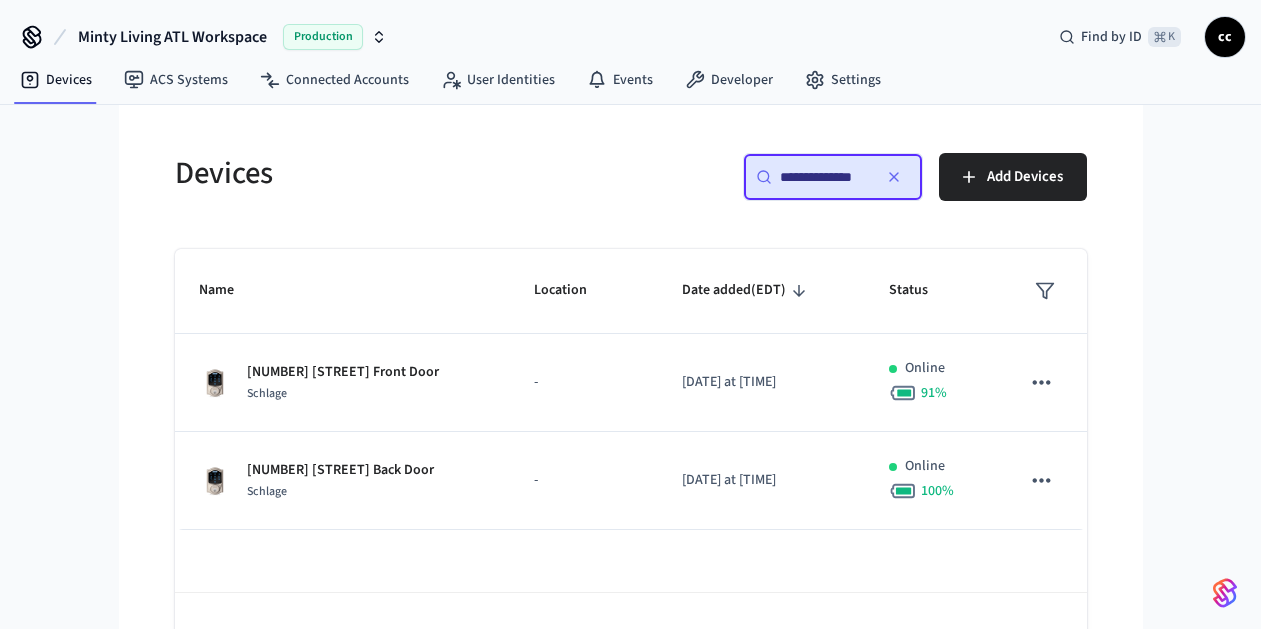scroll, scrollTop: 0, scrollLeft: 1, axis: horizontal 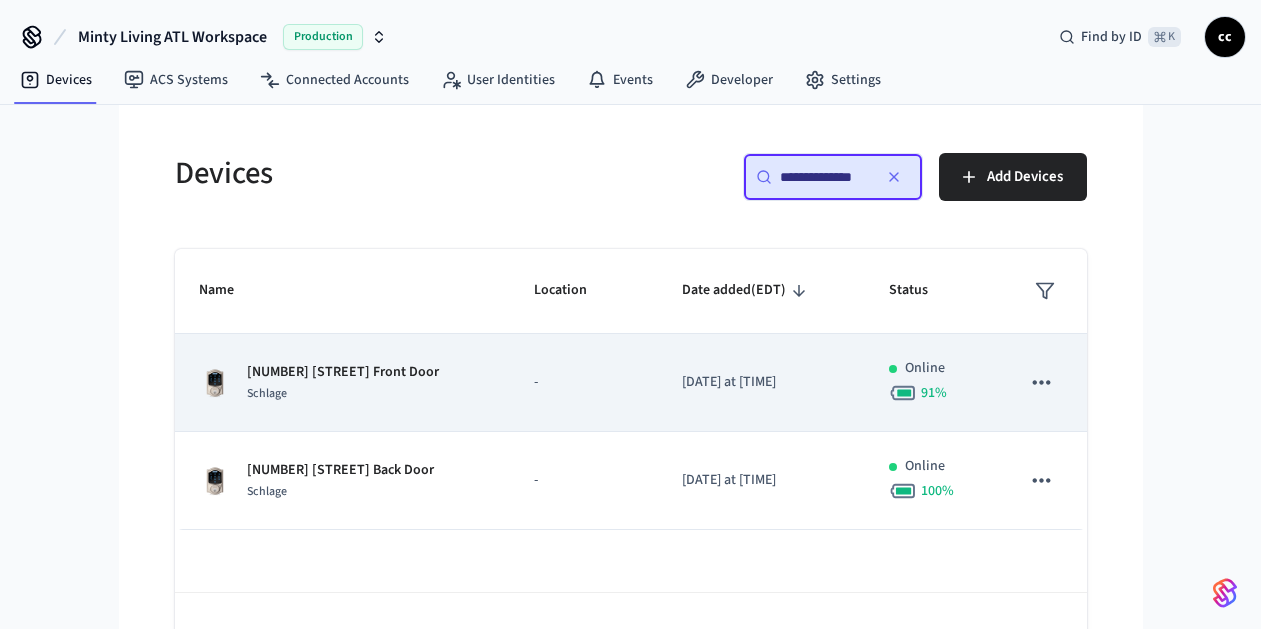 type on "**********" 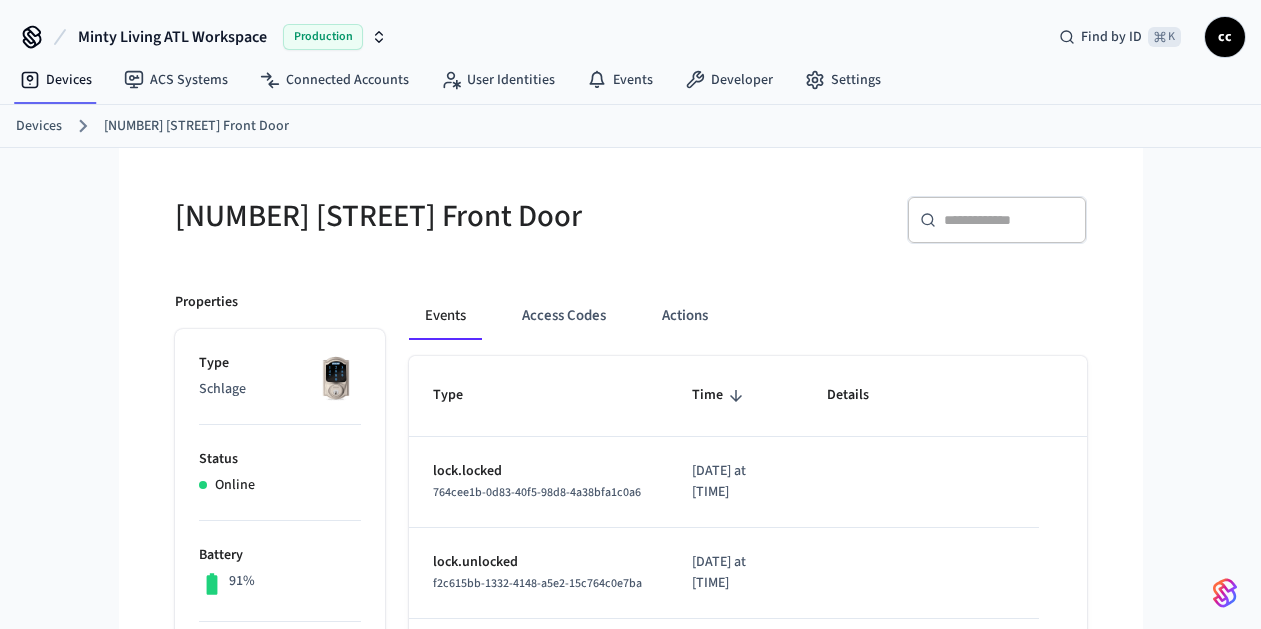 drag, startPoint x: 564, startPoint y: 322, endPoint x: 609, endPoint y: 346, distance: 51 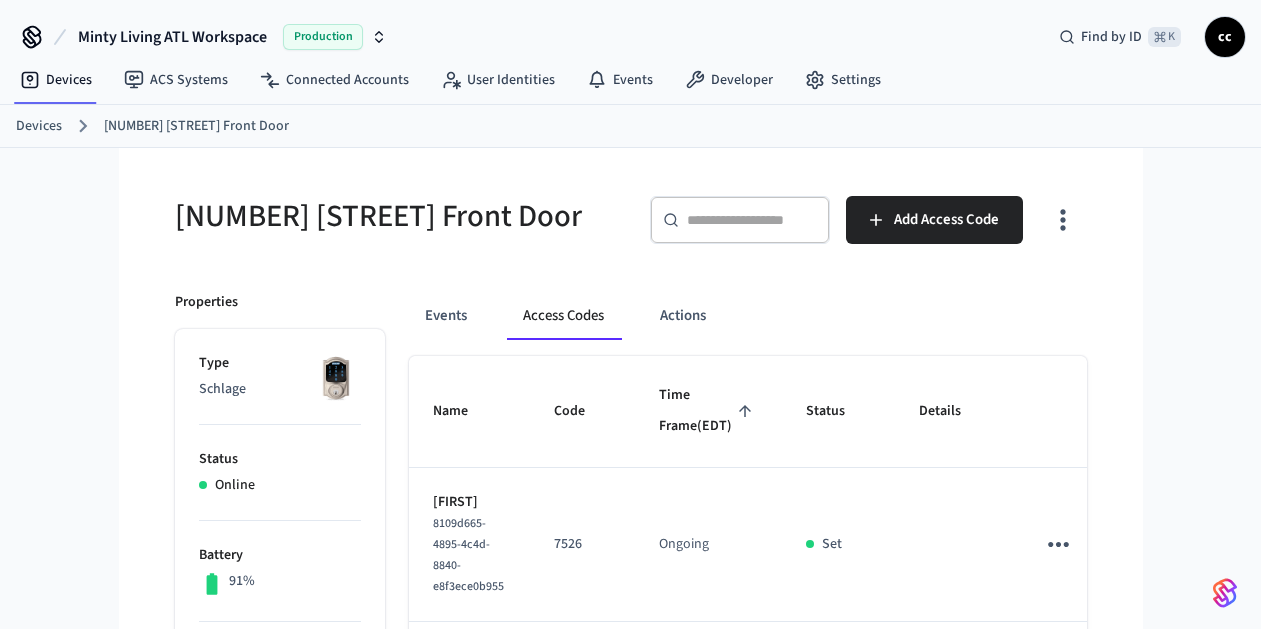 click on "Time Frame  (EDT)" at bounding box center (708, 411) 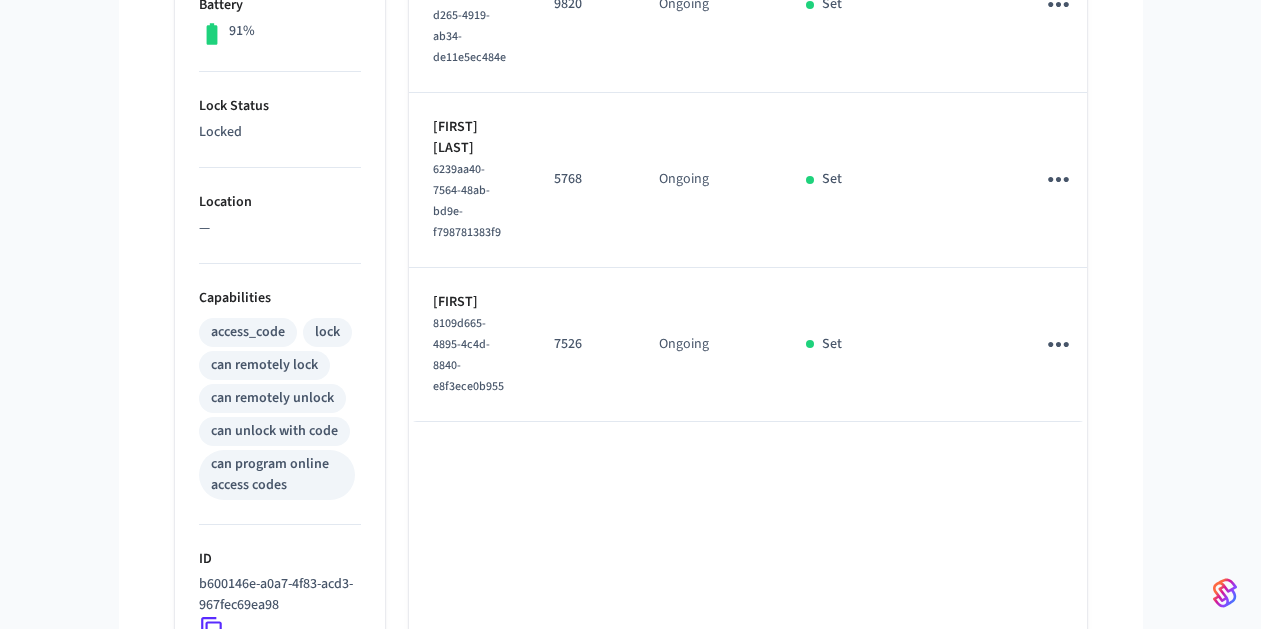 scroll, scrollTop: 519, scrollLeft: 0, axis: vertical 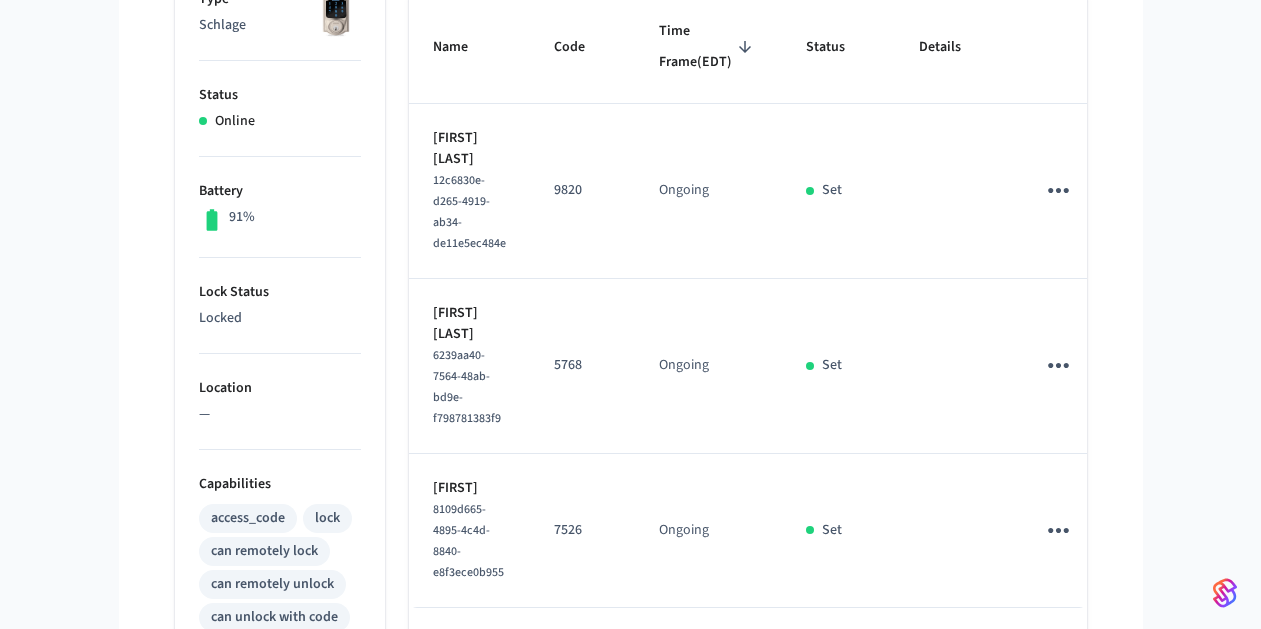 click 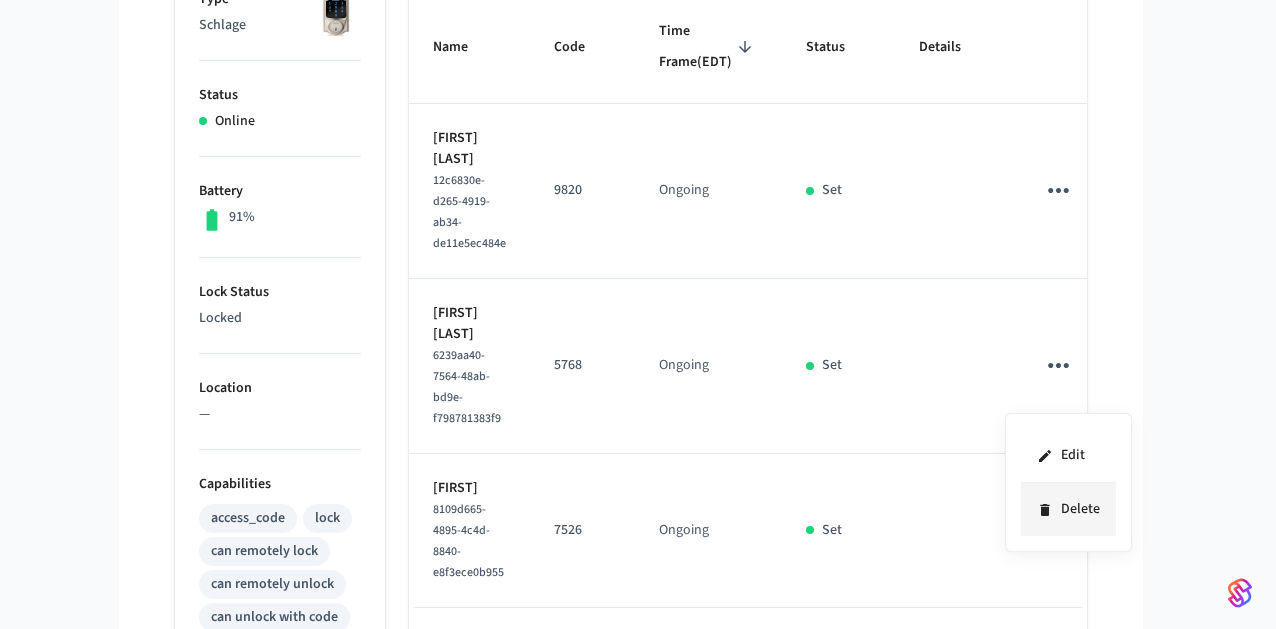 click on "Delete" at bounding box center (1068, 509) 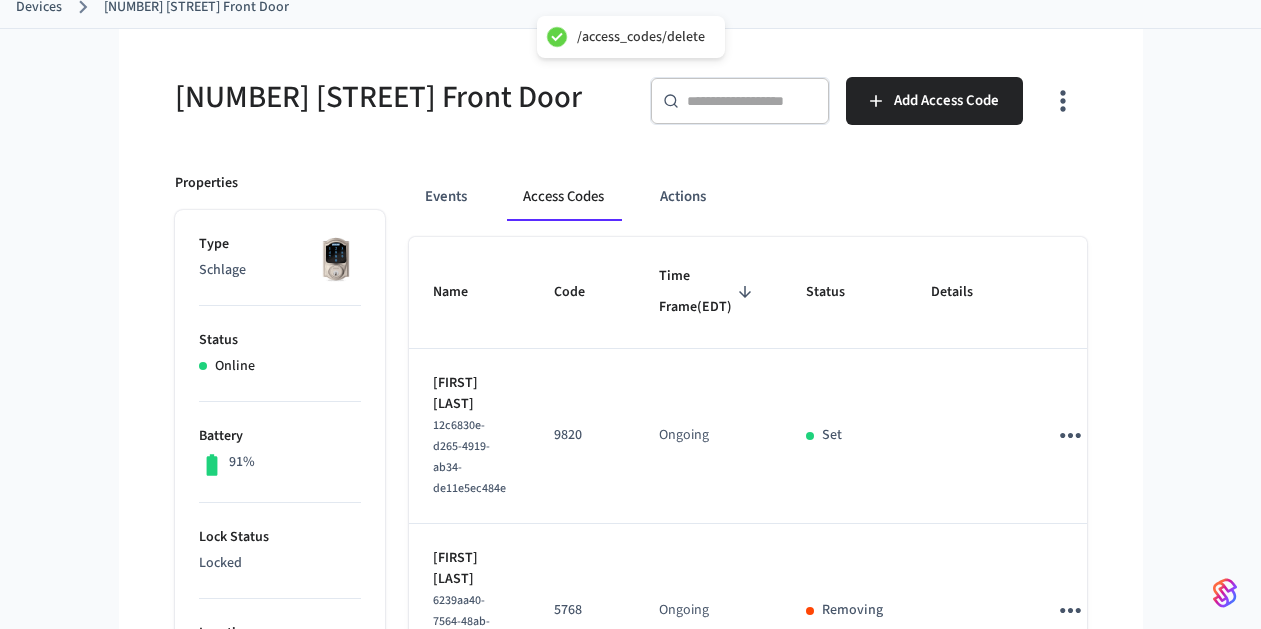 scroll, scrollTop: 0, scrollLeft: 0, axis: both 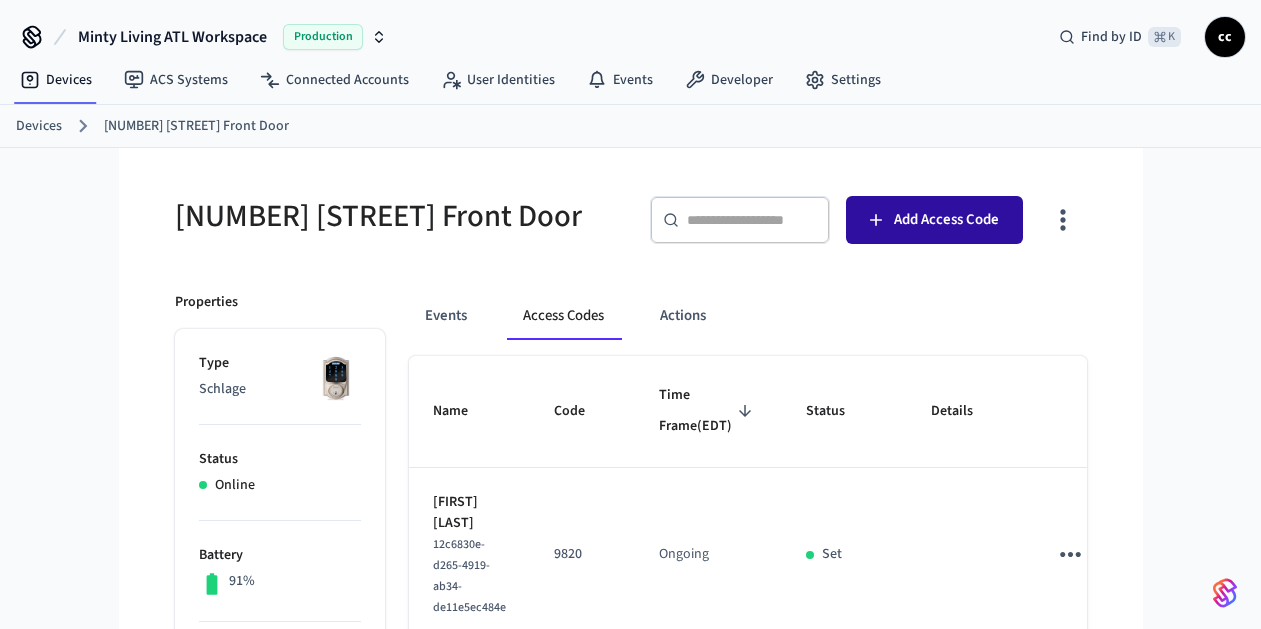 click on "Add Access Code" at bounding box center (946, 220) 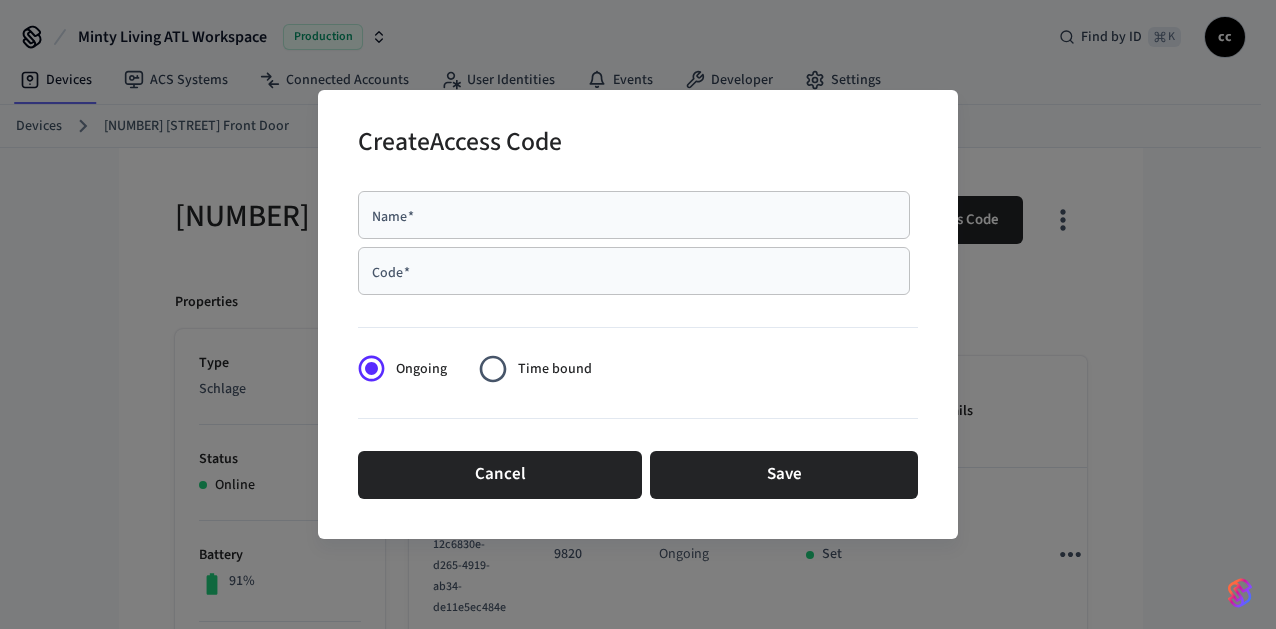 click on "Name   *" at bounding box center [634, 215] 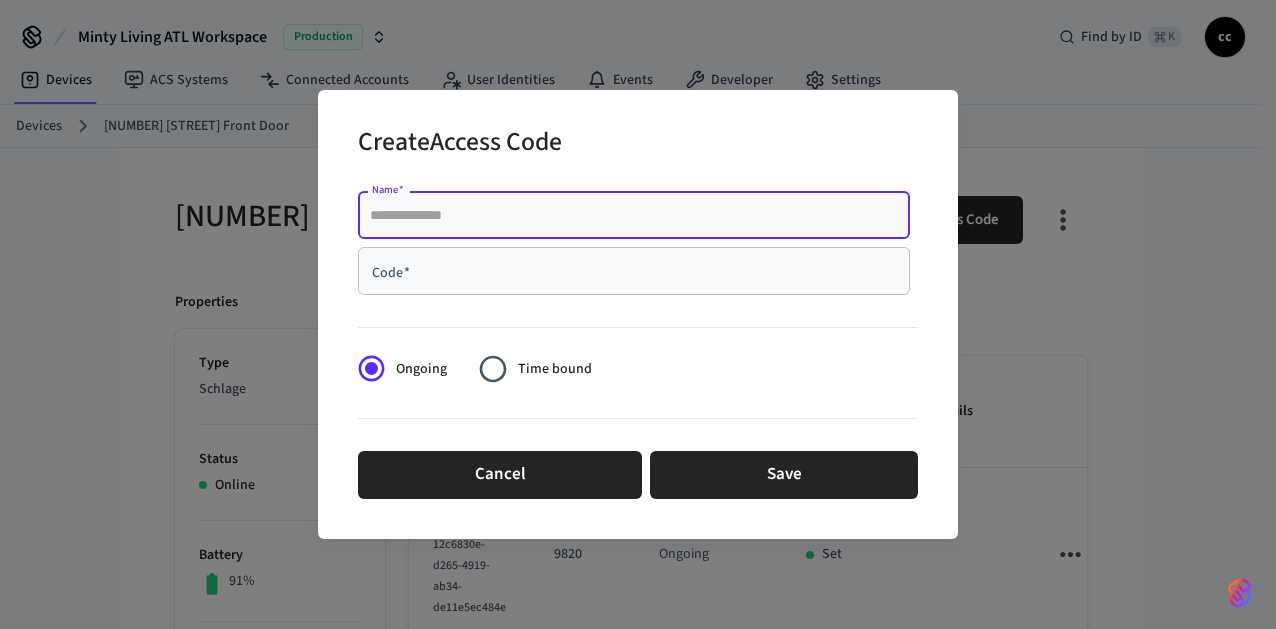 paste on "**********" 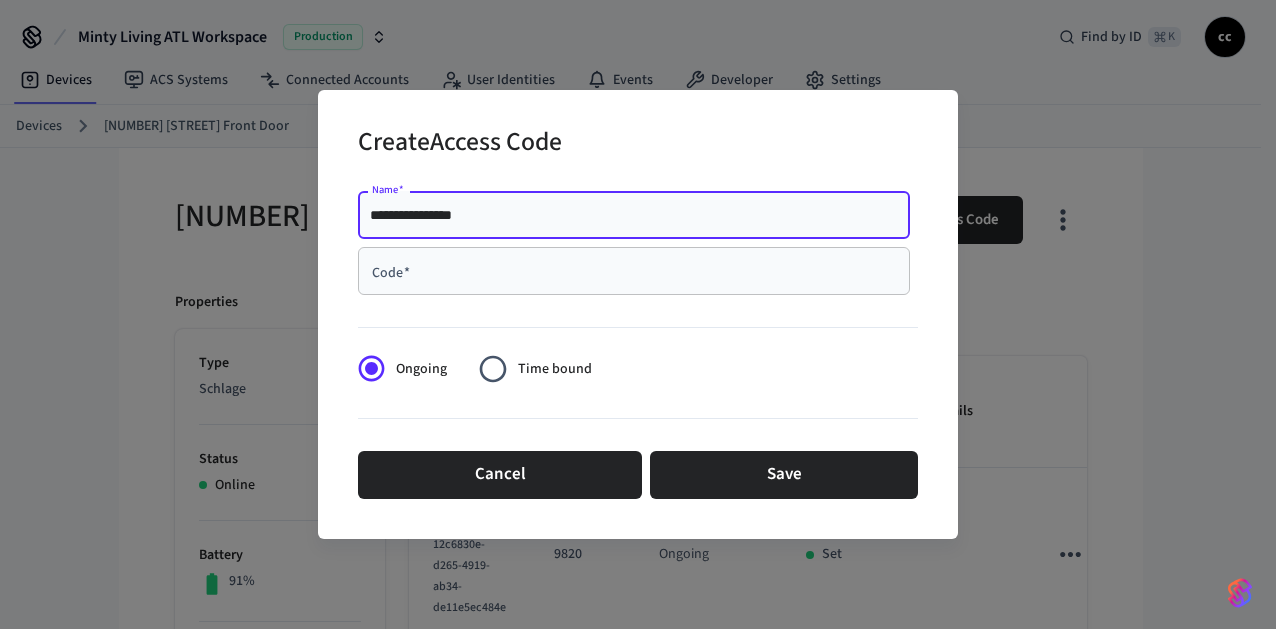 type on "**********" 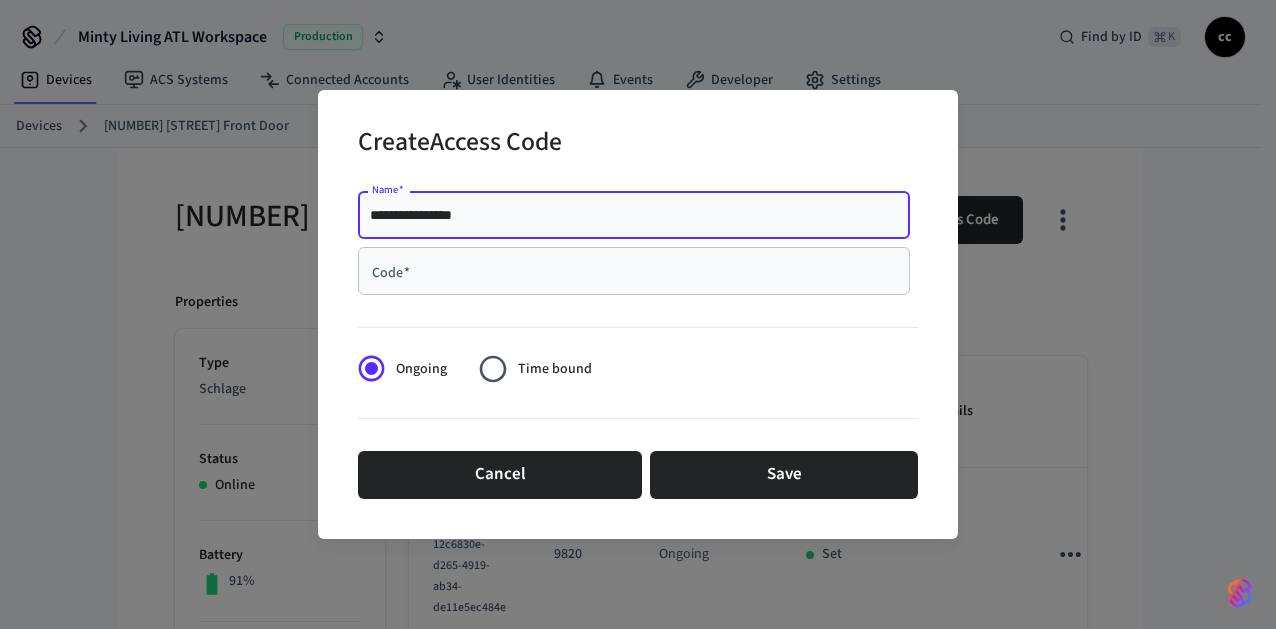 click on "Code * Code *" at bounding box center [638, 275] 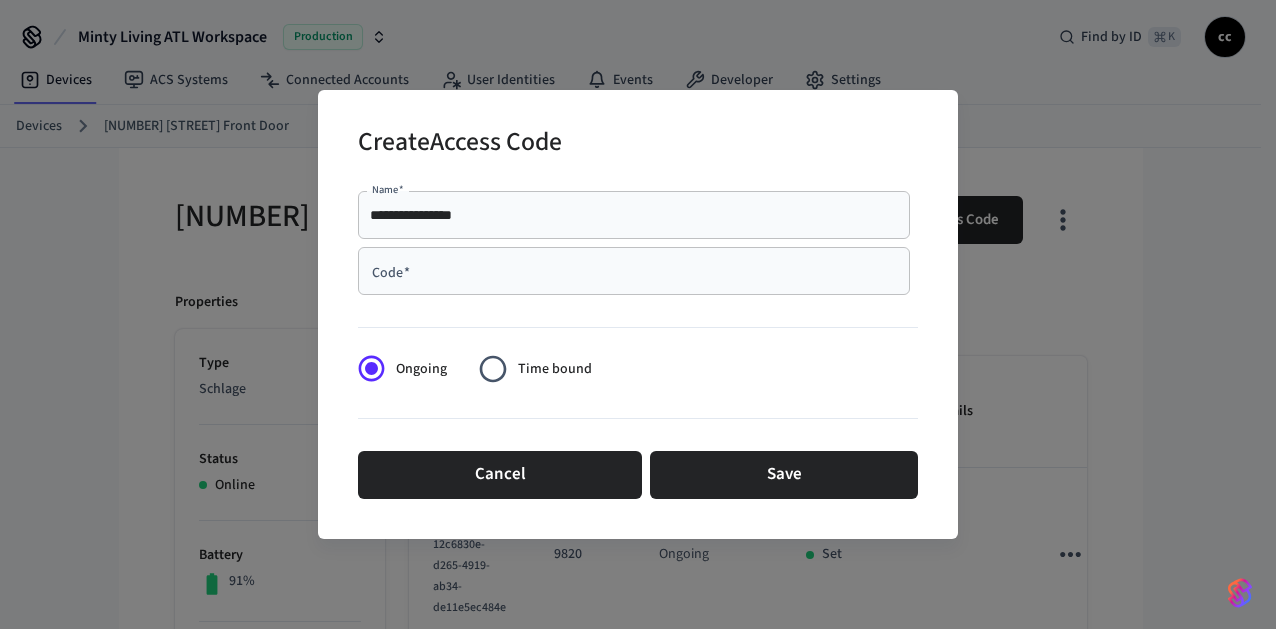 click on "Code   *" at bounding box center (634, 271) 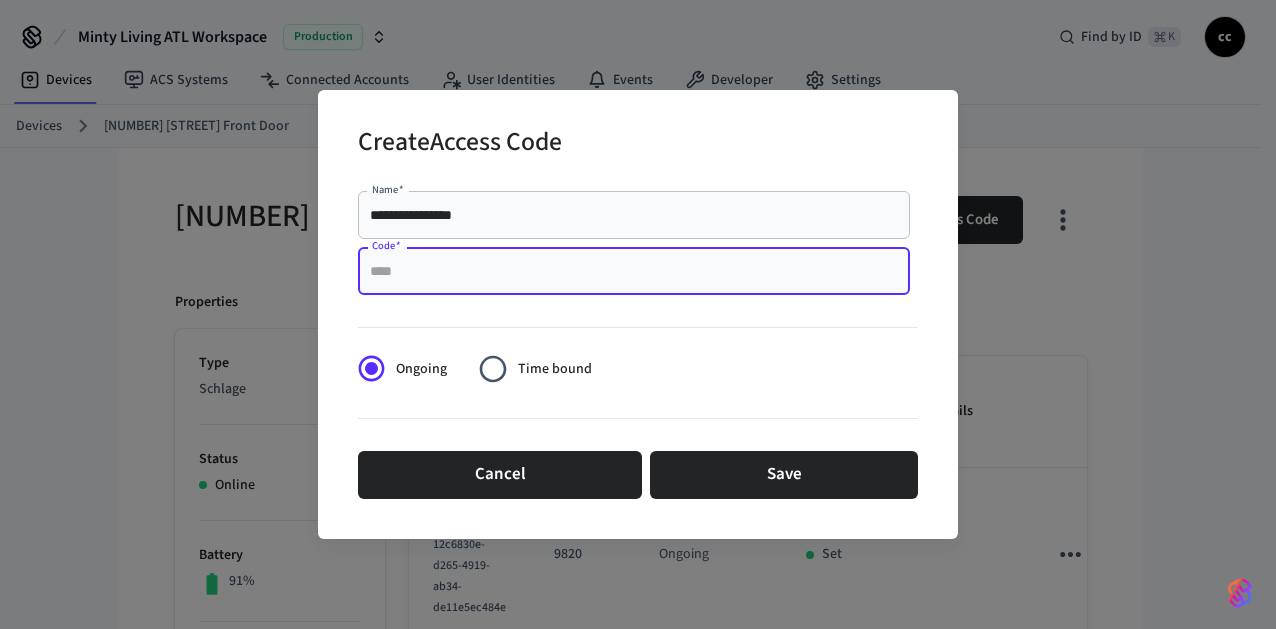 paste on "****" 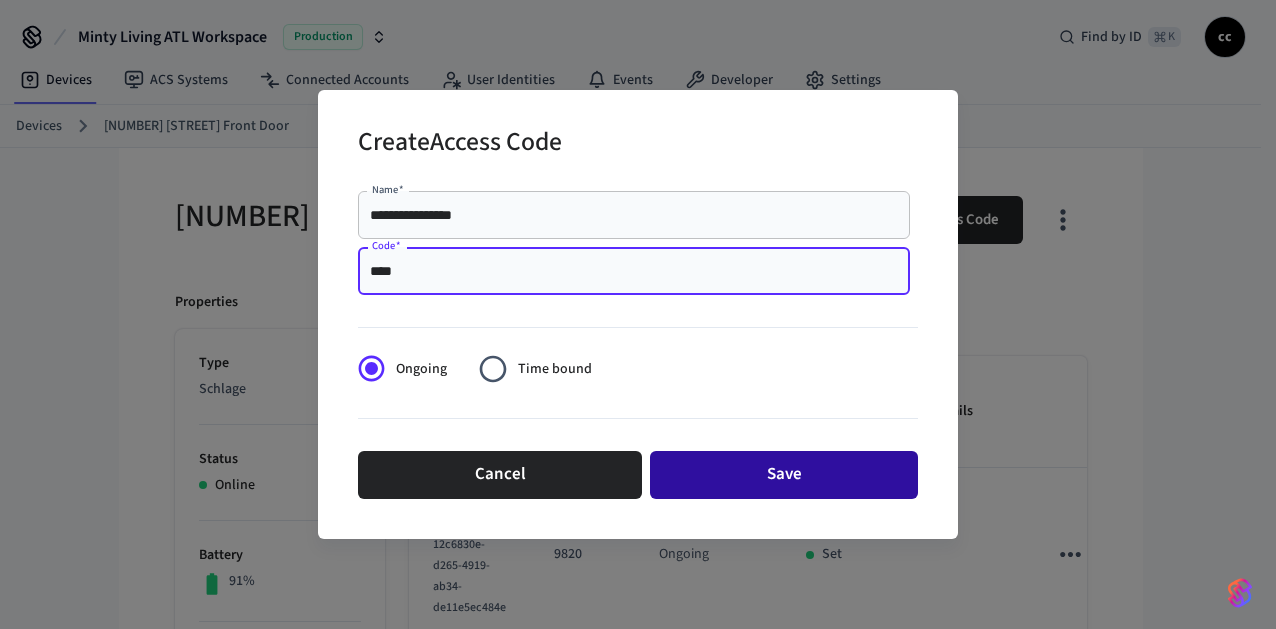 type on "****" 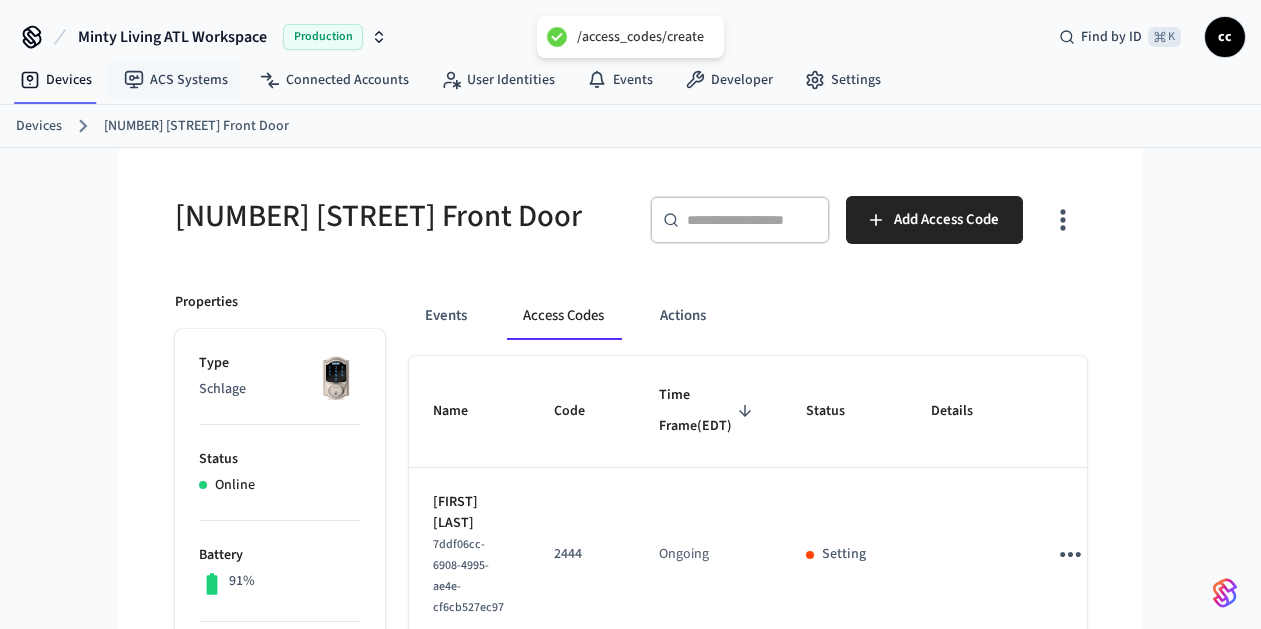 click on "[NUMBER] [STREET] Front Door" at bounding box center (385, 216) 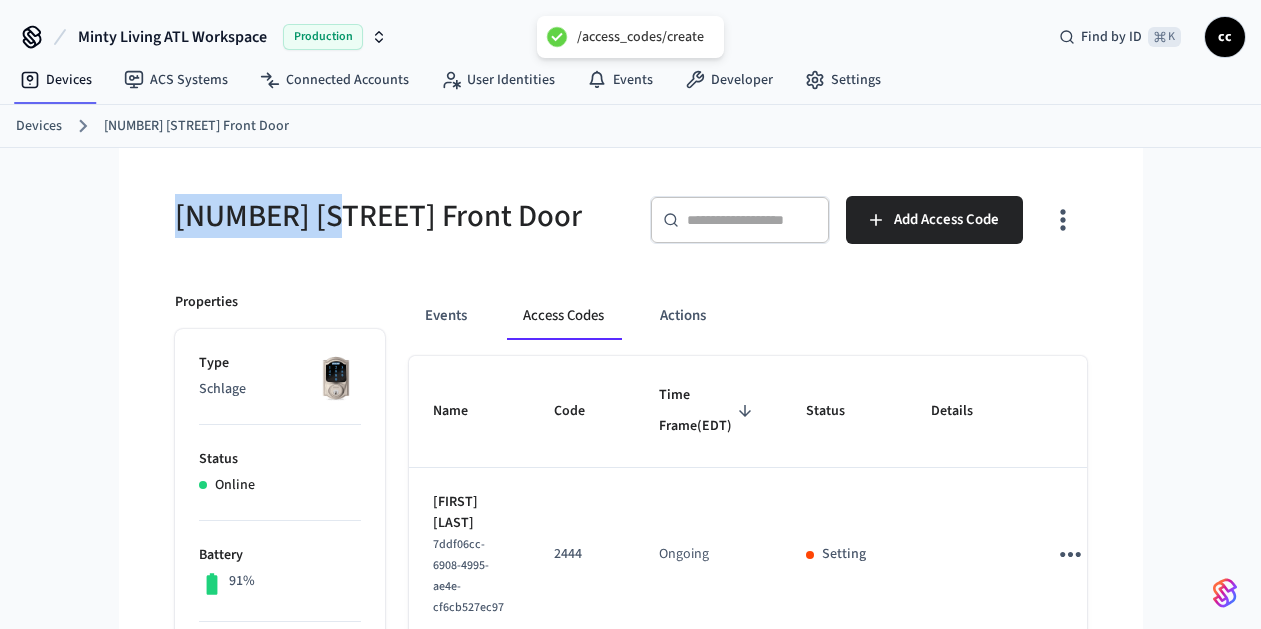 drag, startPoint x: 306, startPoint y: 218, endPoint x: 156, endPoint y: 204, distance: 150.65192 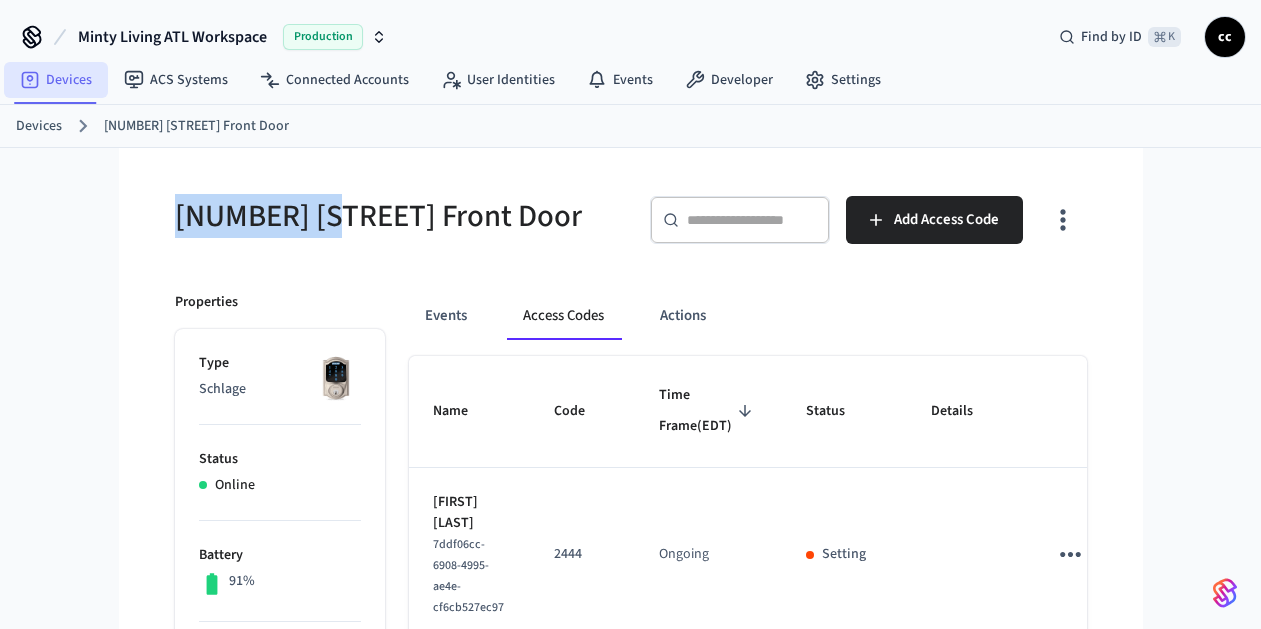 click on "Devices" at bounding box center (56, 80) 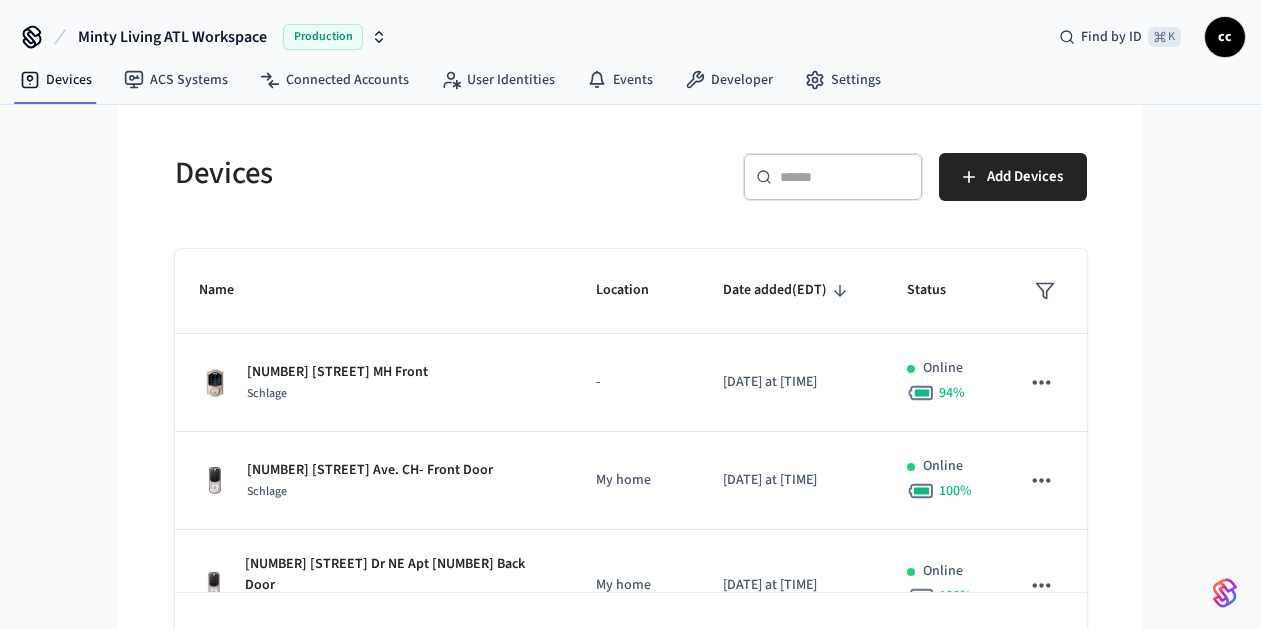 click at bounding box center (845, 177) 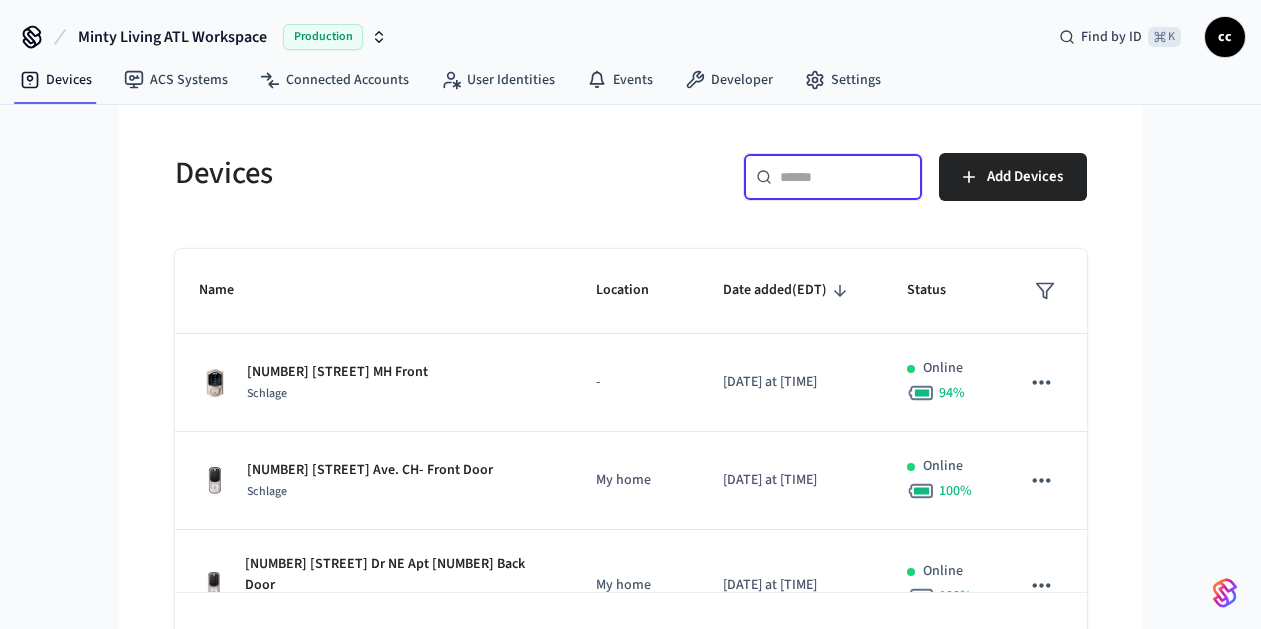 paste on "**********" 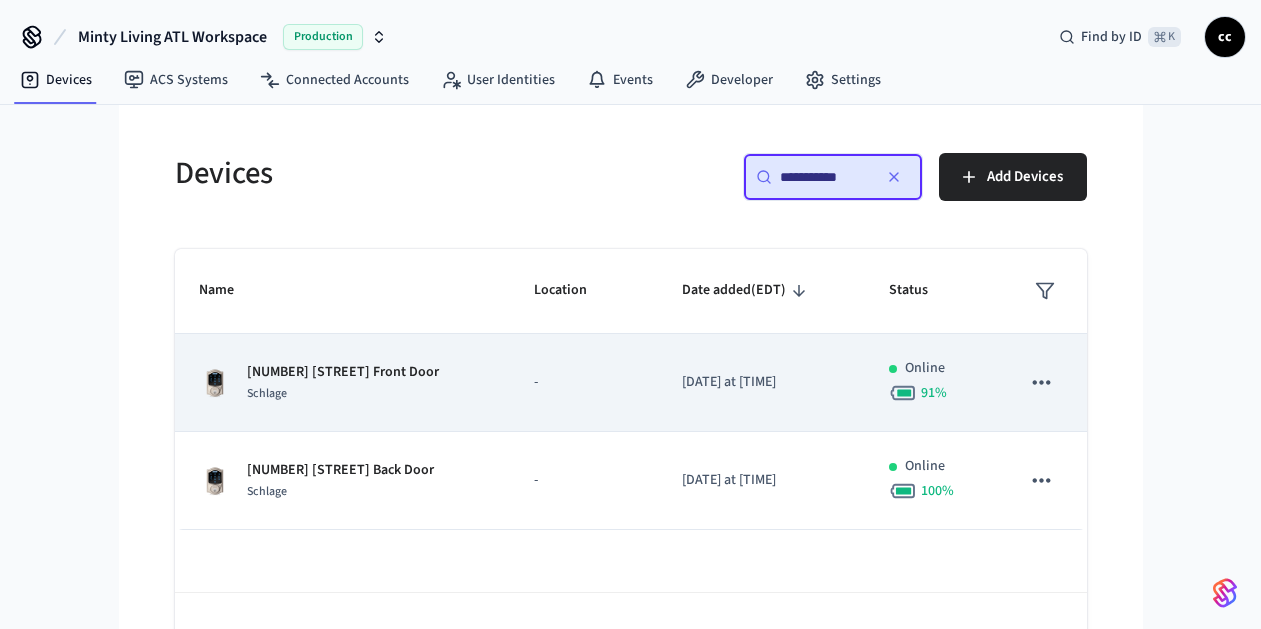 type on "**********" 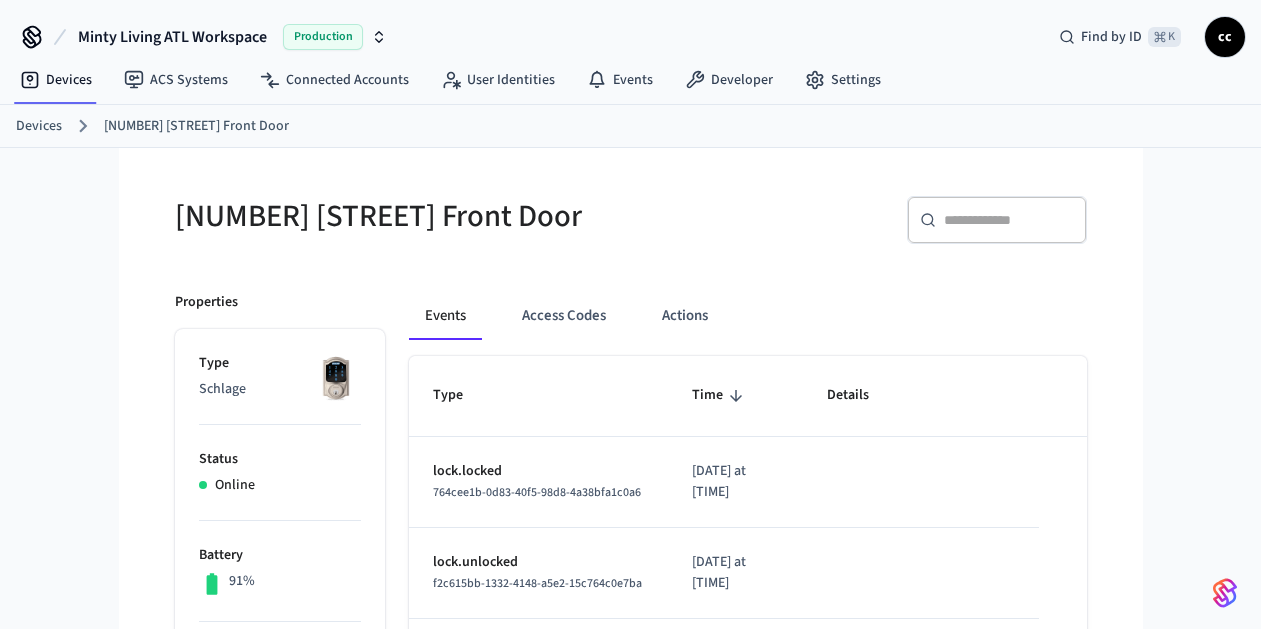 drag, startPoint x: 545, startPoint y: 322, endPoint x: 596, endPoint y: 352, distance: 59.16925 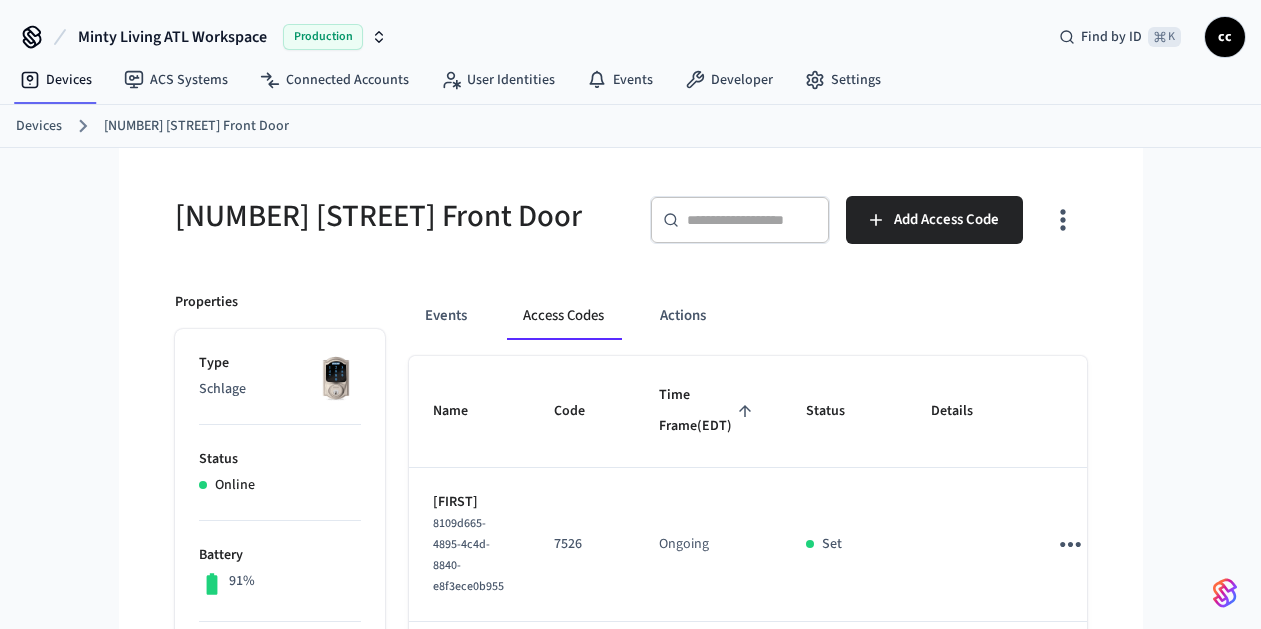 click on "Time Frame  (EDT)" at bounding box center [708, 411] 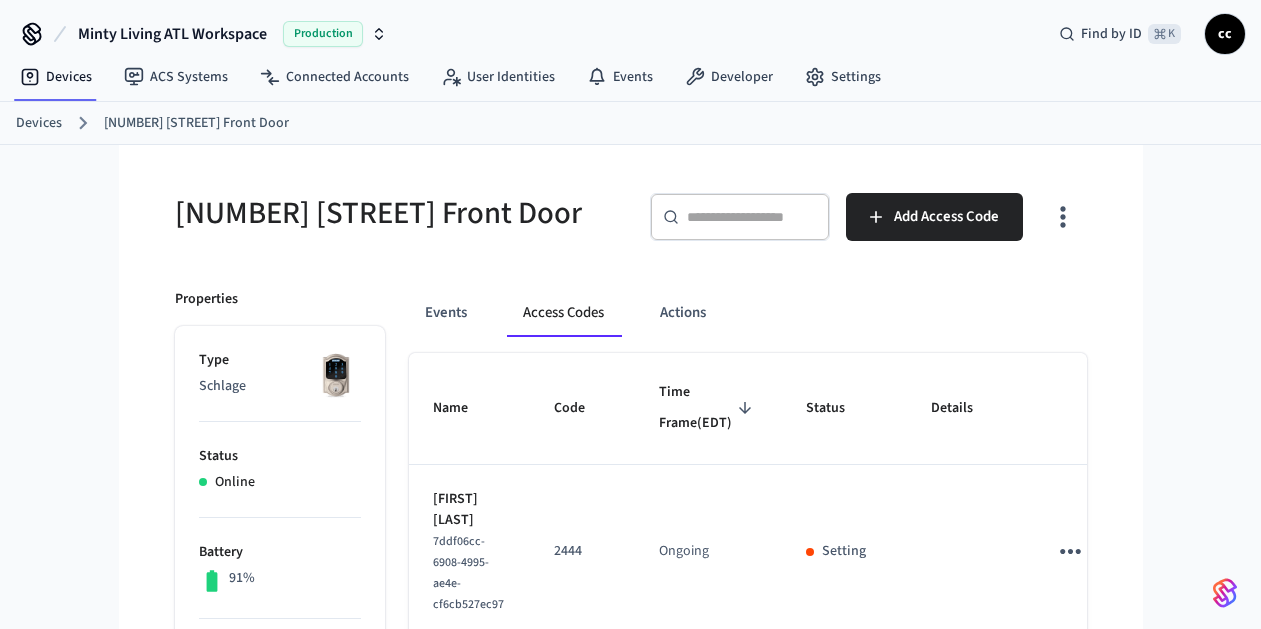 scroll, scrollTop: 4, scrollLeft: 0, axis: vertical 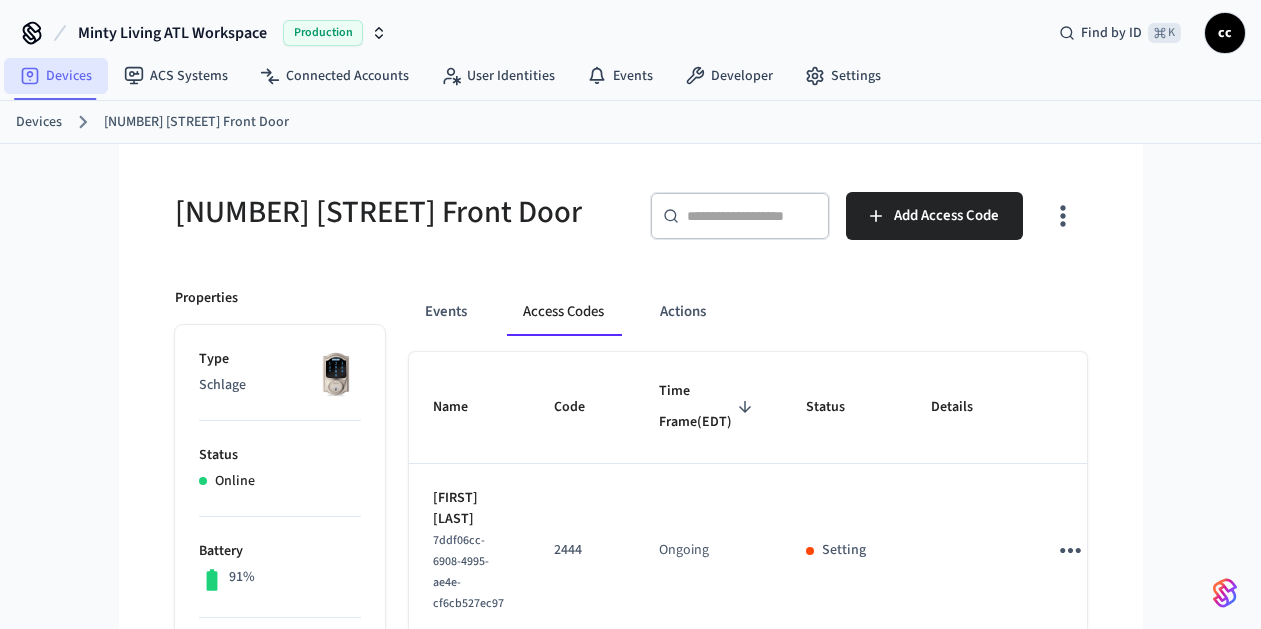 click on "Devices" at bounding box center (56, 76) 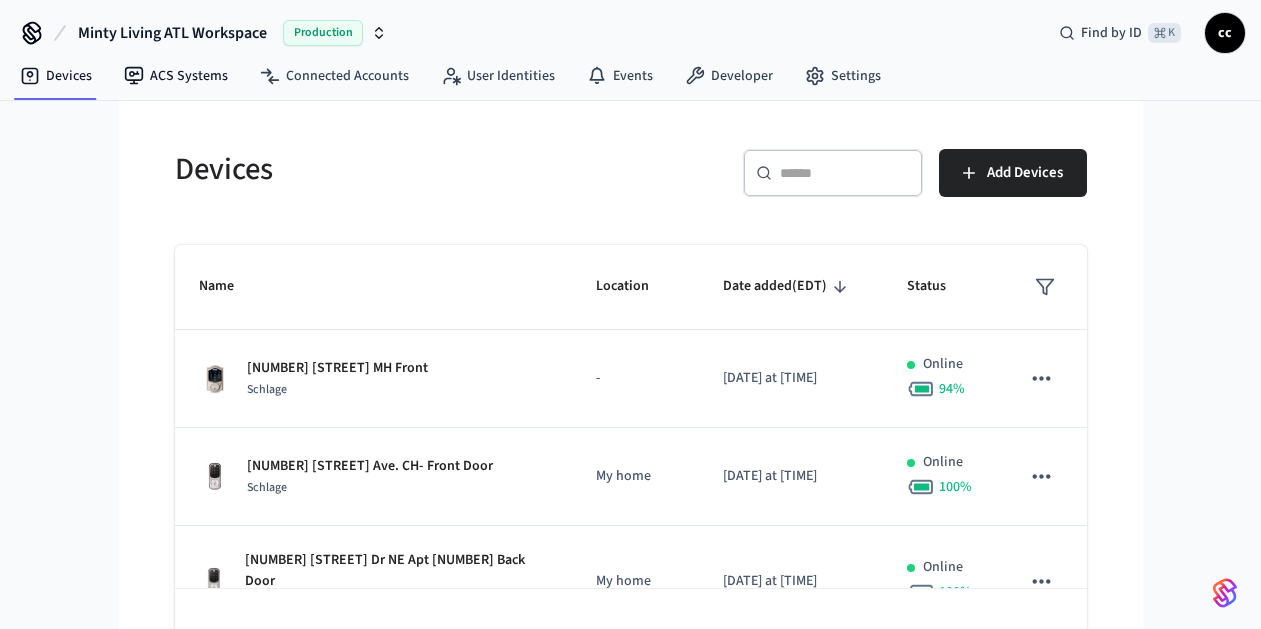 scroll, scrollTop: 0, scrollLeft: 0, axis: both 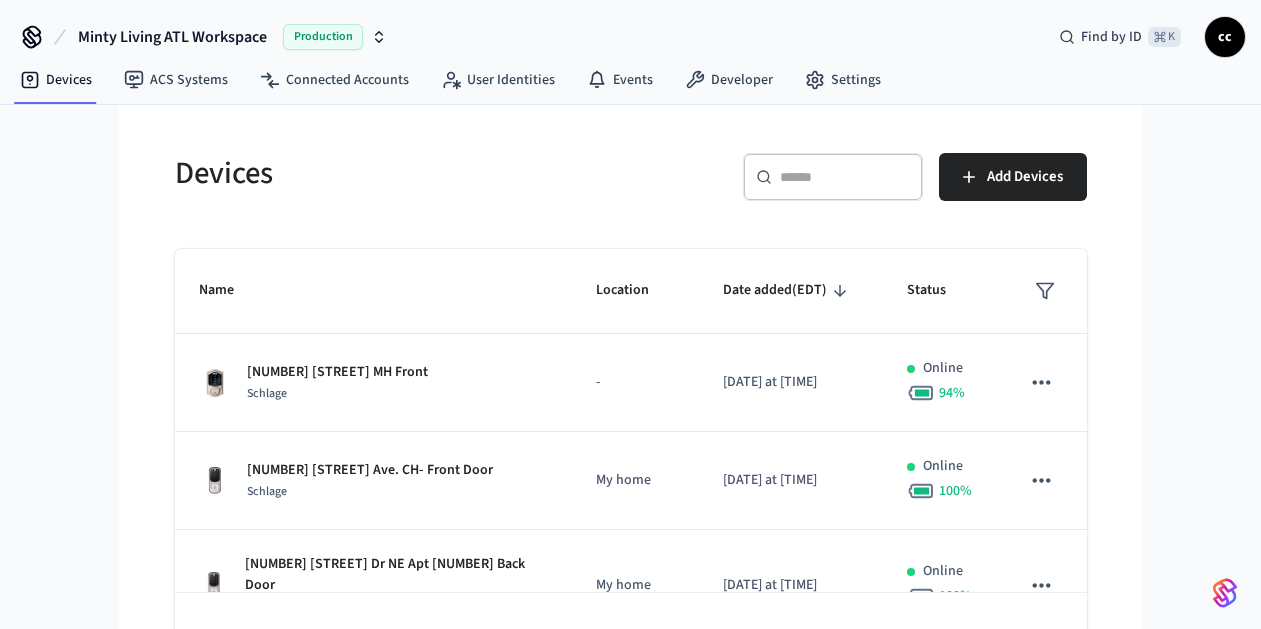click at bounding box center (845, 177) 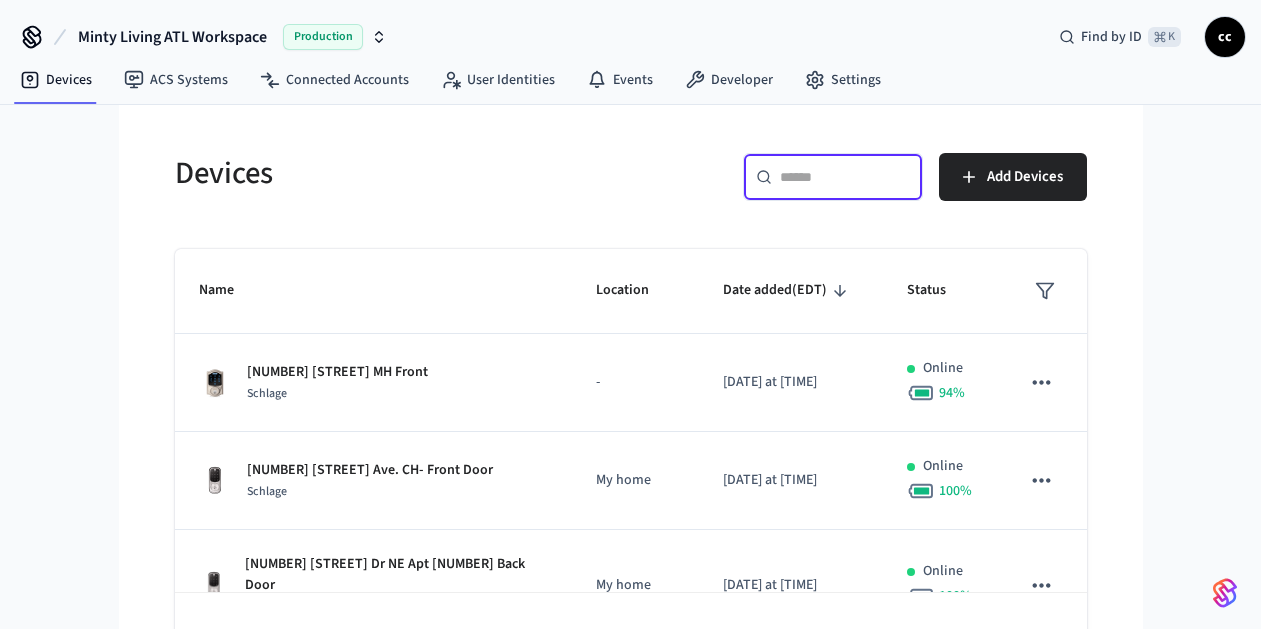 paste on "**********" 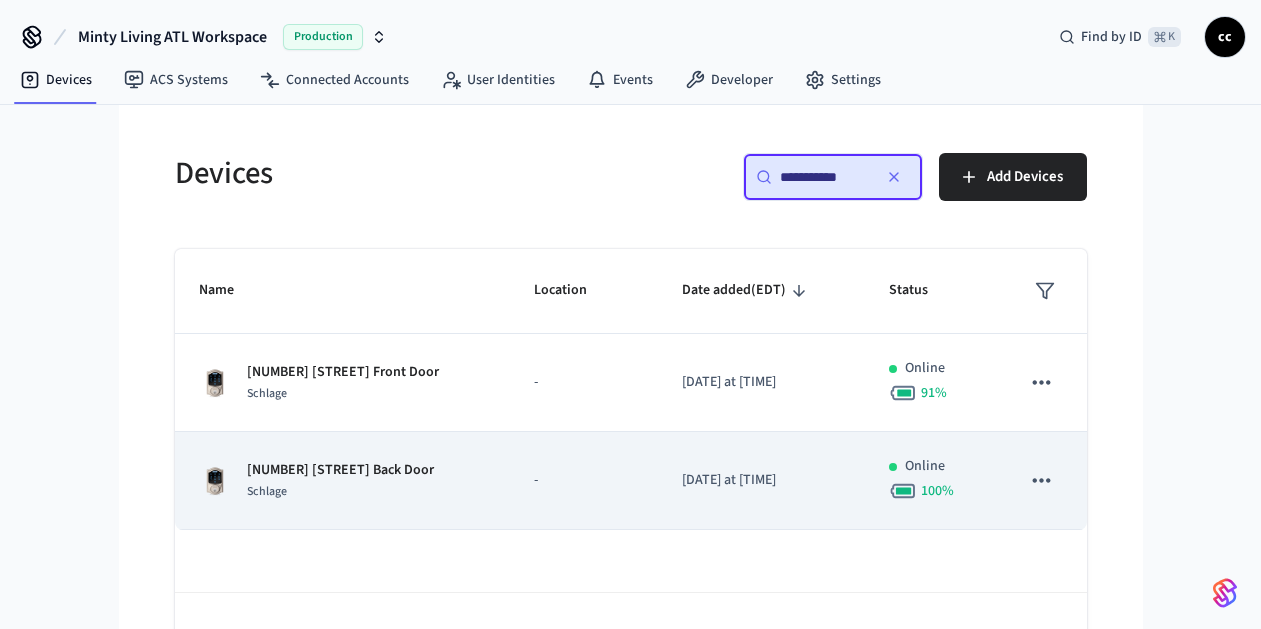type on "**********" 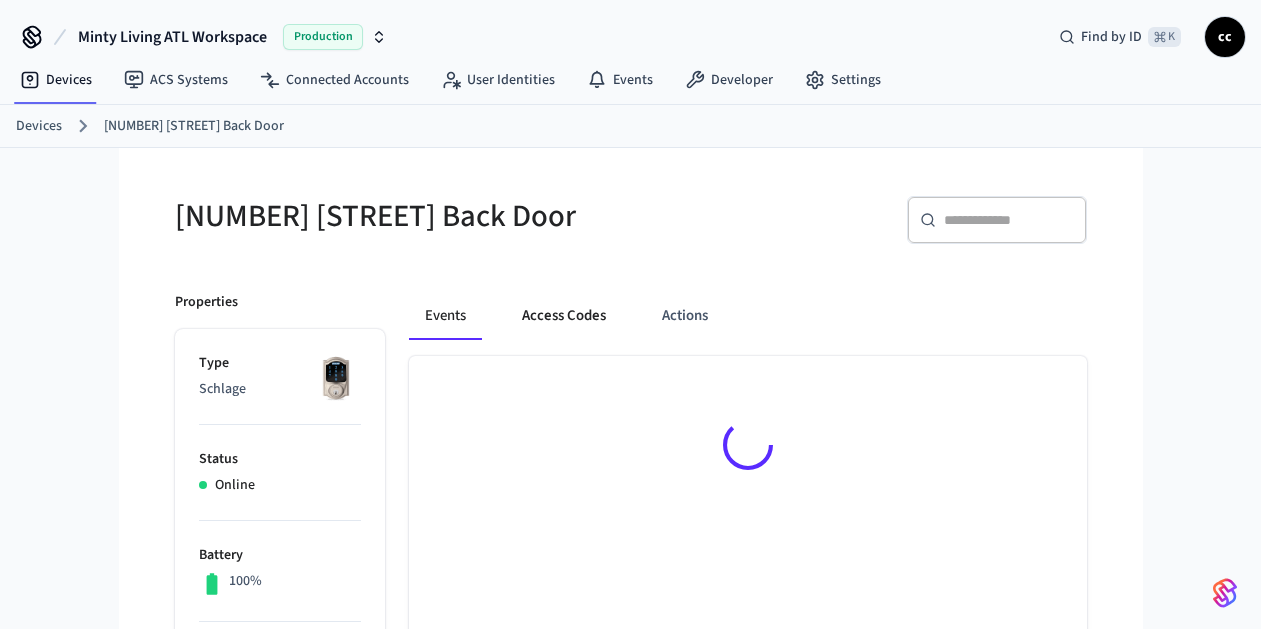 click on "Access Codes" at bounding box center [564, 316] 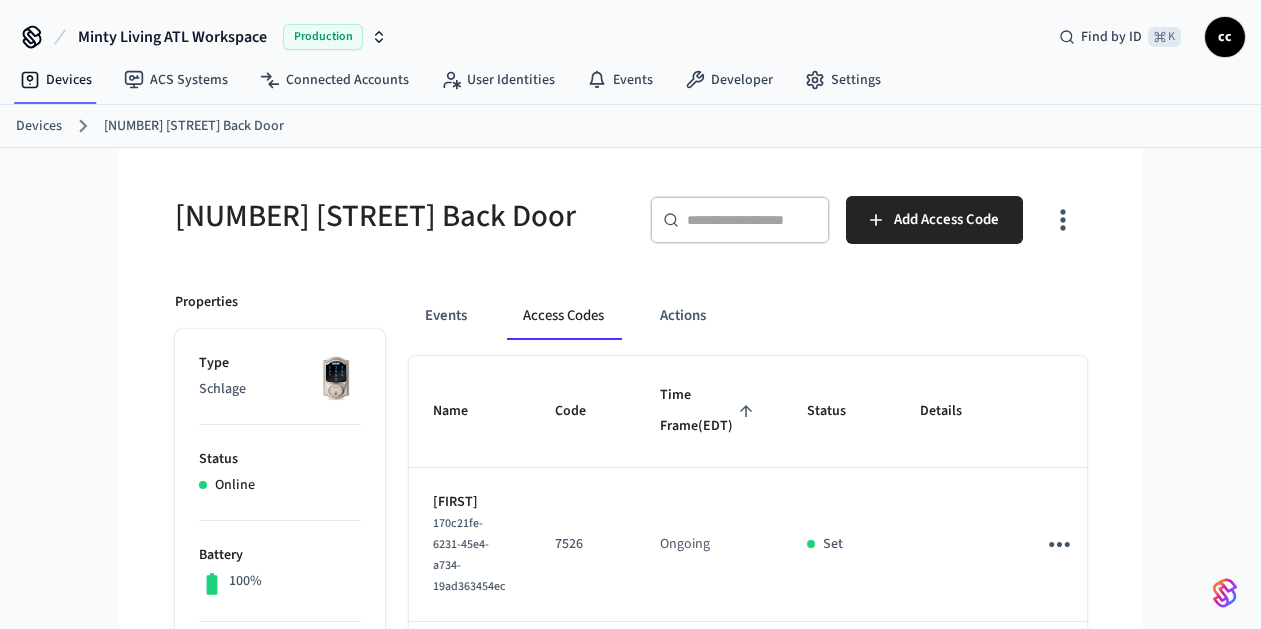 click on "Time Frame  (EDT)" at bounding box center [709, 411] 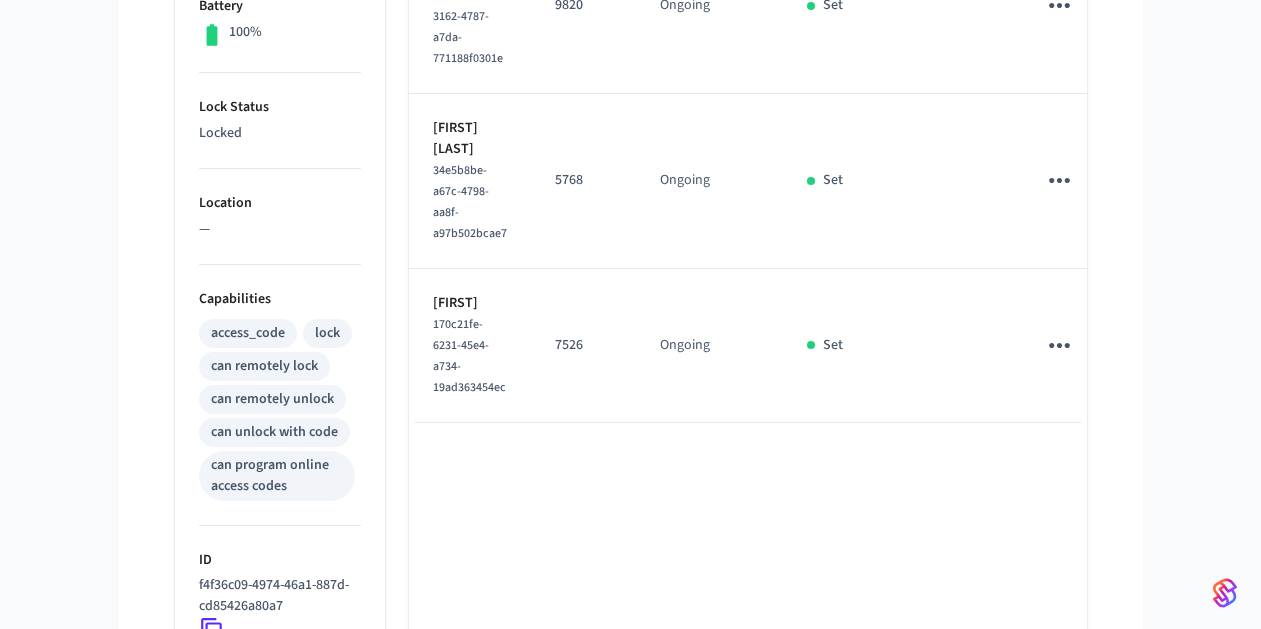 scroll, scrollTop: 544, scrollLeft: 0, axis: vertical 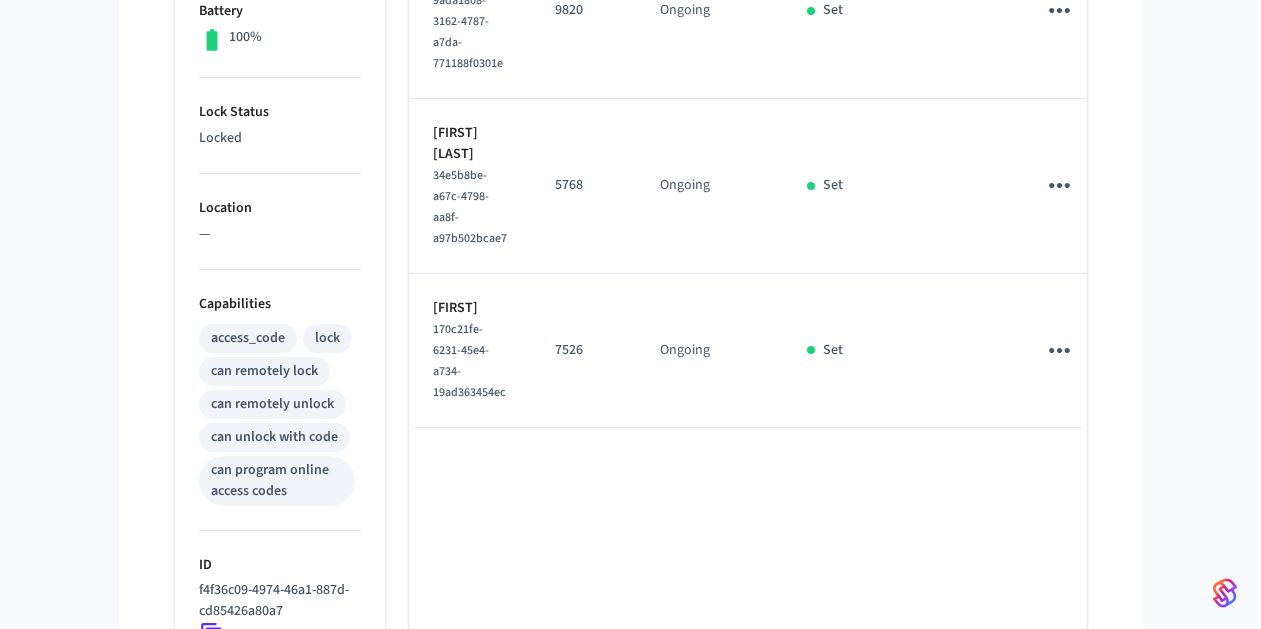 click 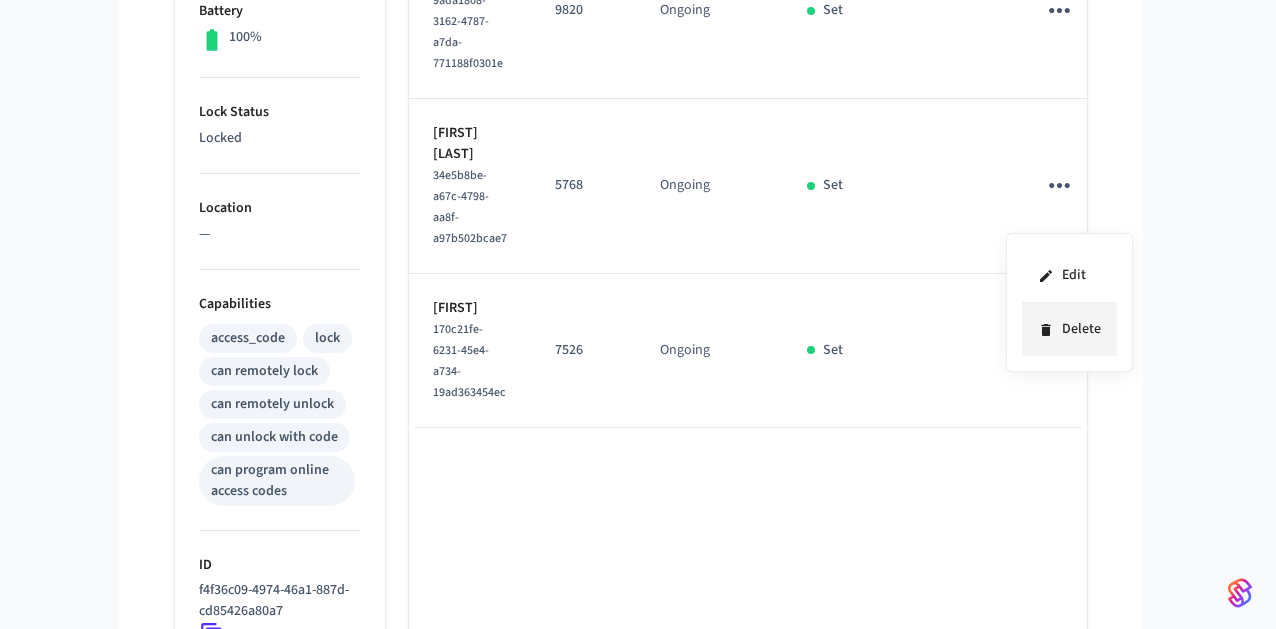 click 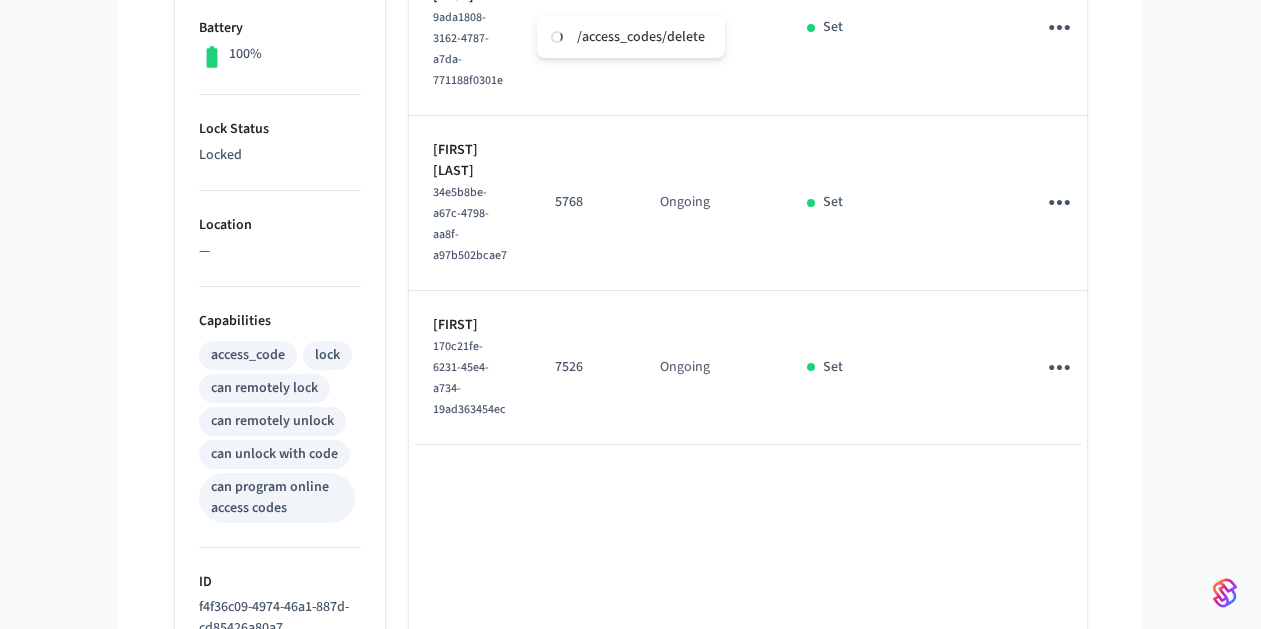 scroll, scrollTop: 110, scrollLeft: 0, axis: vertical 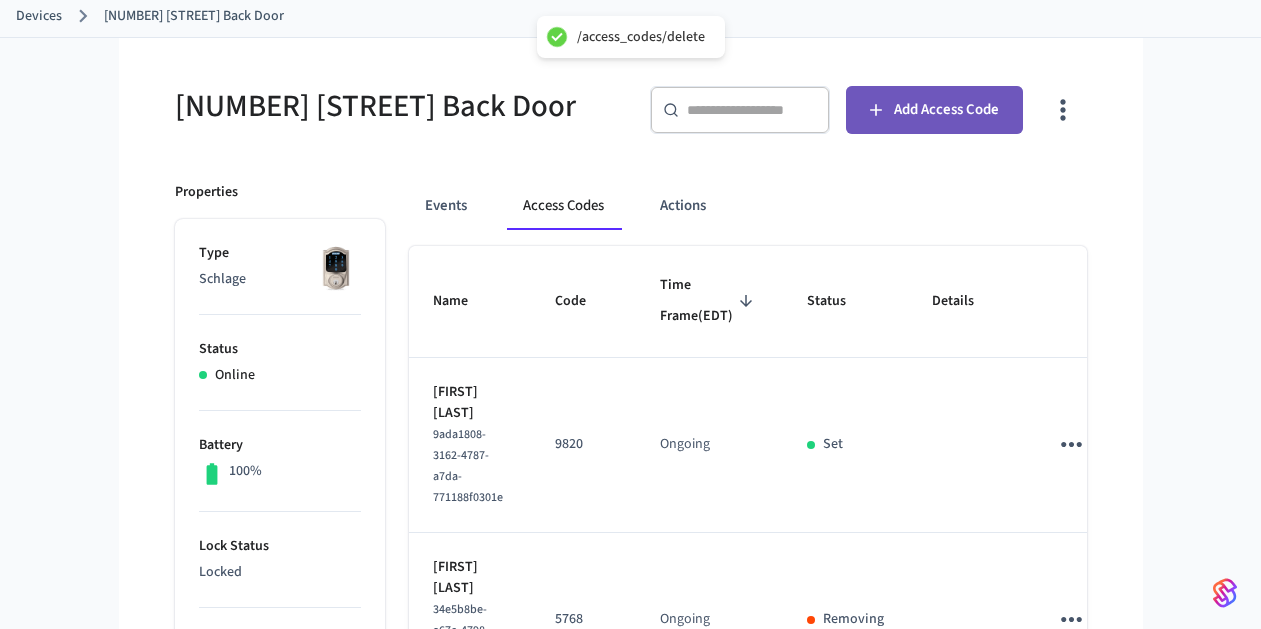 click on "Add Access Code" at bounding box center (934, 110) 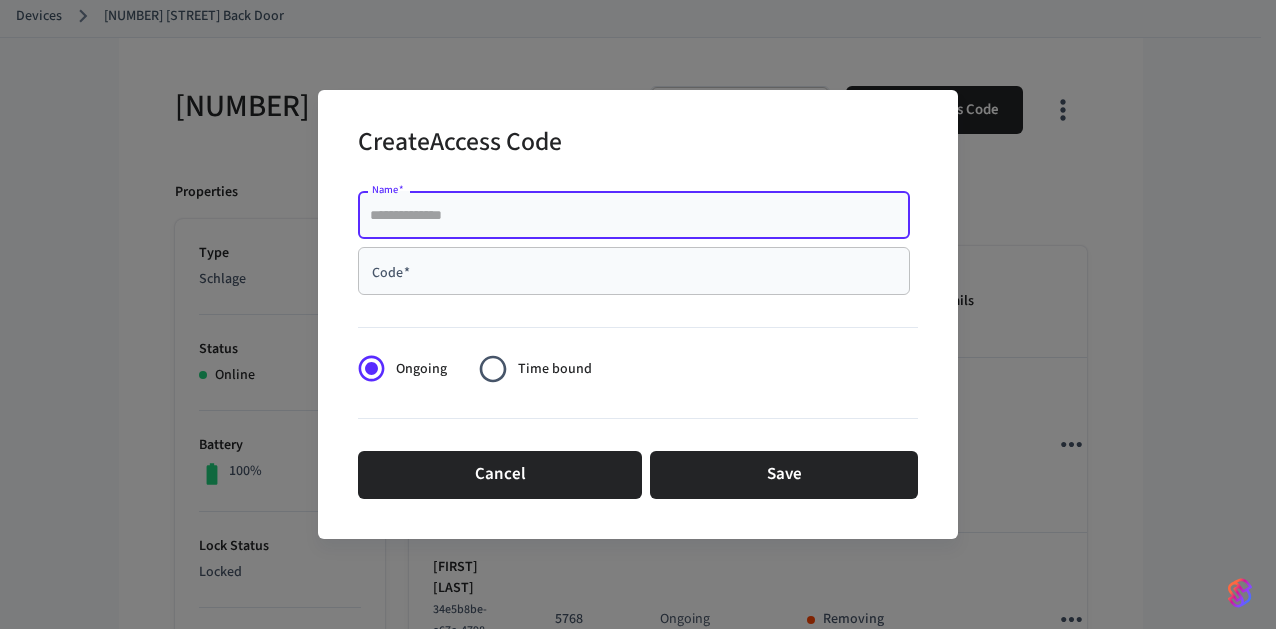 click on "Name   *" at bounding box center [634, 215] 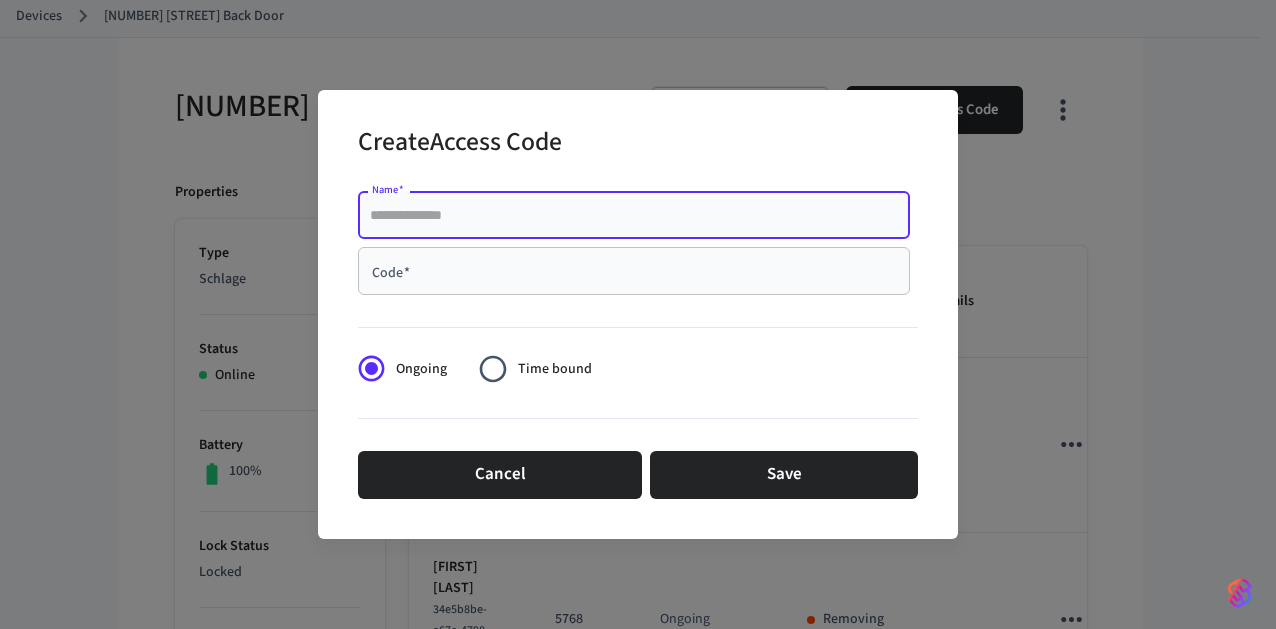 paste on "**********" 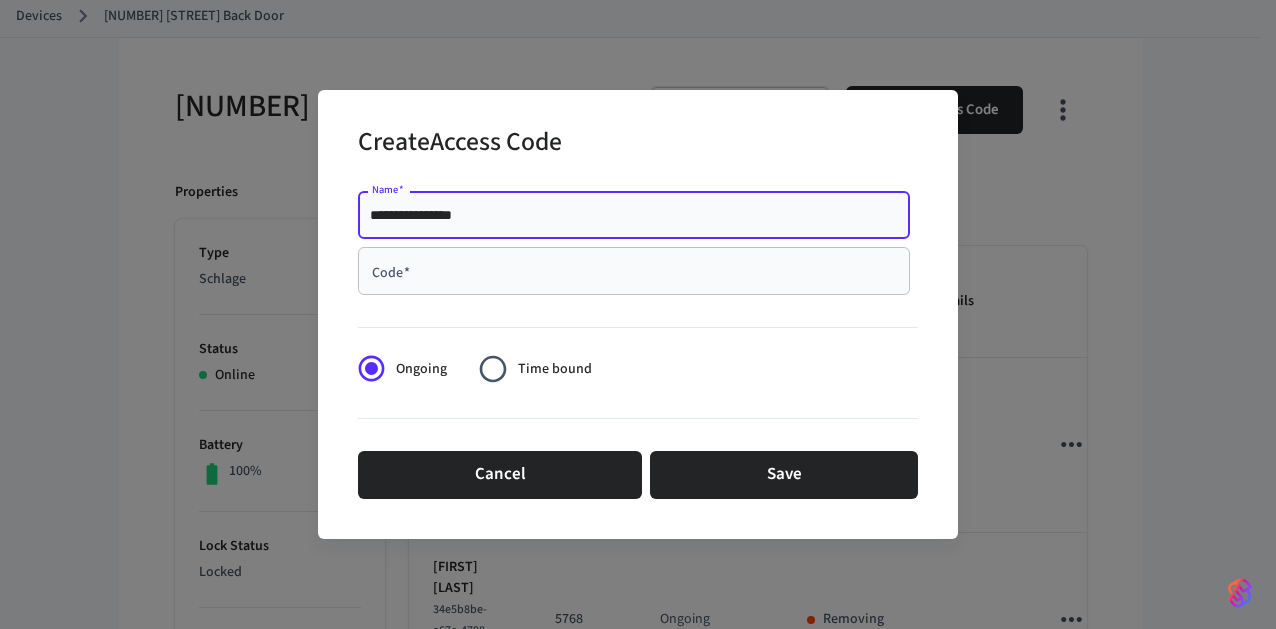 type on "**********" 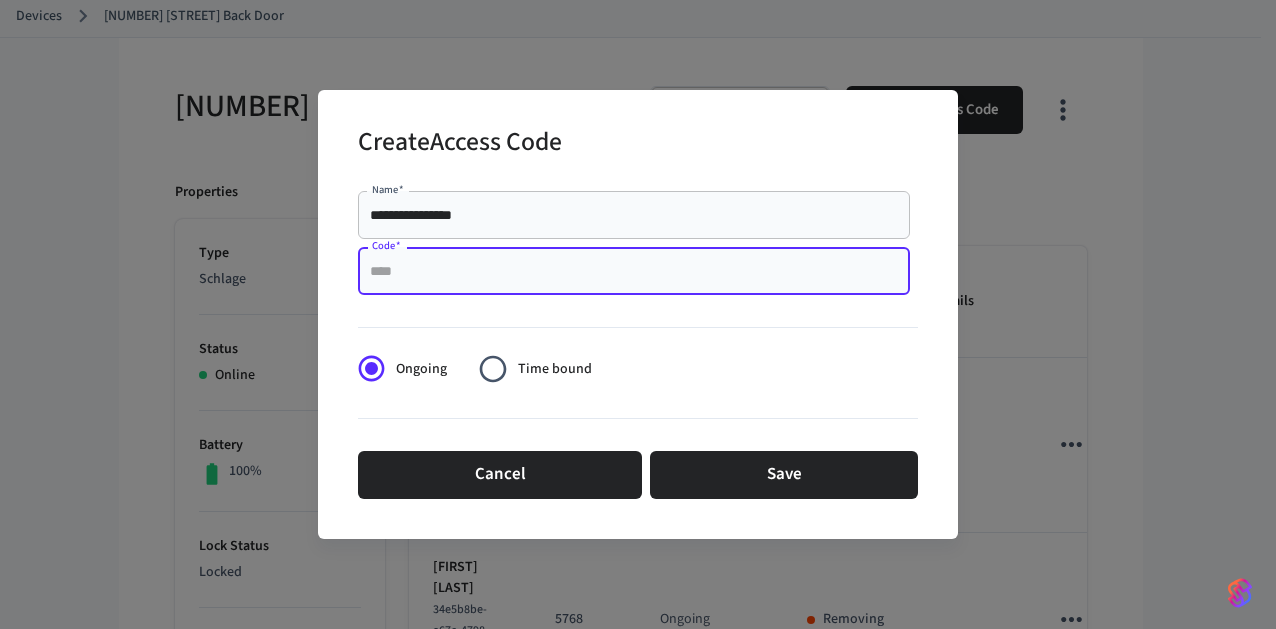 click on "Code   *" at bounding box center [634, 271] 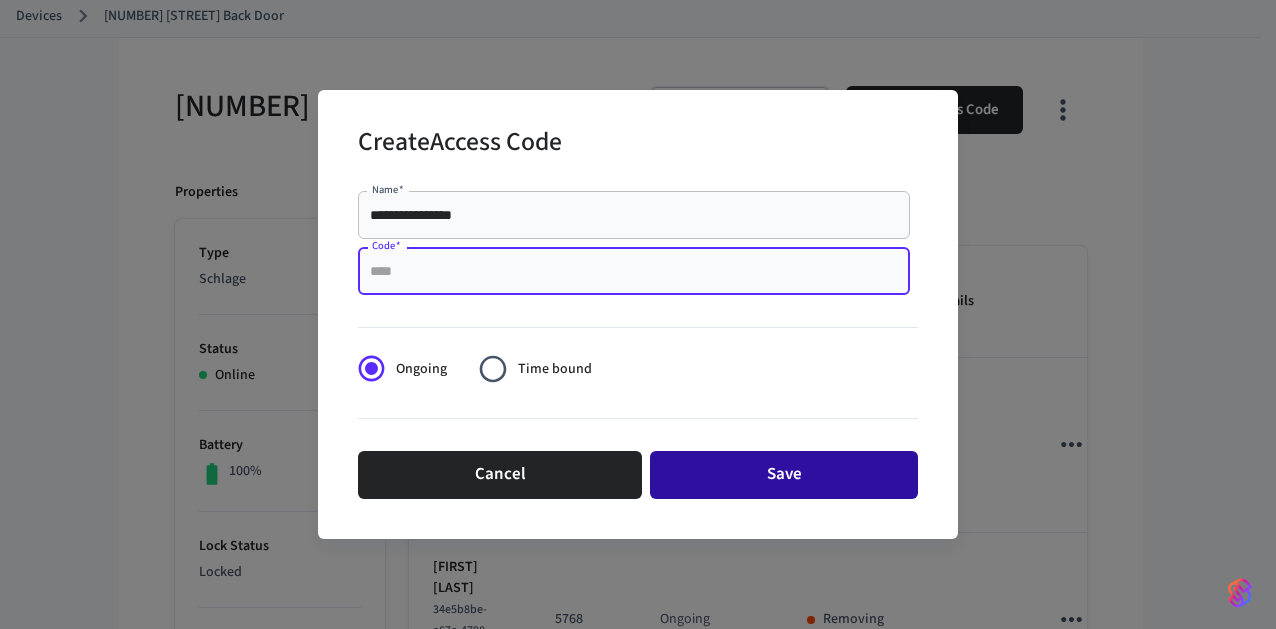 paste on "****" 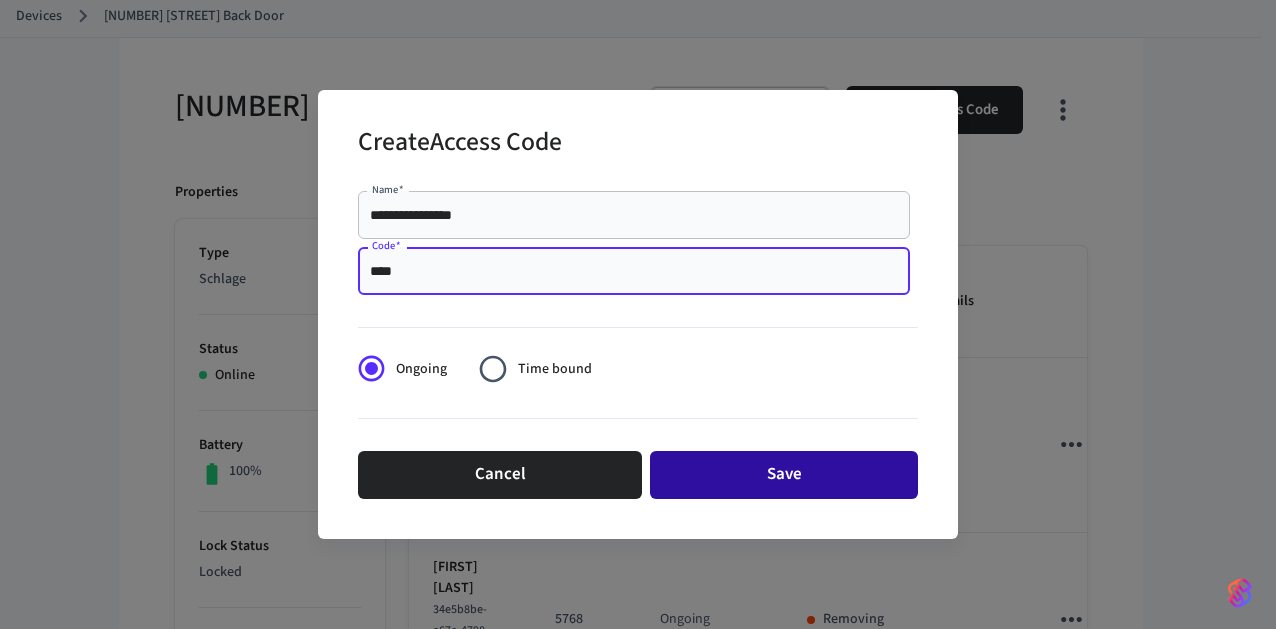 type on "****" 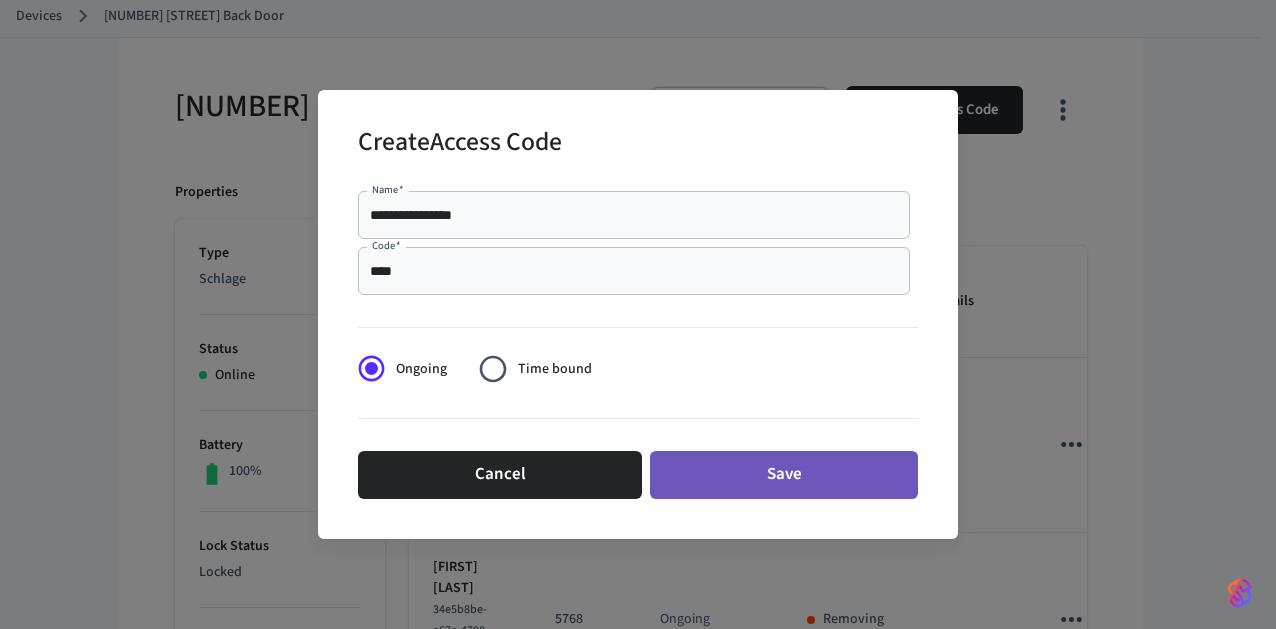 click on "Save" at bounding box center (784, 475) 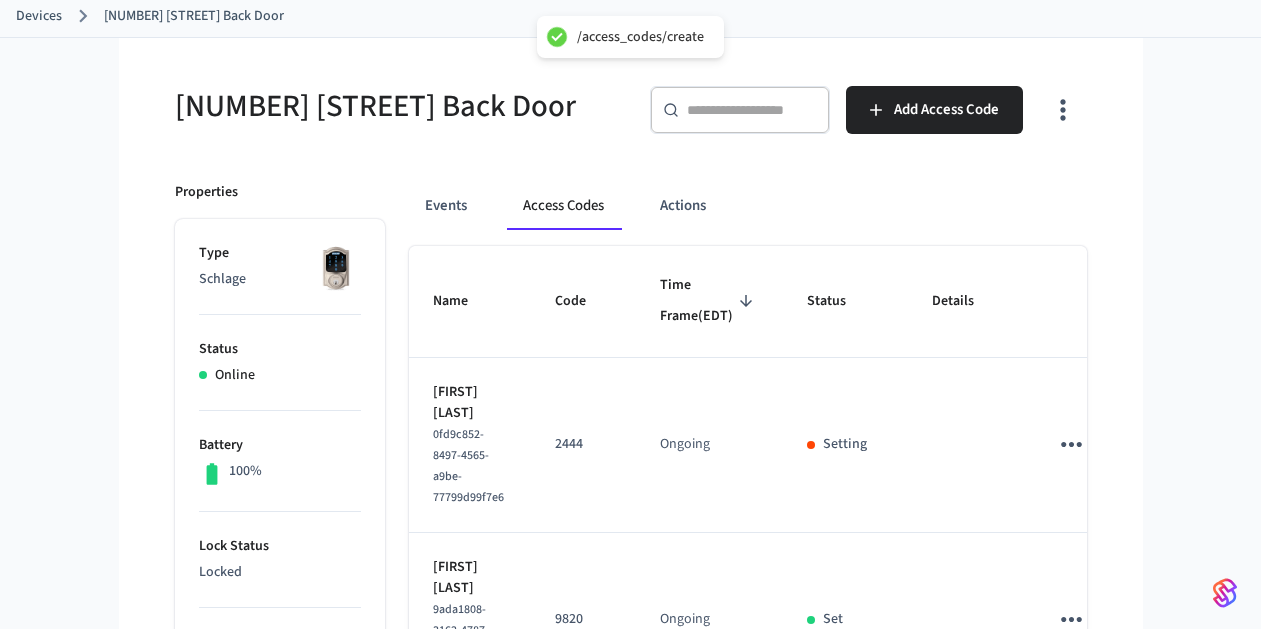 type 